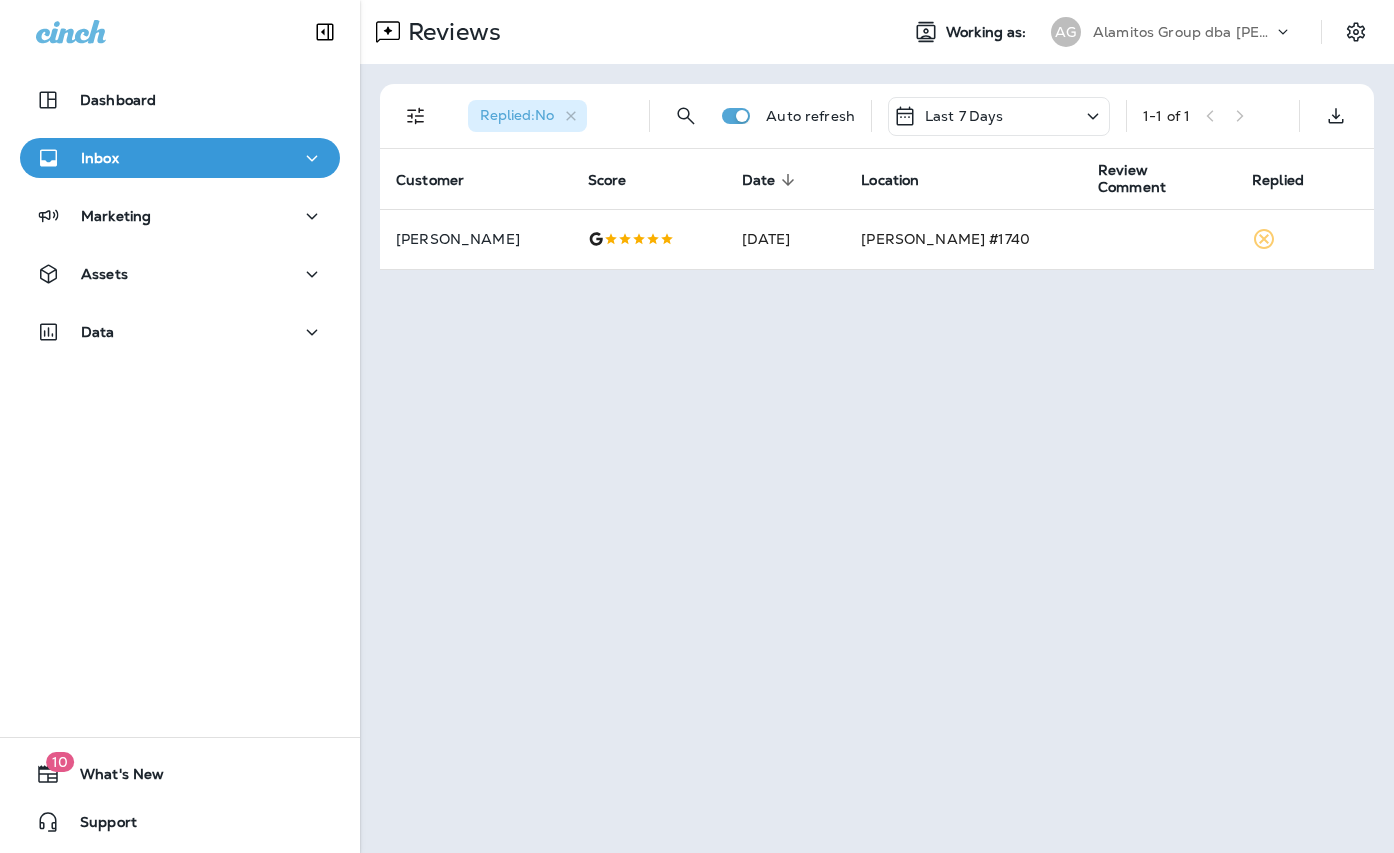scroll, scrollTop: 0, scrollLeft: 0, axis: both 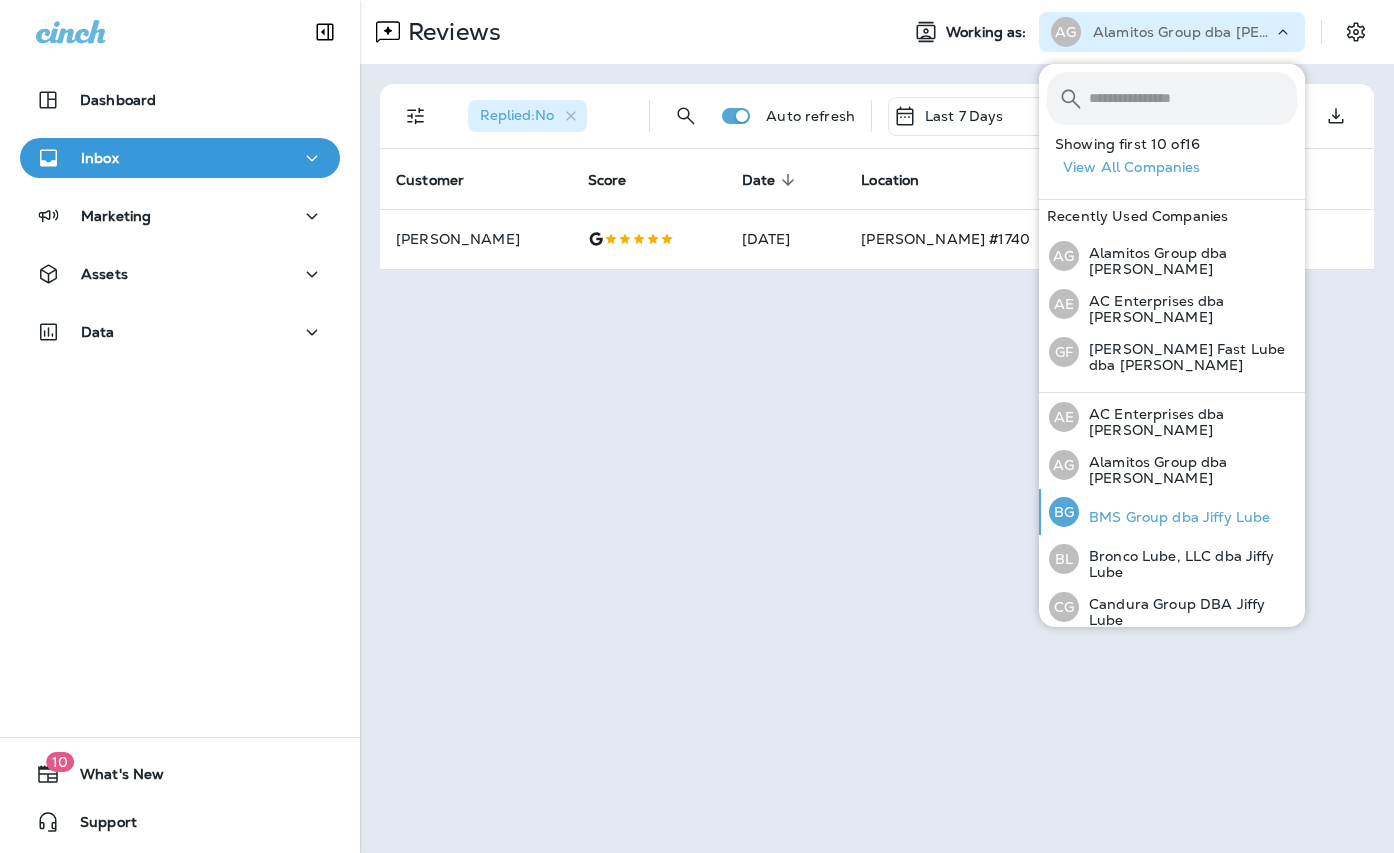 click on "BMS Group dba Jiffy Lube" at bounding box center (1174, 517) 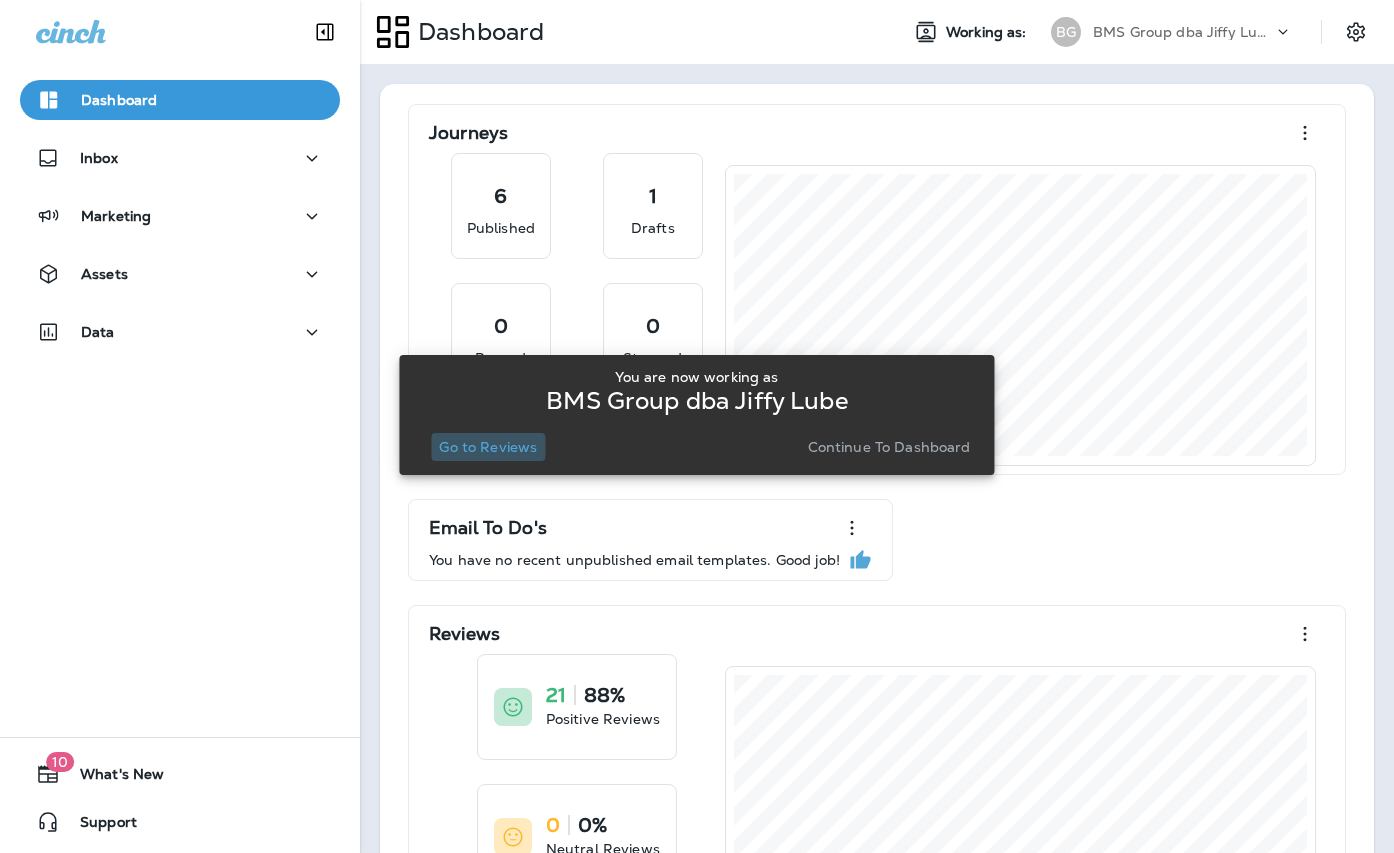 click on "Go to Reviews" at bounding box center [488, 447] 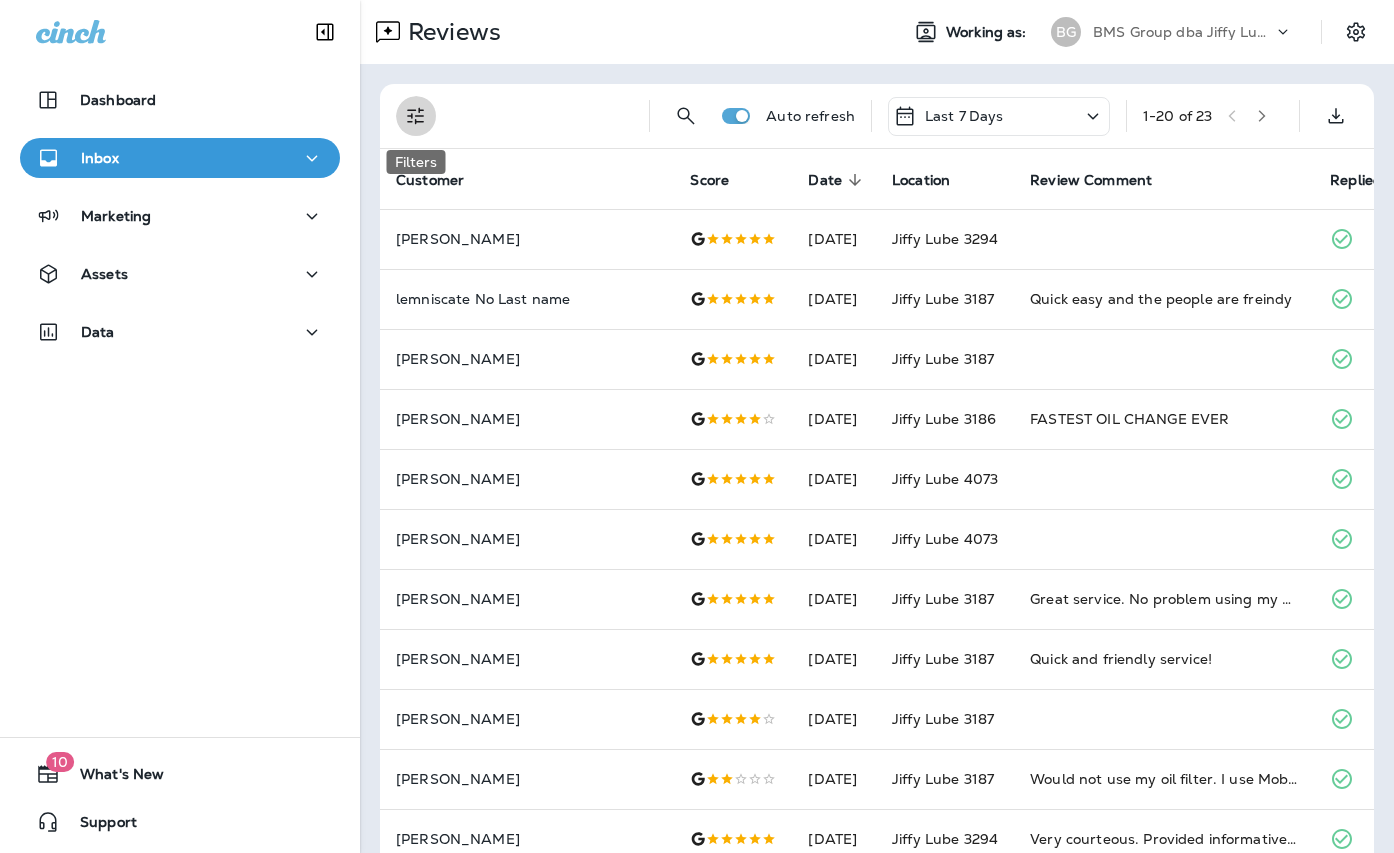 click 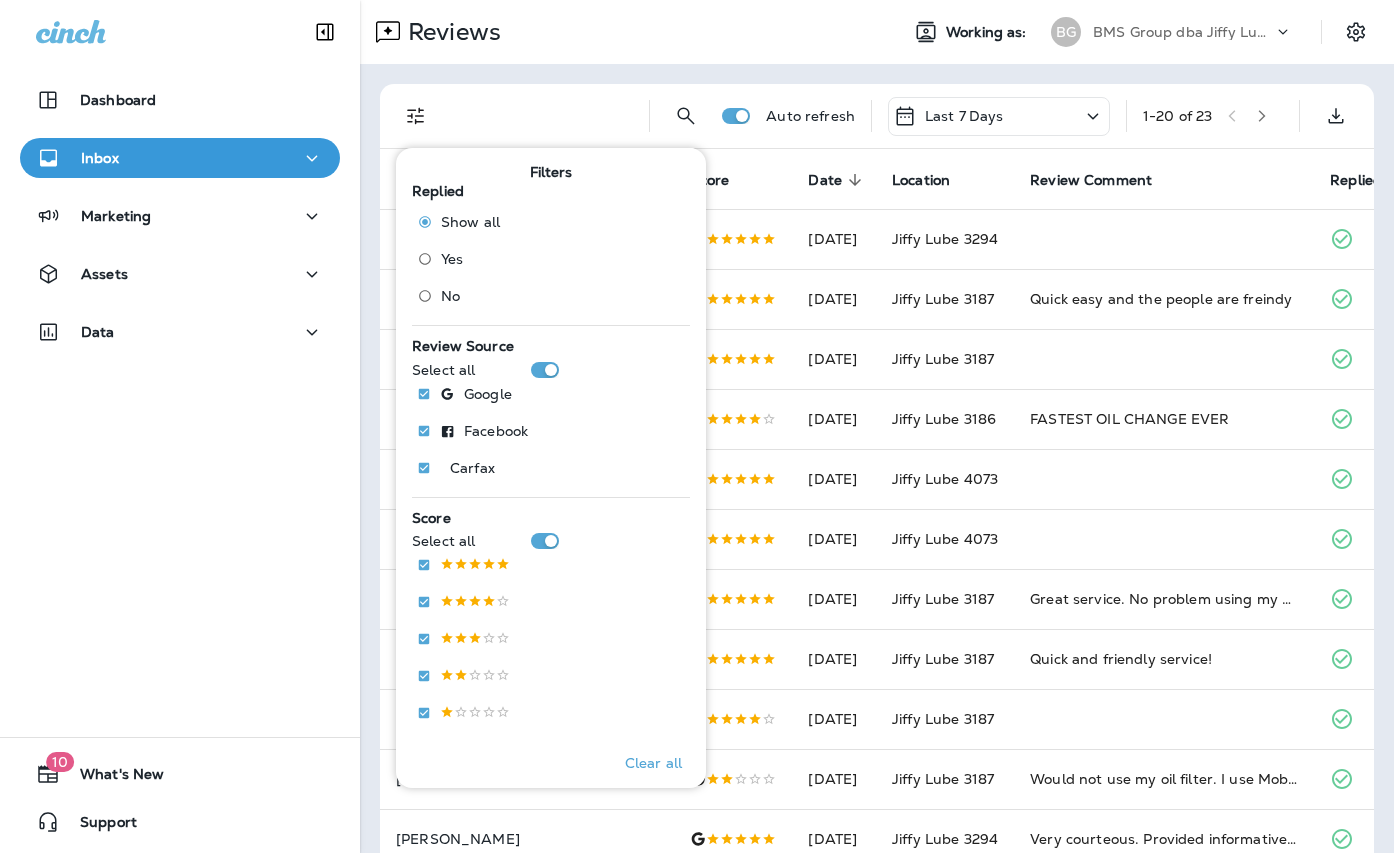 click on "No" at bounding box center [450, 296] 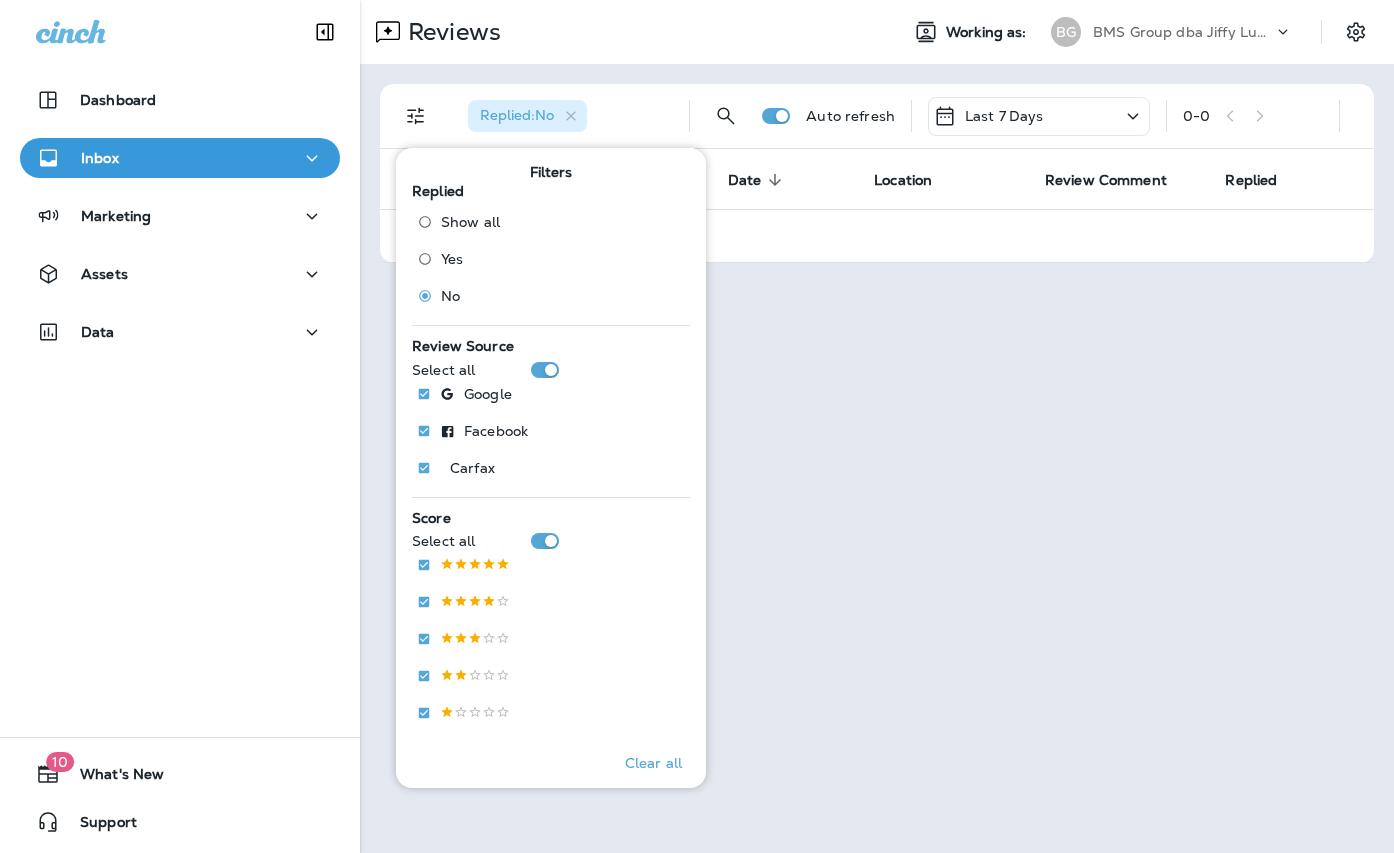 click on "Reviews Working as: BG BMS Group dba Jiffy Lube Replied :  No   Auto refresh       Last 7 Days 0  -  0   Customer Score Date sorted descending Location Review Comment Replied No results. Try adjusting filters" at bounding box center [877, 426] 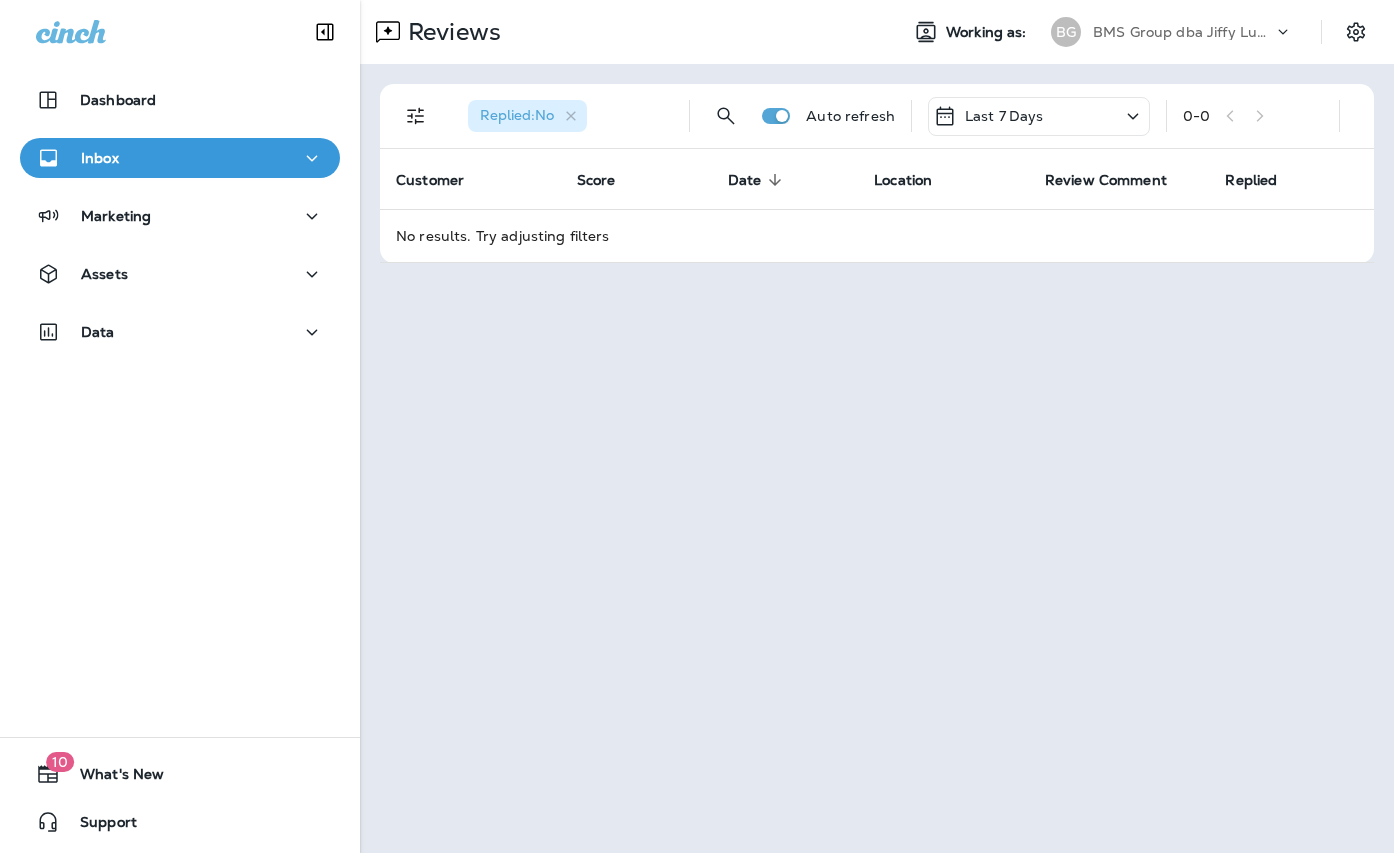 click on "BMS Group dba Jiffy Lube" at bounding box center (1183, 32) 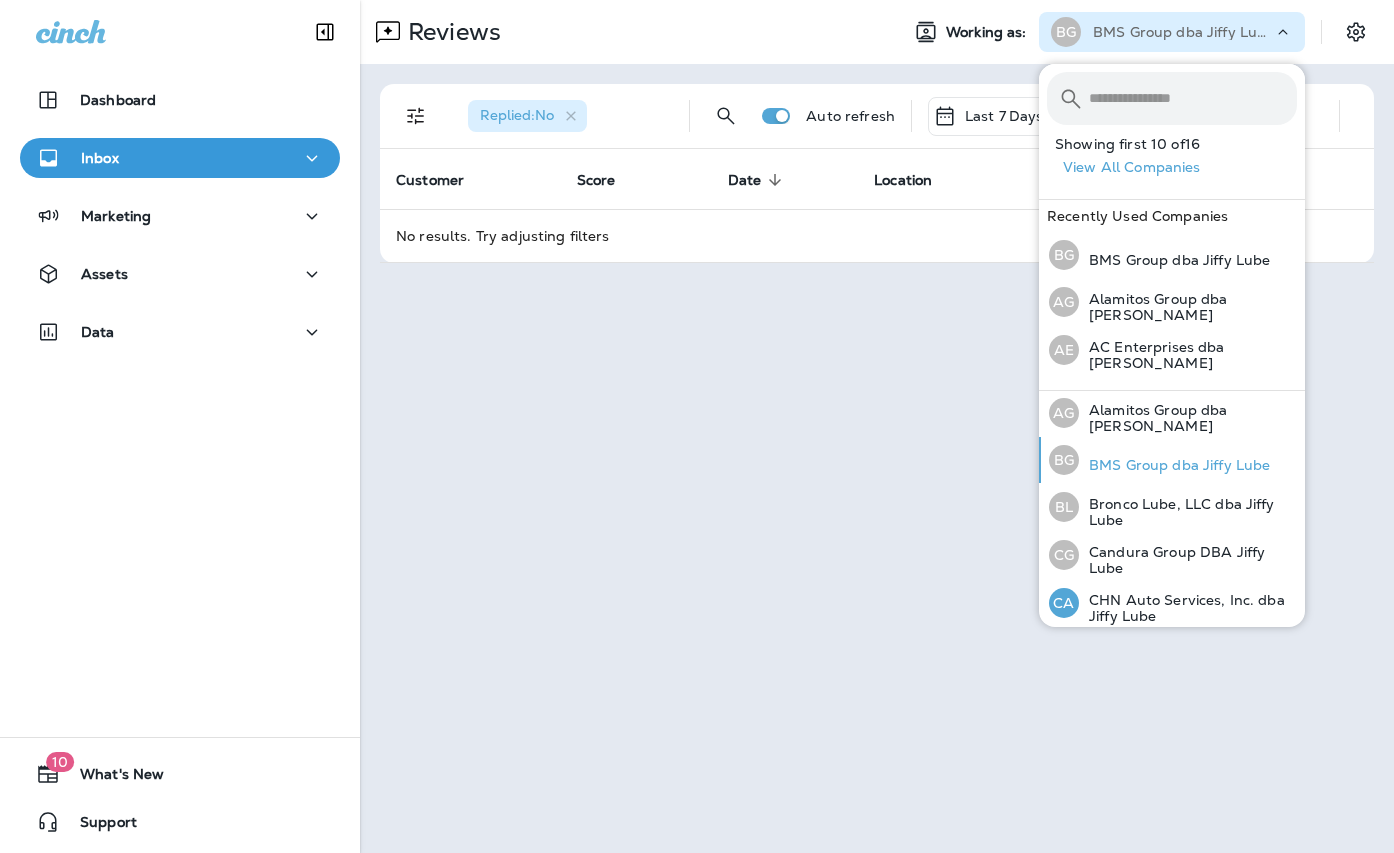 scroll, scrollTop: 48, scrollLeft: 0, axis: vertical 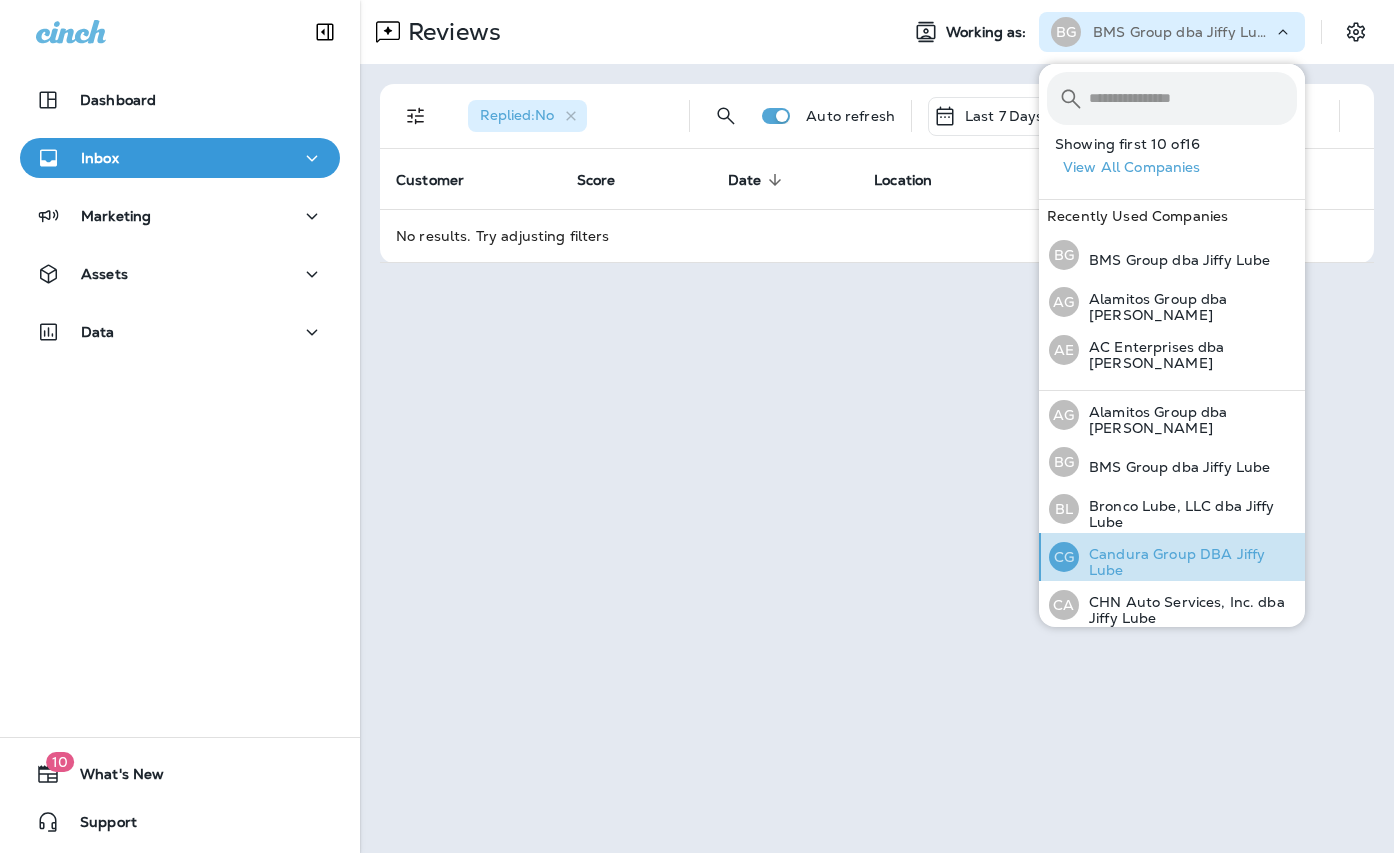 click on "Candura Group DBA Jiffy Lube" at bounding box center (1188, 562) 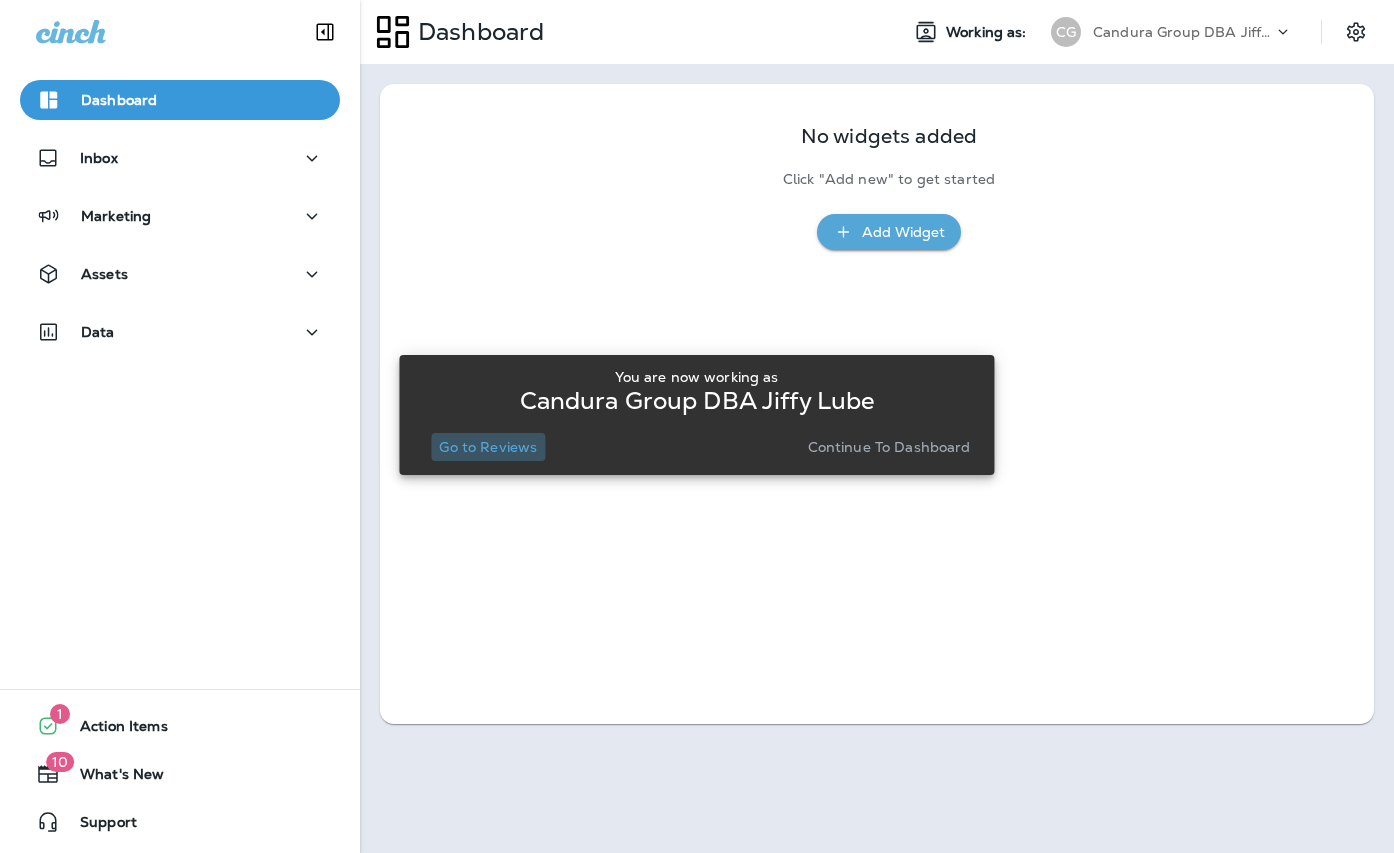 click on "Go to Reviews" at bounding box center [488, 447] 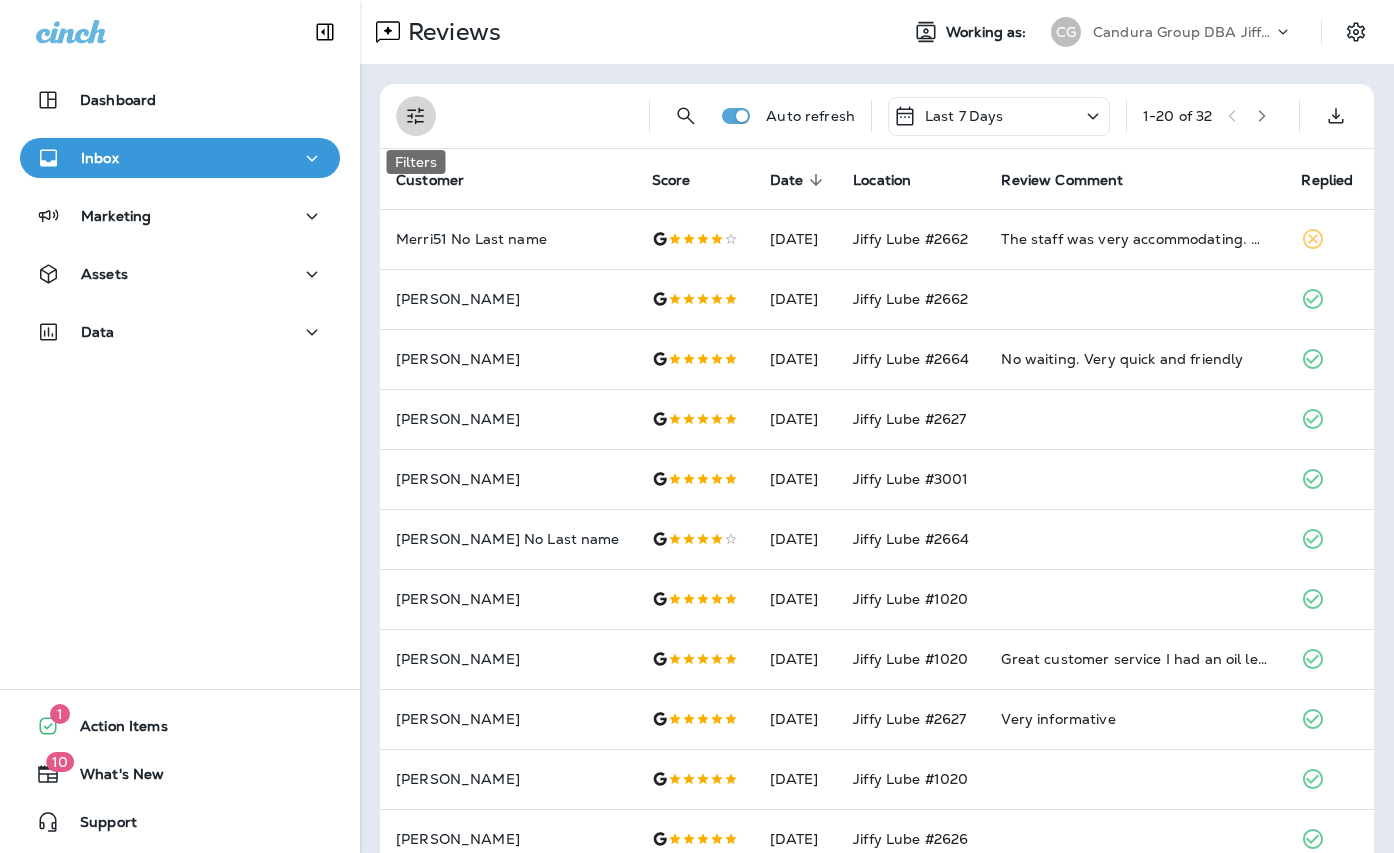 click at bounding box center [416, 116] 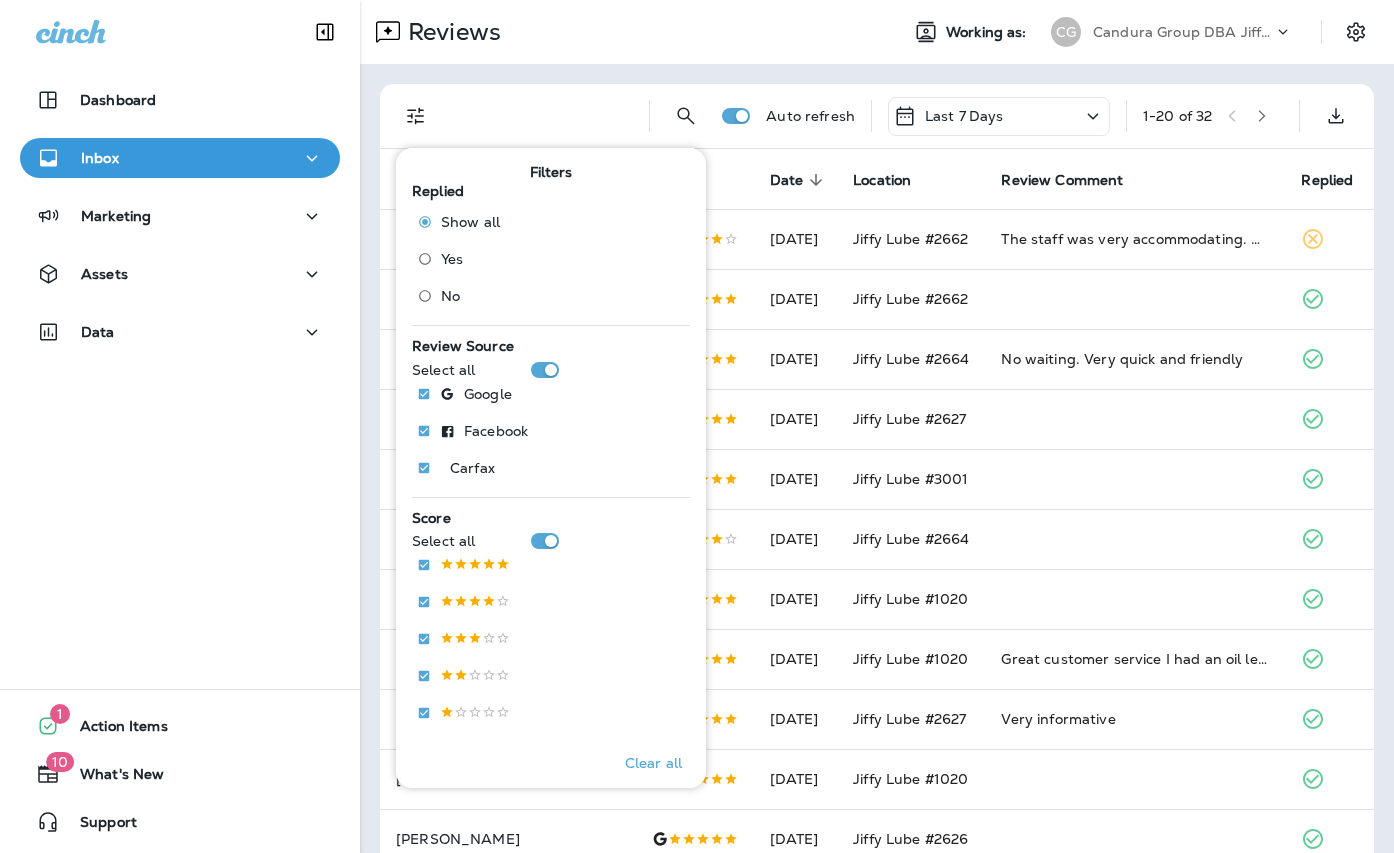 scroll, scrollTop: 15, scrollLeft: 0, axis: vertical 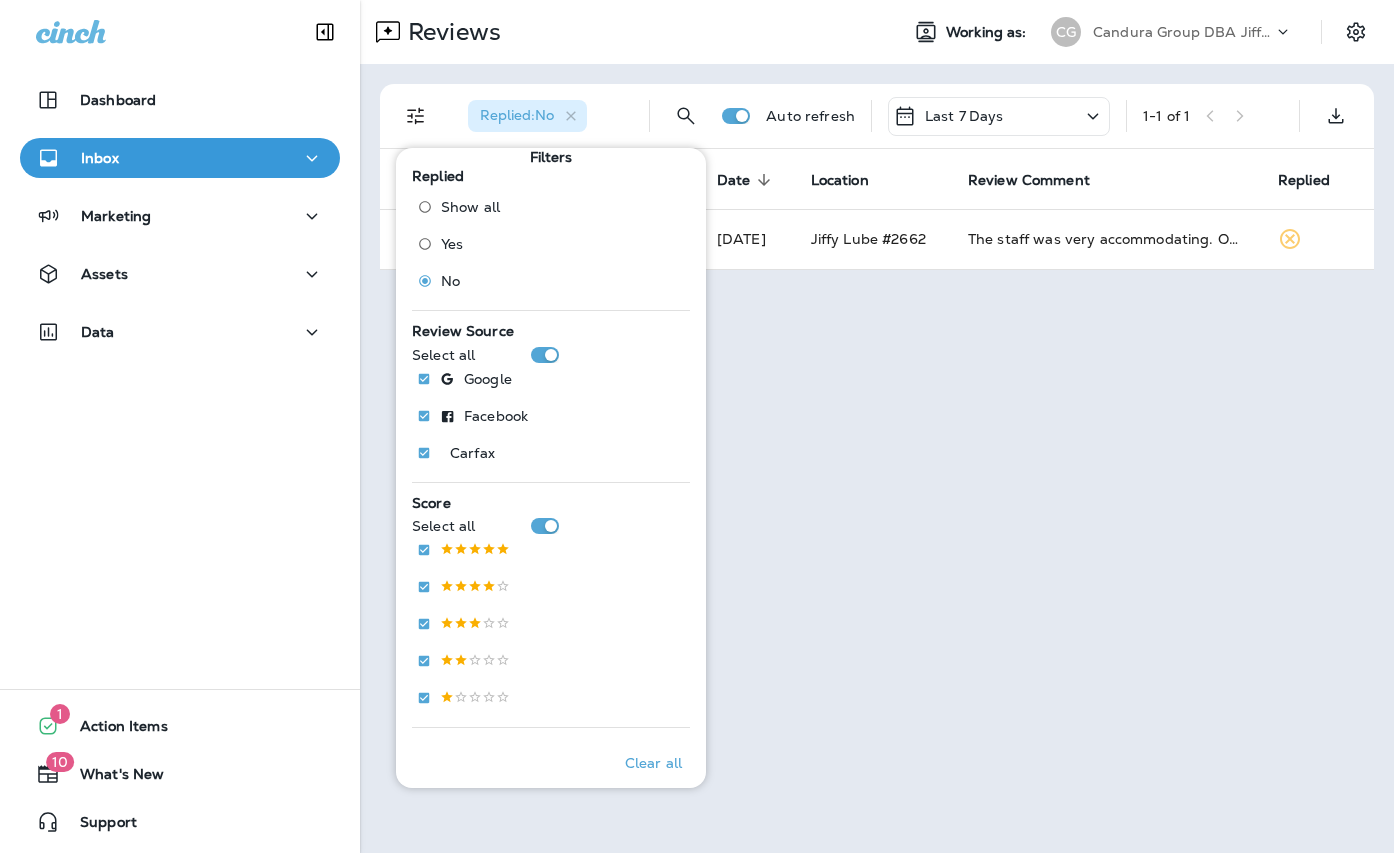 click on "Reviews Working as: [PERSON_NAME] Group DBA [PERSON_NAME] Replied :  No   Auto refresh       Last 7 Days 1  -  1   of 1 Customer Score Date sorted descending Location Review Comment Replied Merri51 No Last name [DATE] [PERSON_NAME] #2662 The staff was very accommodating.  One of the customers had a transmission issue that took a lot of time for the staff to remediate. Thus, it wasn't a typical work day, but the staff did their best." at bounding box center (877, 426) 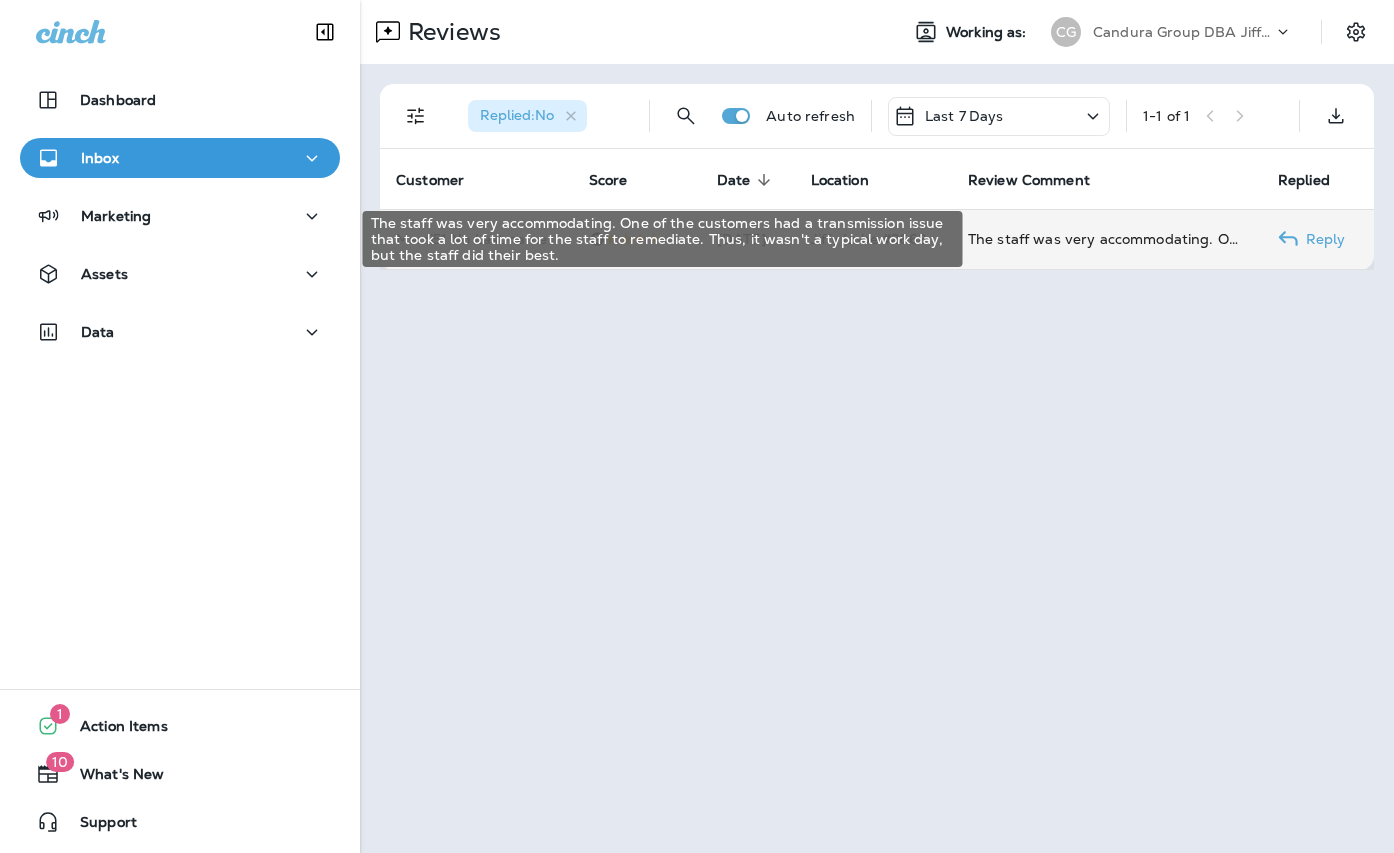 click on "The staff was very accommodating.  One of the customers had a transmission issue that took a lot of time for the staff to remediate. Thus, it wasn't a typical work day, but the staff did their best." at bounding box center (1107, 239) 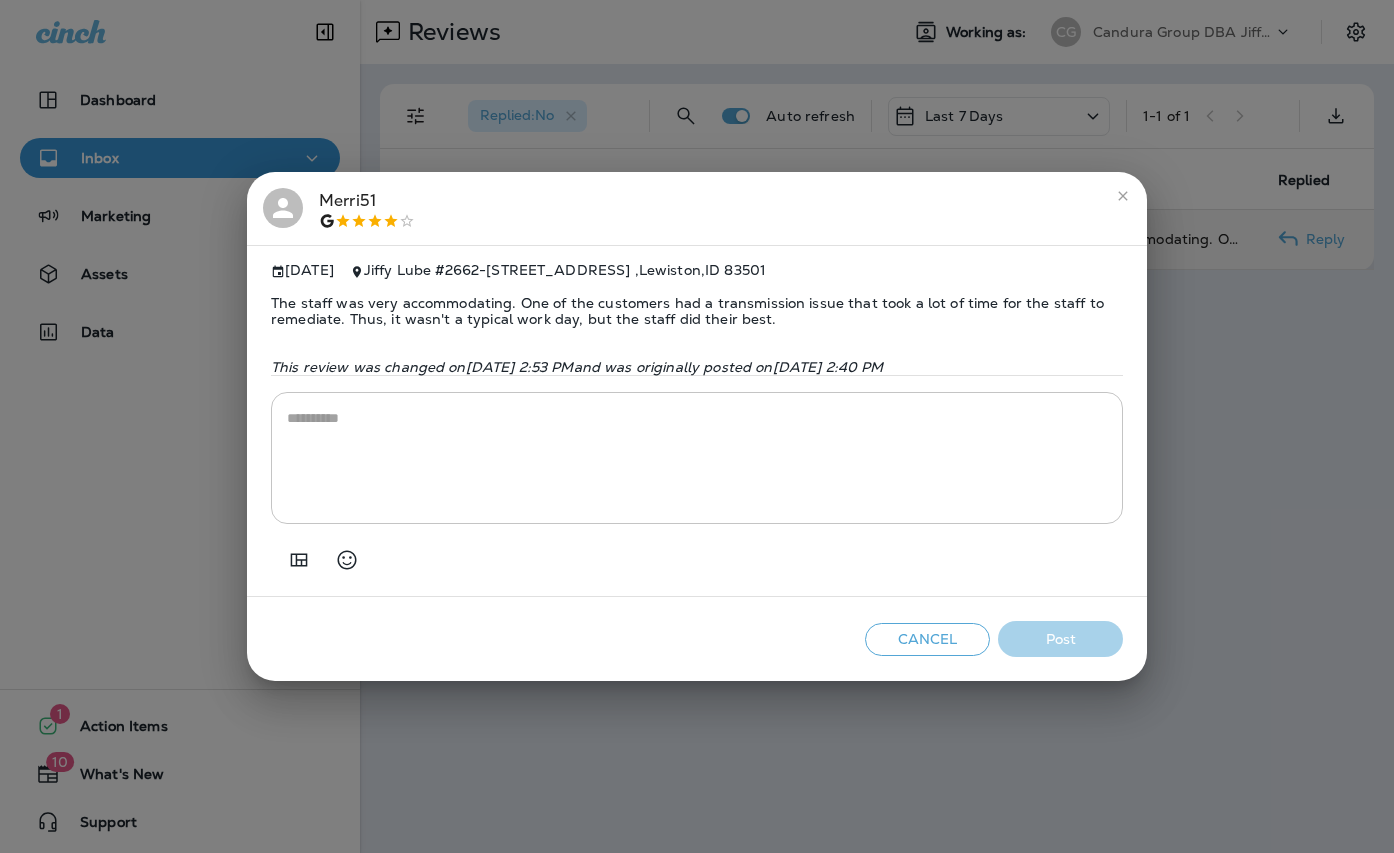 click on "Merri51   [DATE] Jiffy Lube #2662  -  [STREET_ADDRESS] The staff was very accommodating.  One of the customers had a transmission issue that took a lot of time for the staff to remediate. Thus, it wasn't a typical work day, but the staff did their best. This review was changed [DATE][DATE] 2:53 PM  and was originally posted [DATE][DATE] 2:40 PM * ​ Cancel Post" at bounding box center [697, 426] 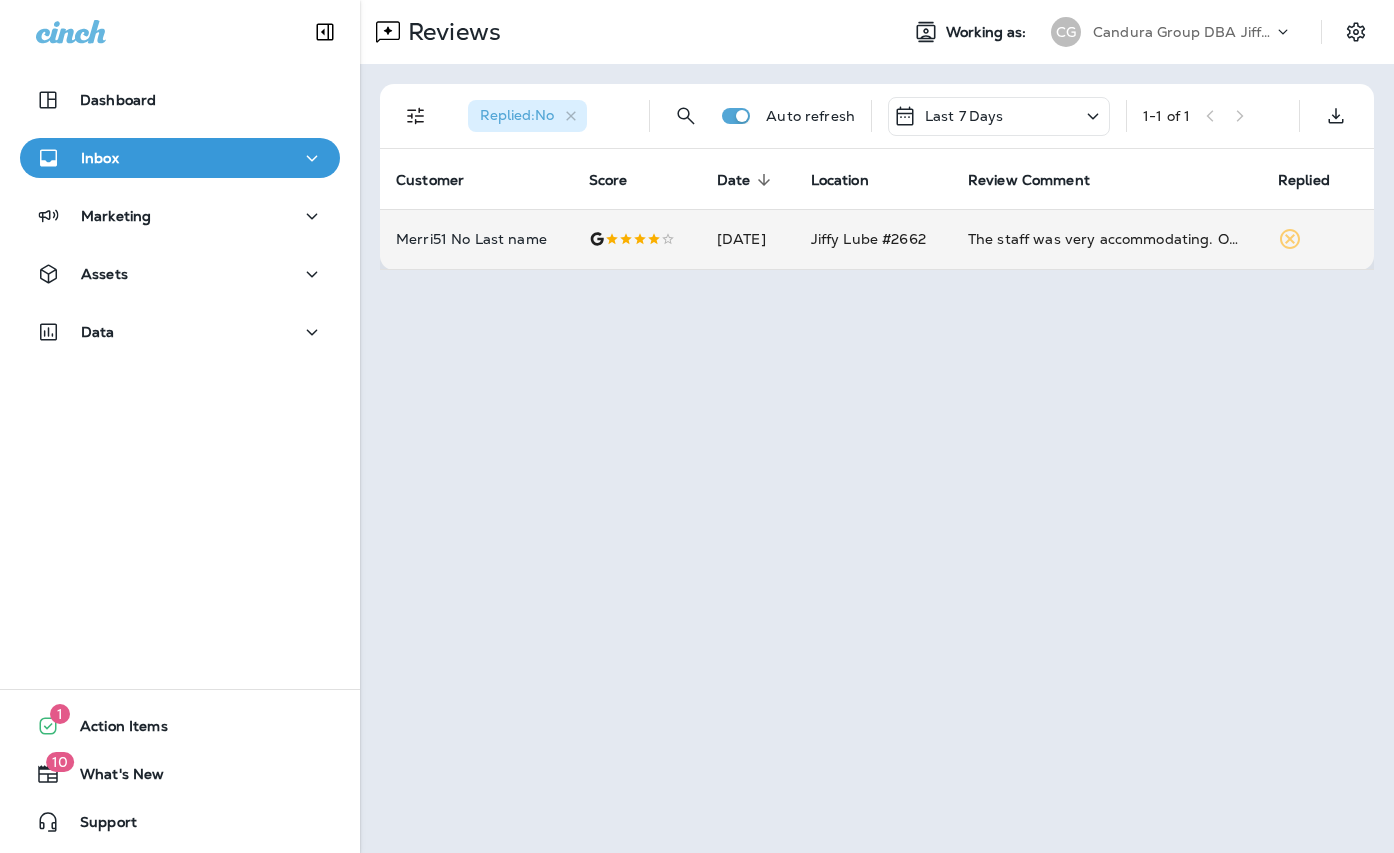 click on "Candura Group DBA Jiffy Lube" at bounding box center [1183, 32] 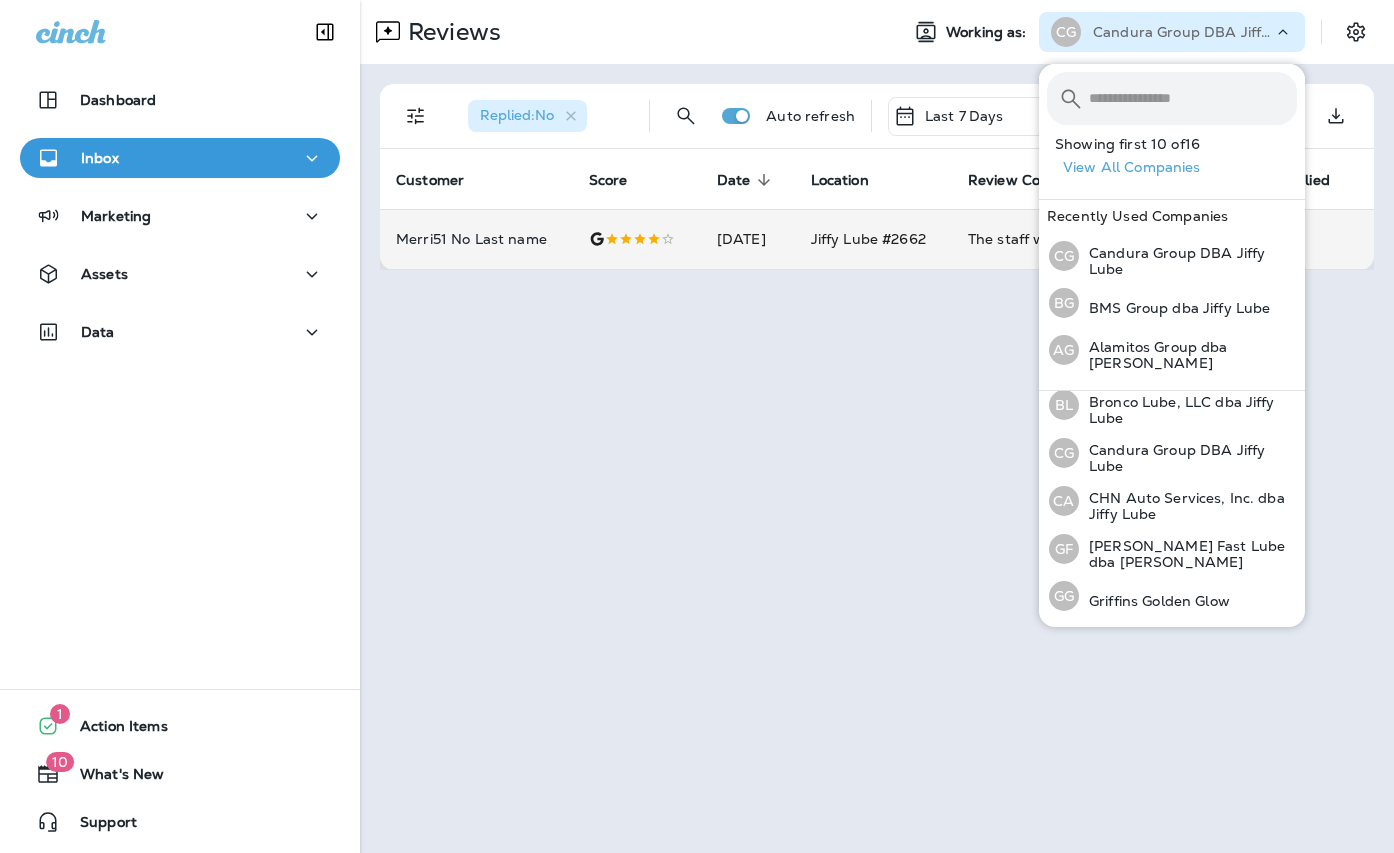 scroll, scrollTop: 158, scrollLeft: 0, axis: vertical 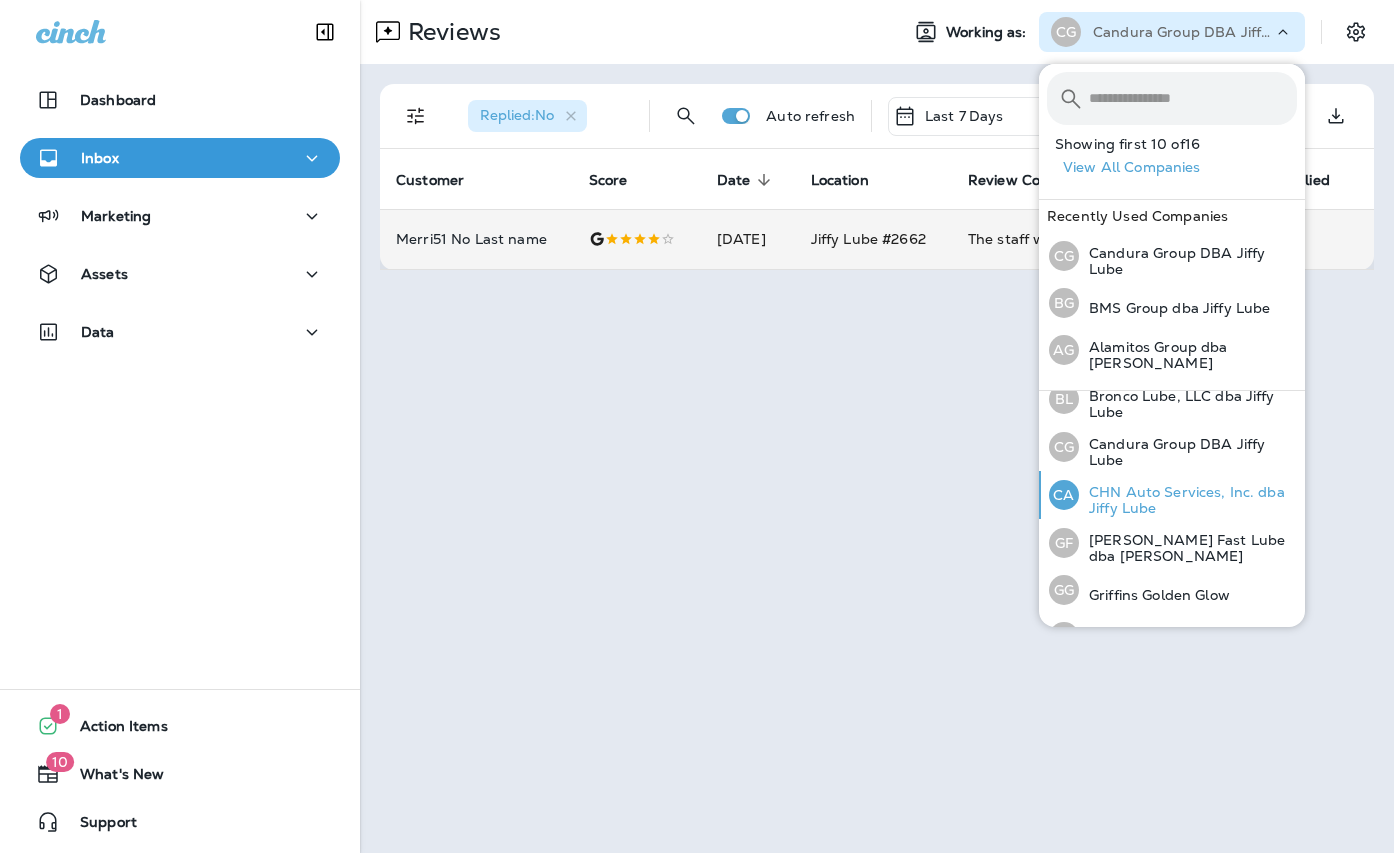 click on "CHN Auto Services, Inc. dba Jiffy Lube" at bounding box center [1188, 500] 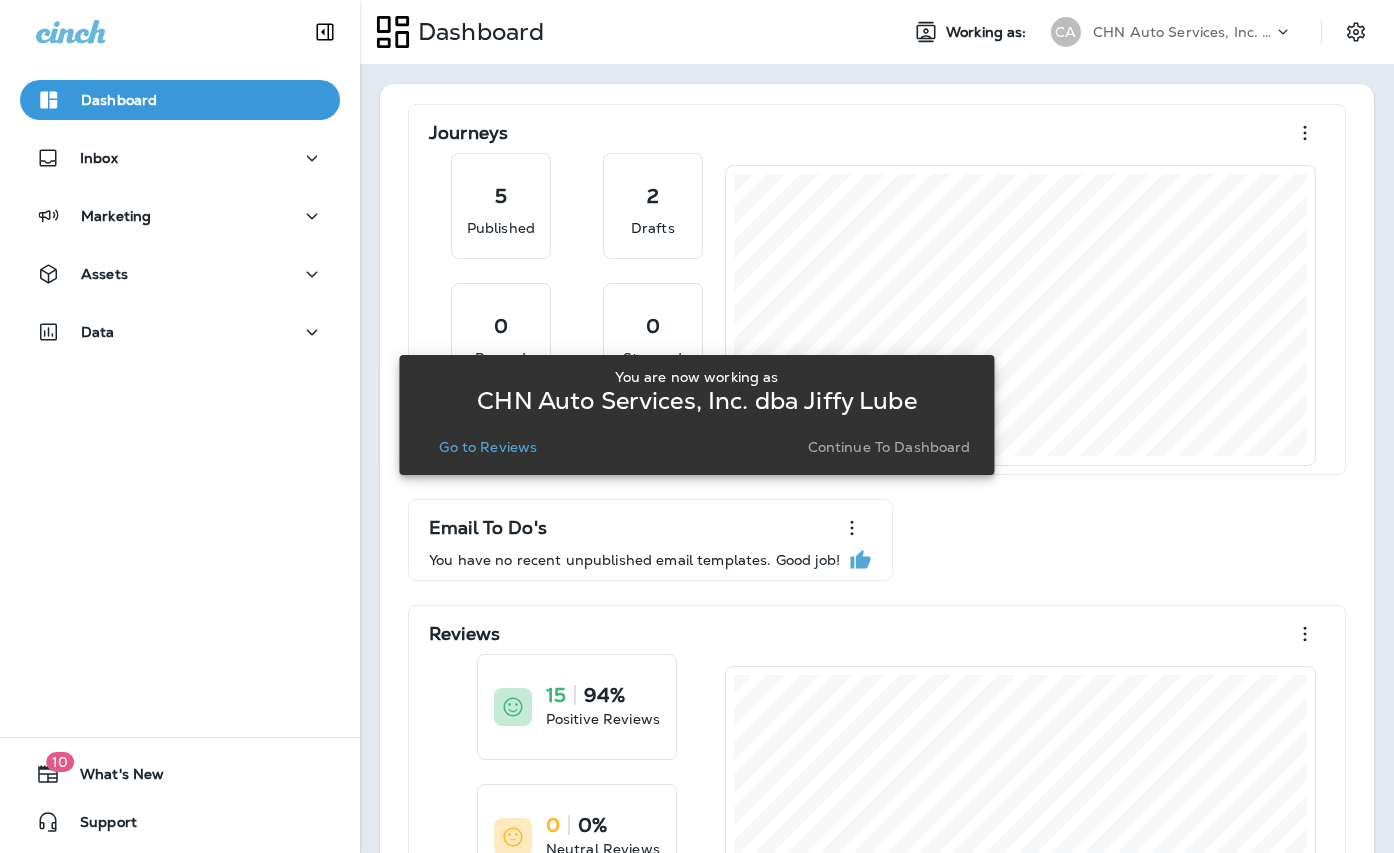 click on "Go to Reviews" at bounding box center (488, 447) 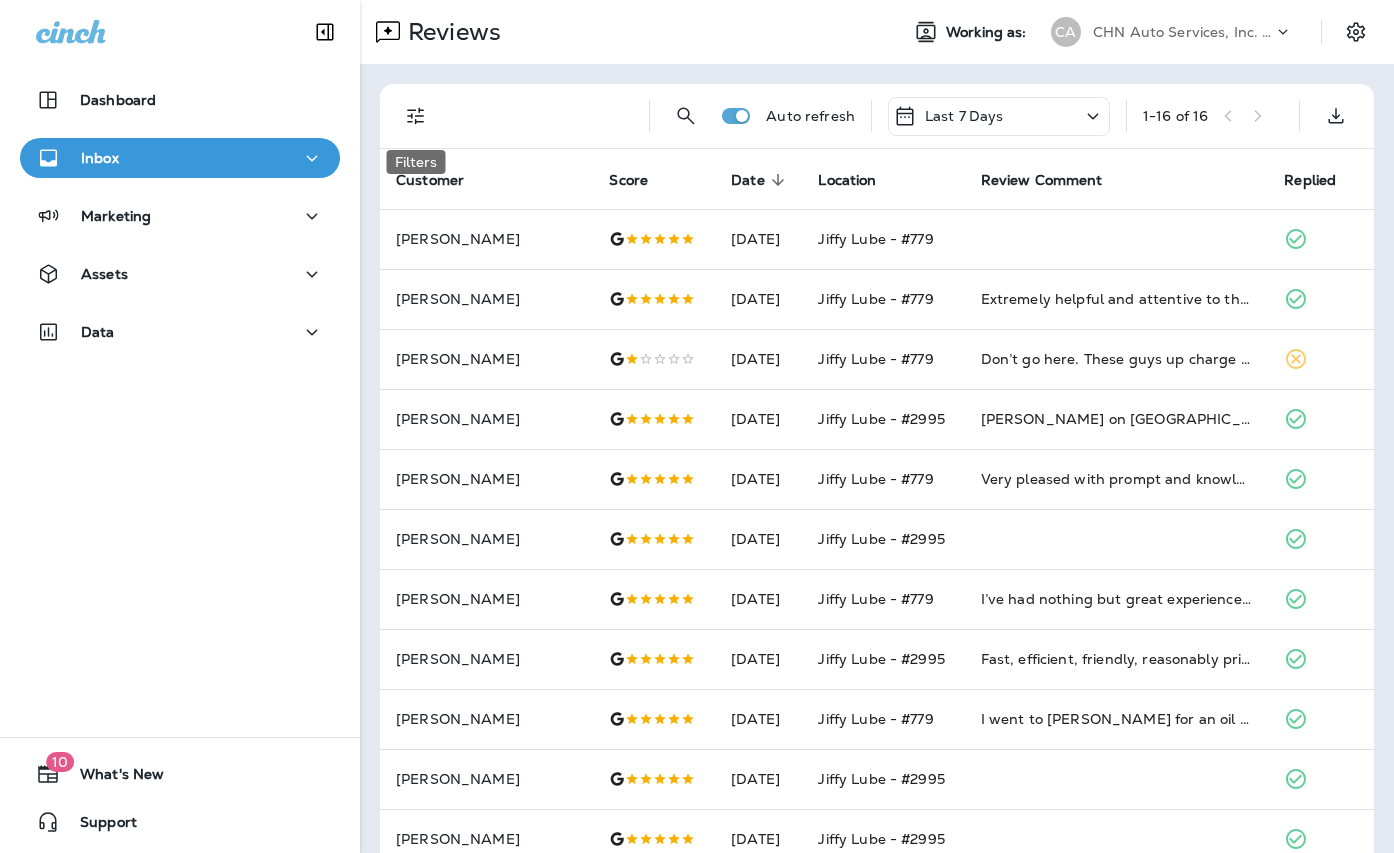 click 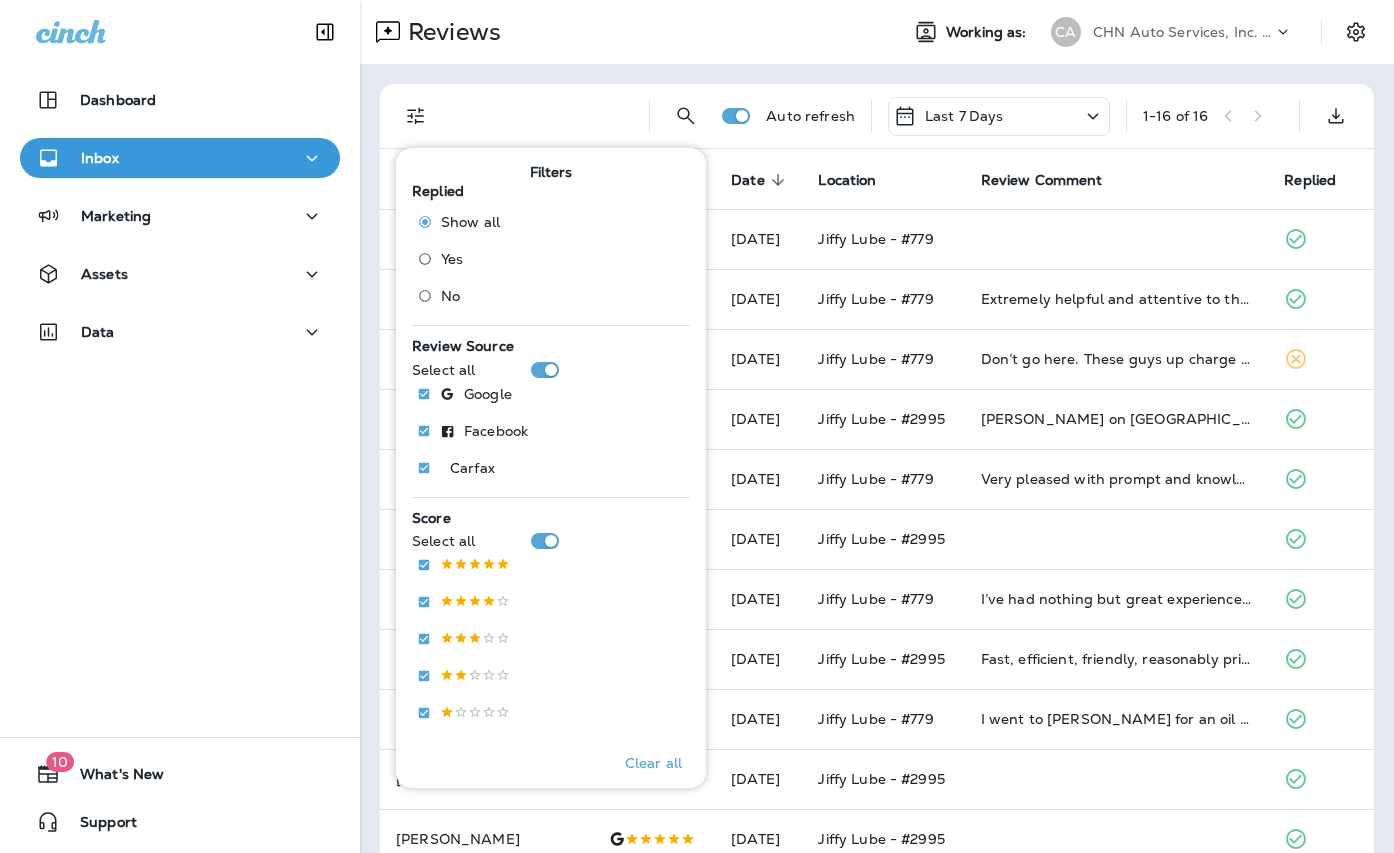 click on "No" at bounding box center [450, 296] 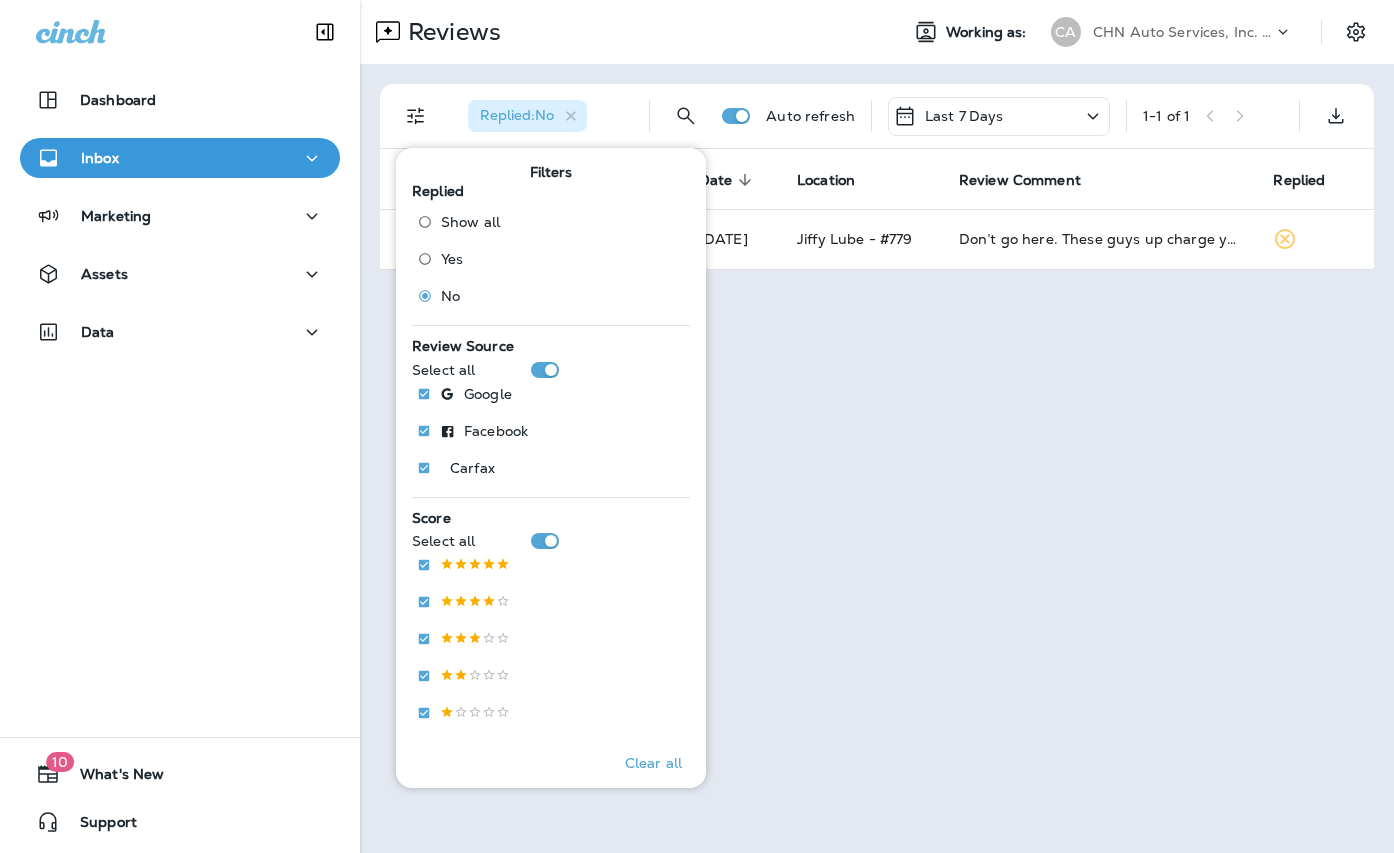 click on "Replied :  No   Auto refresh       Last 7 Days 1  -  1   of 1 Customer Score Date sorted descending Location Review Comment Replied [PERSON_NAME] [DATE] [PERSON_NAME] - #779 Don’t go here. These  guys up charge you and tryna to make you buy more than what you actually need" at bounding box center (877, 177) 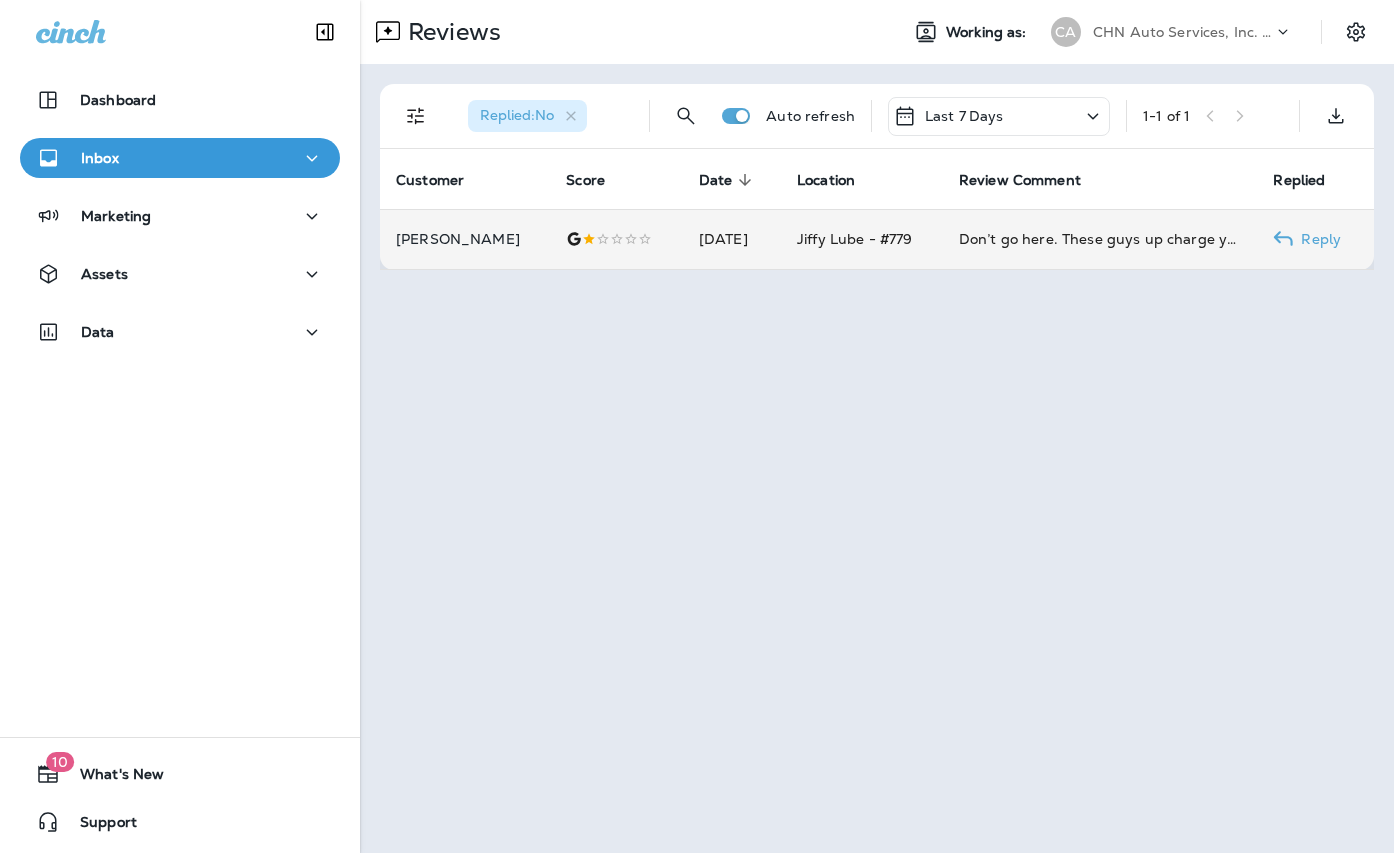 click on "Don’t go here. These  guys up charge you and tryna to make you buy more than what you actually need" at bounding box center [1100, 239] 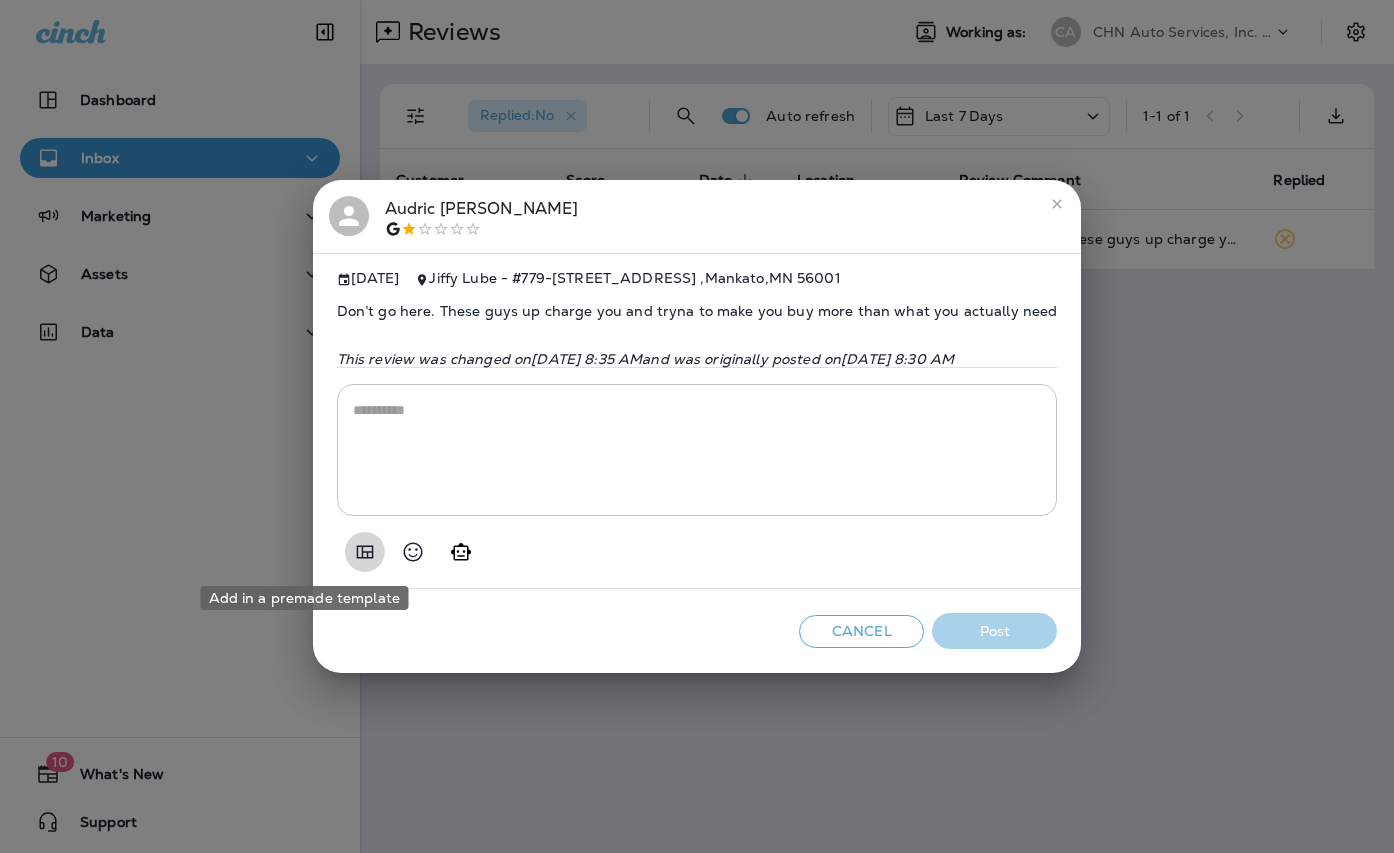 click 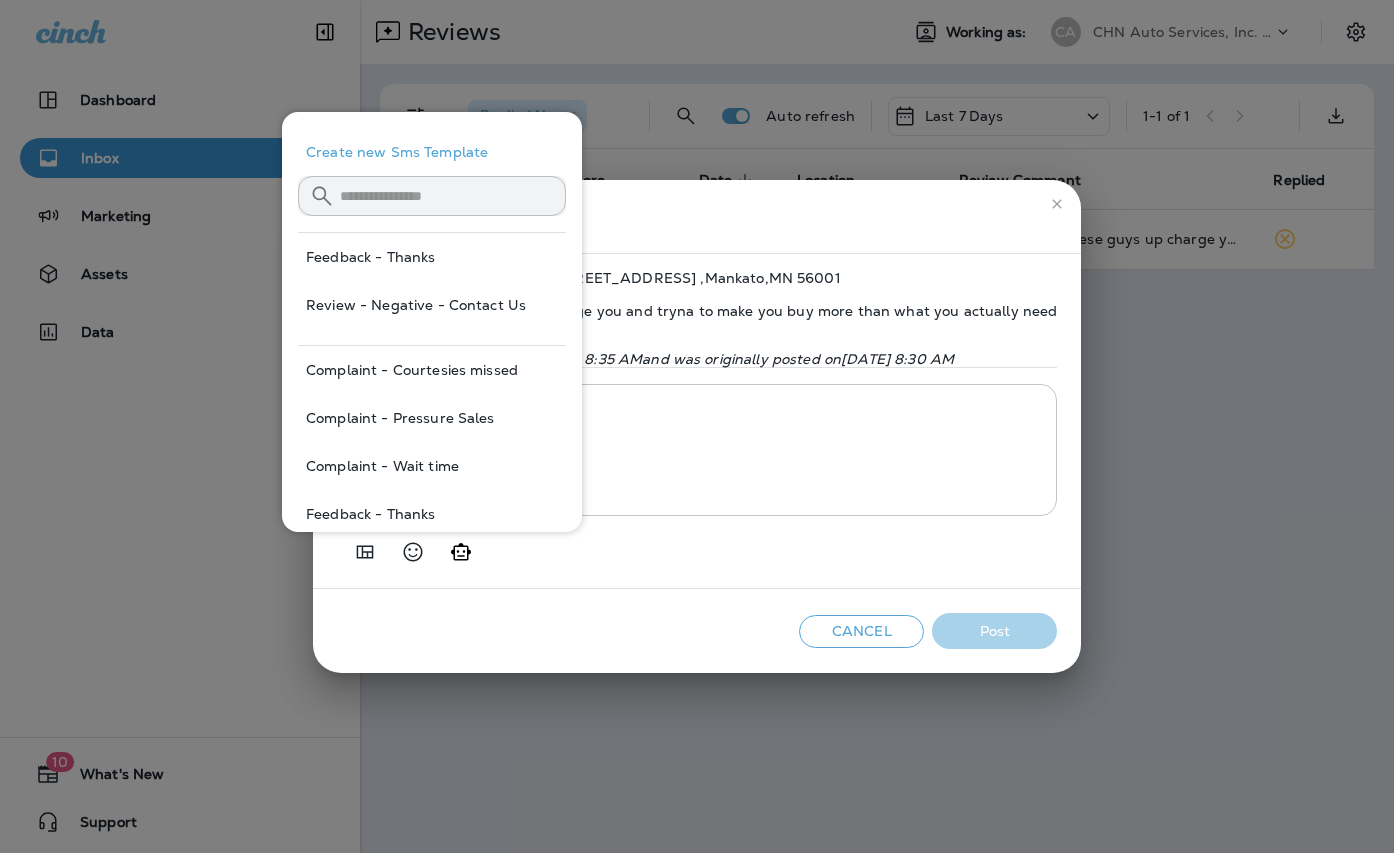 click on "Review - Negative - Contact Us" at bounding box center (432, 305) 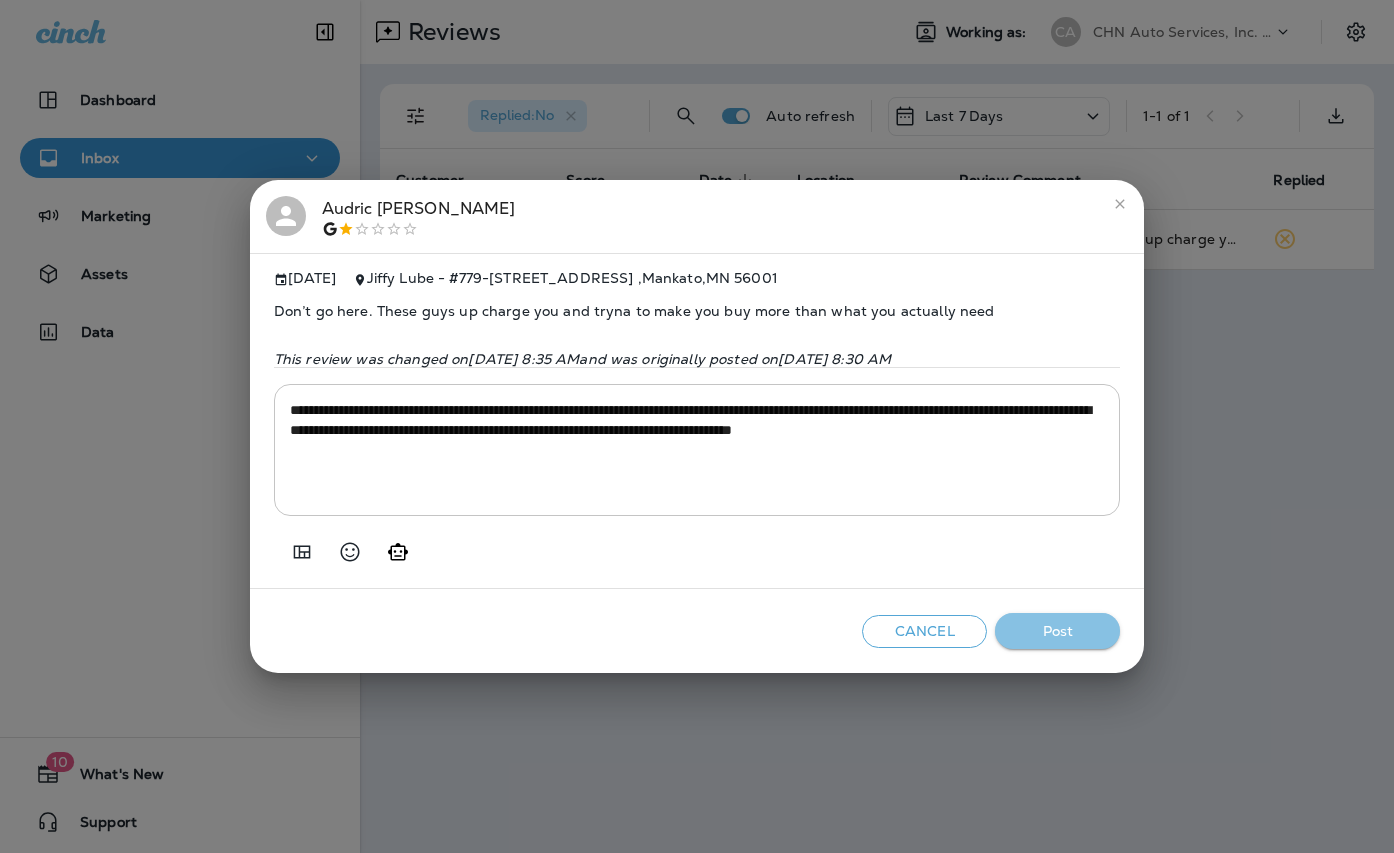 click on "Post" at bounding box center [1057, 631] 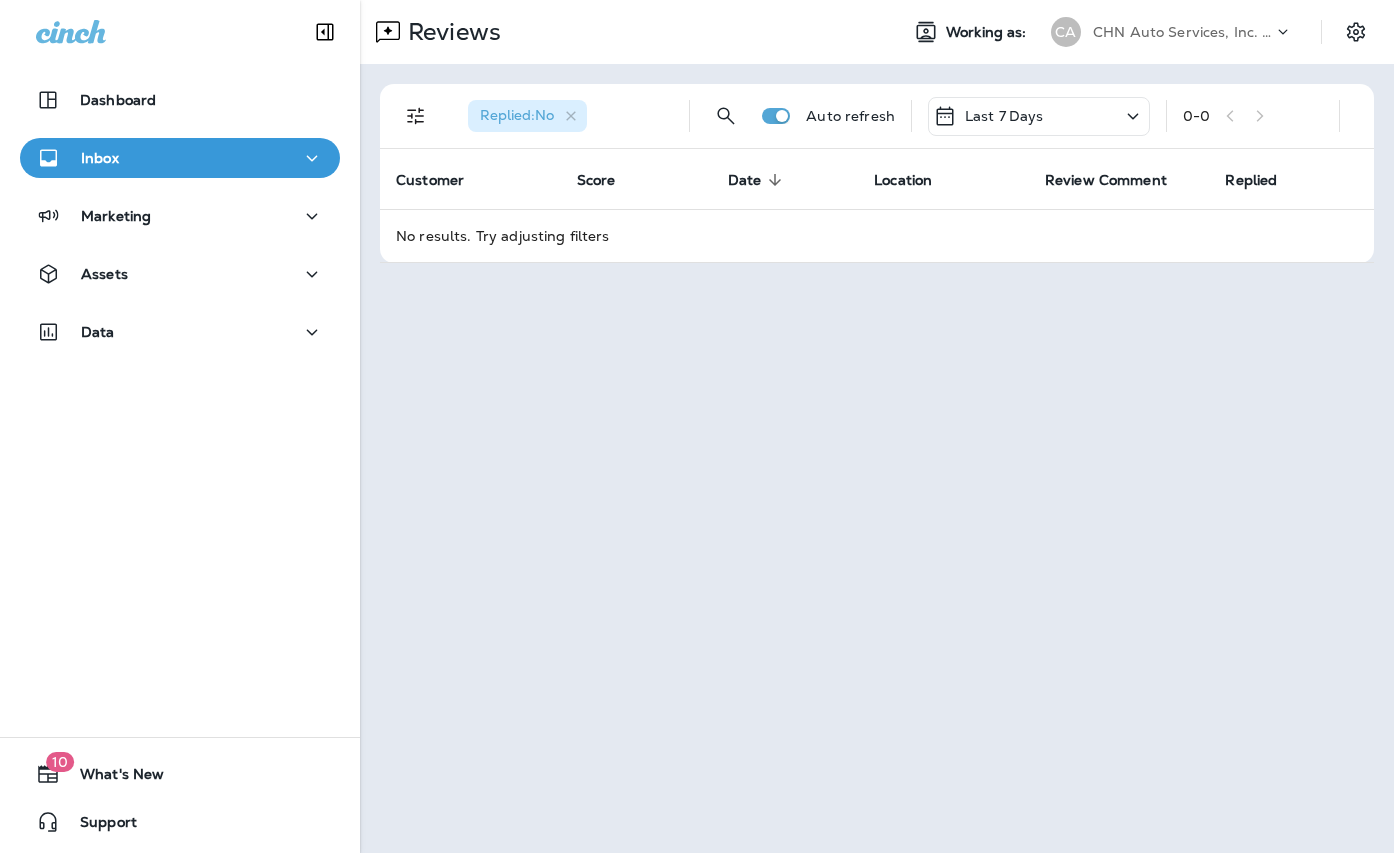 click on "CHN Auto Services, Inc. dba Jiffy Lube" at bounding box center (1183, 32) 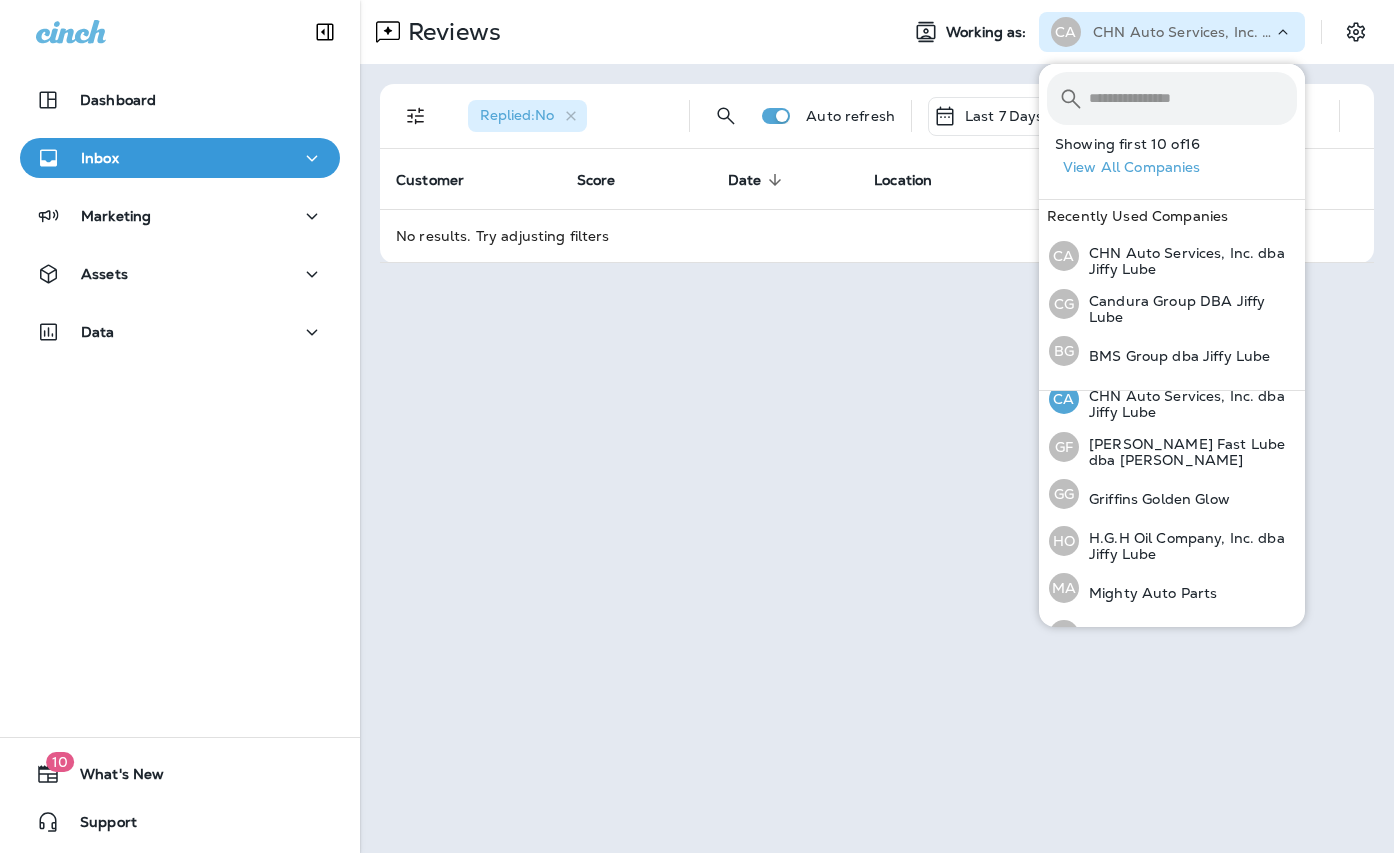 scroll, scrollTop: 262, scrollLeft: 0, axis: vertical 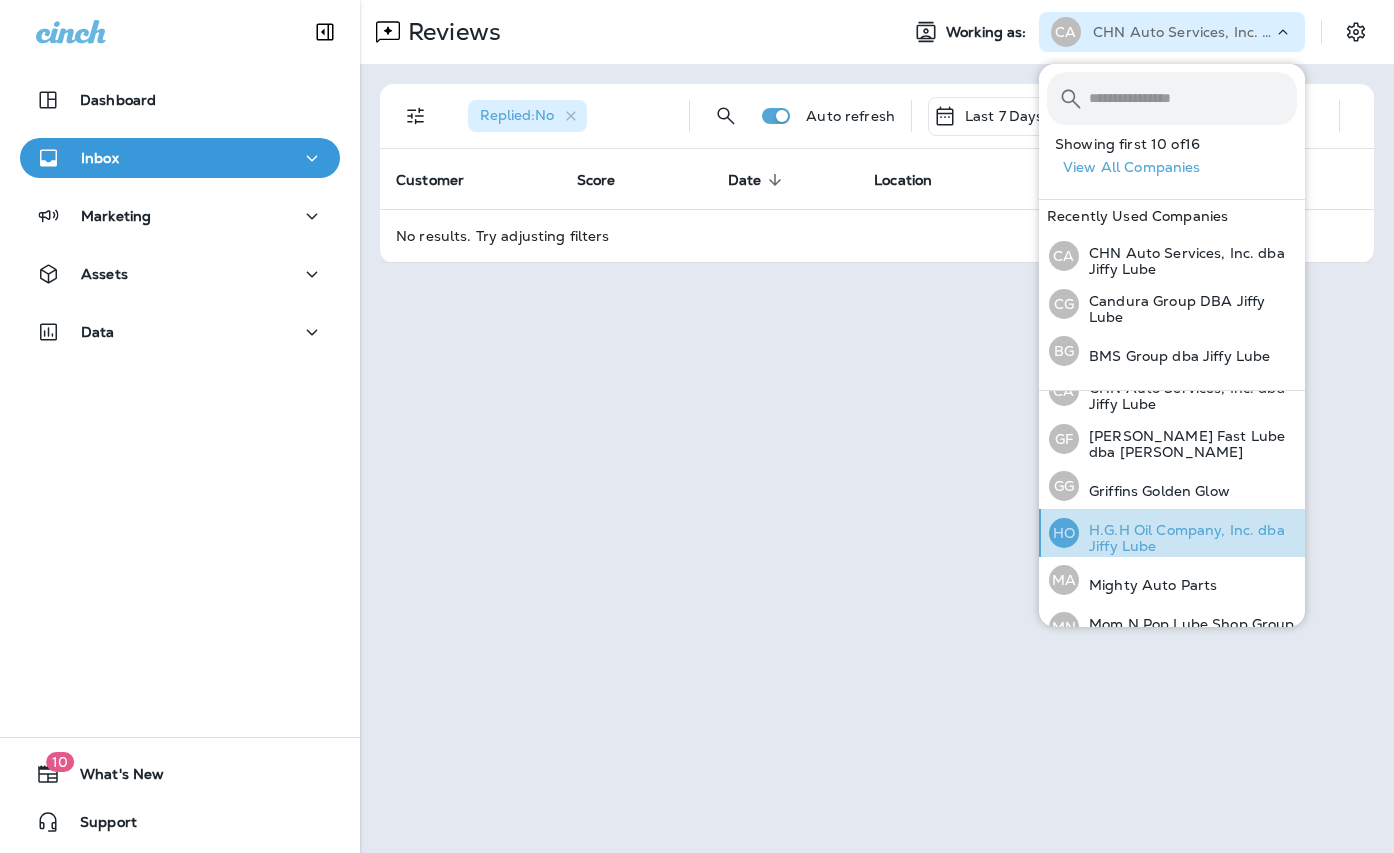 click on "H.G.H Oil Company, Inc. dba Jiffy Lube" at bounding box center (1188, 538) 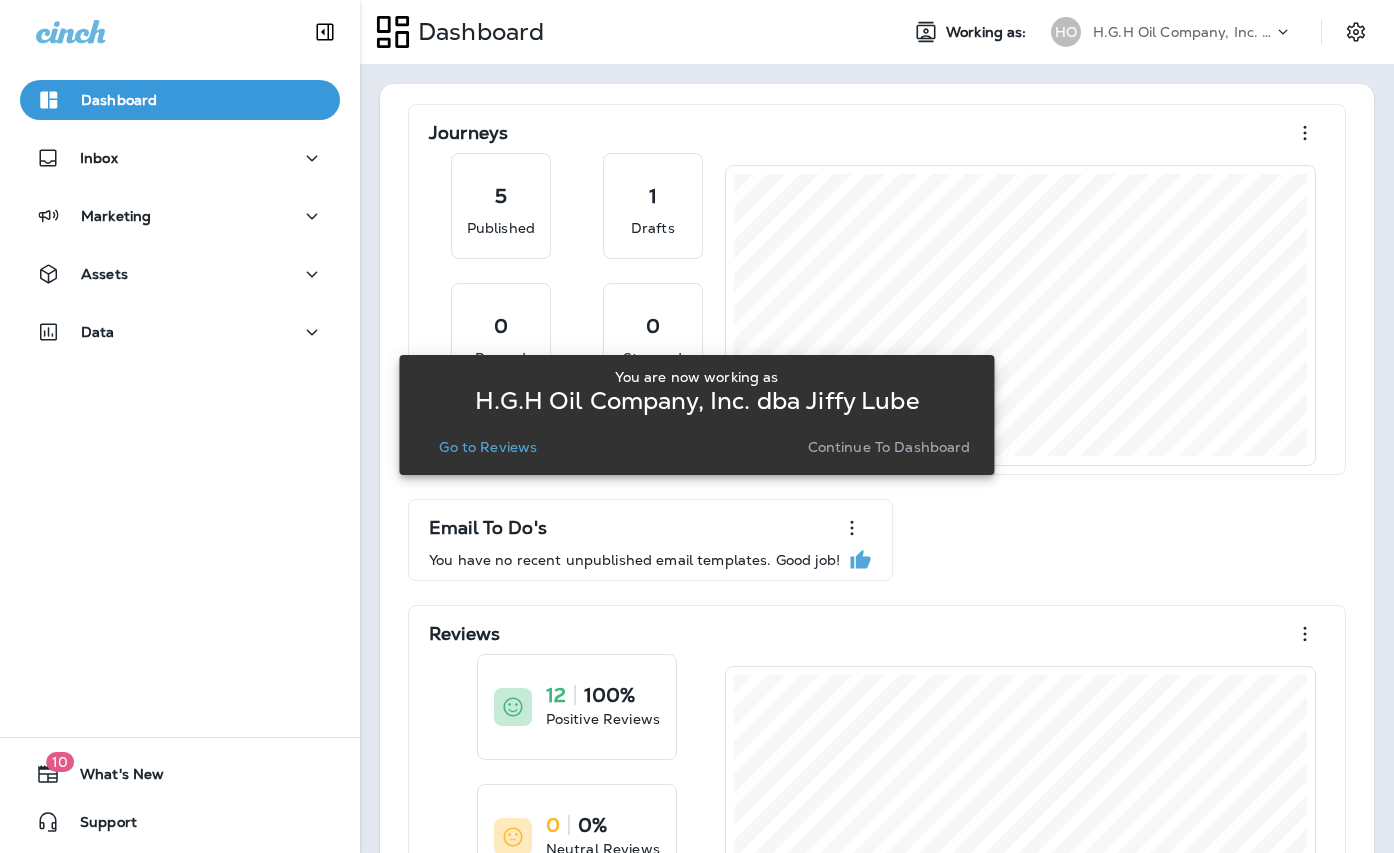 click on "Go to Reviews" at bounding box center (488, 447) 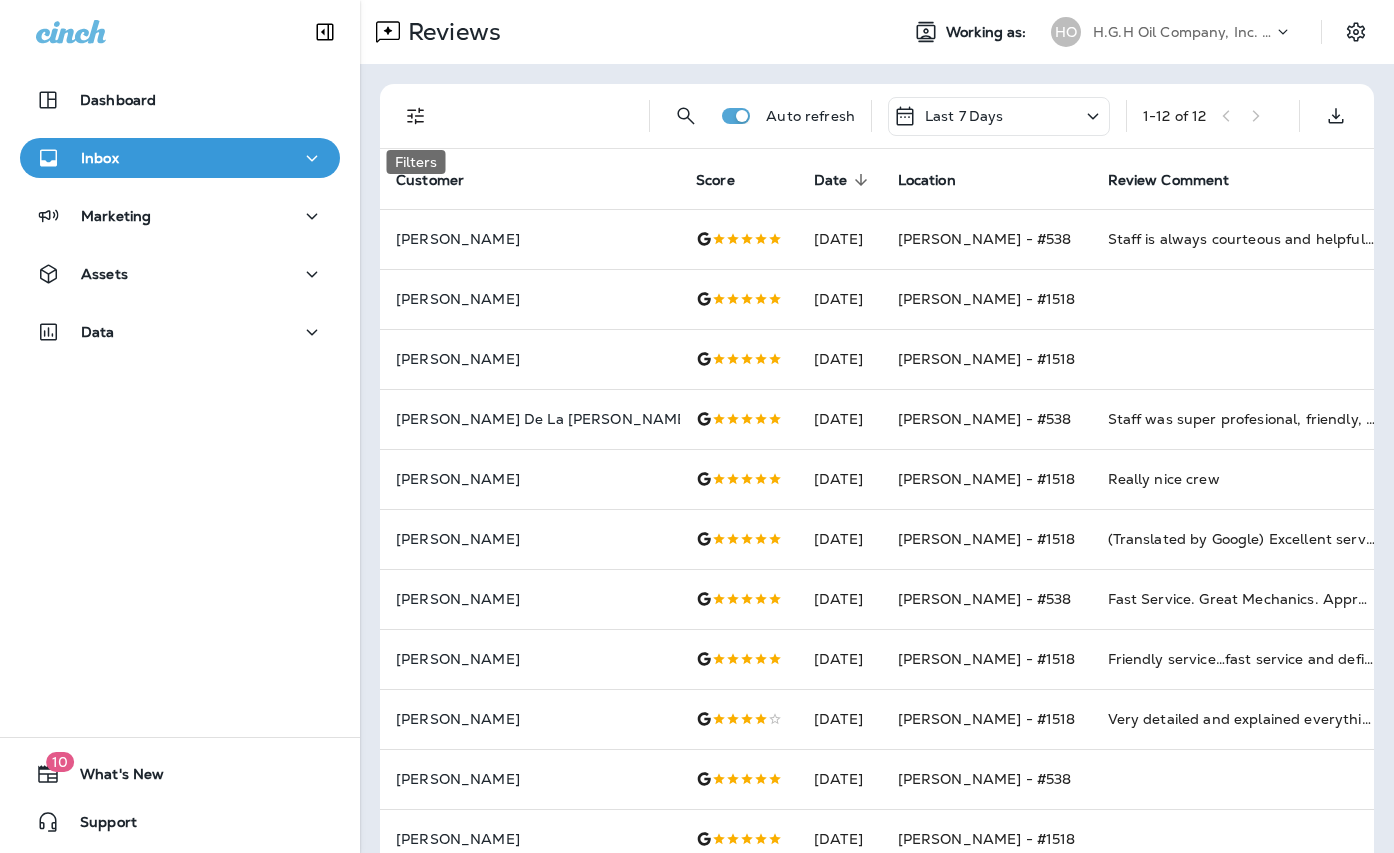 click at bounding box center [416, 116] 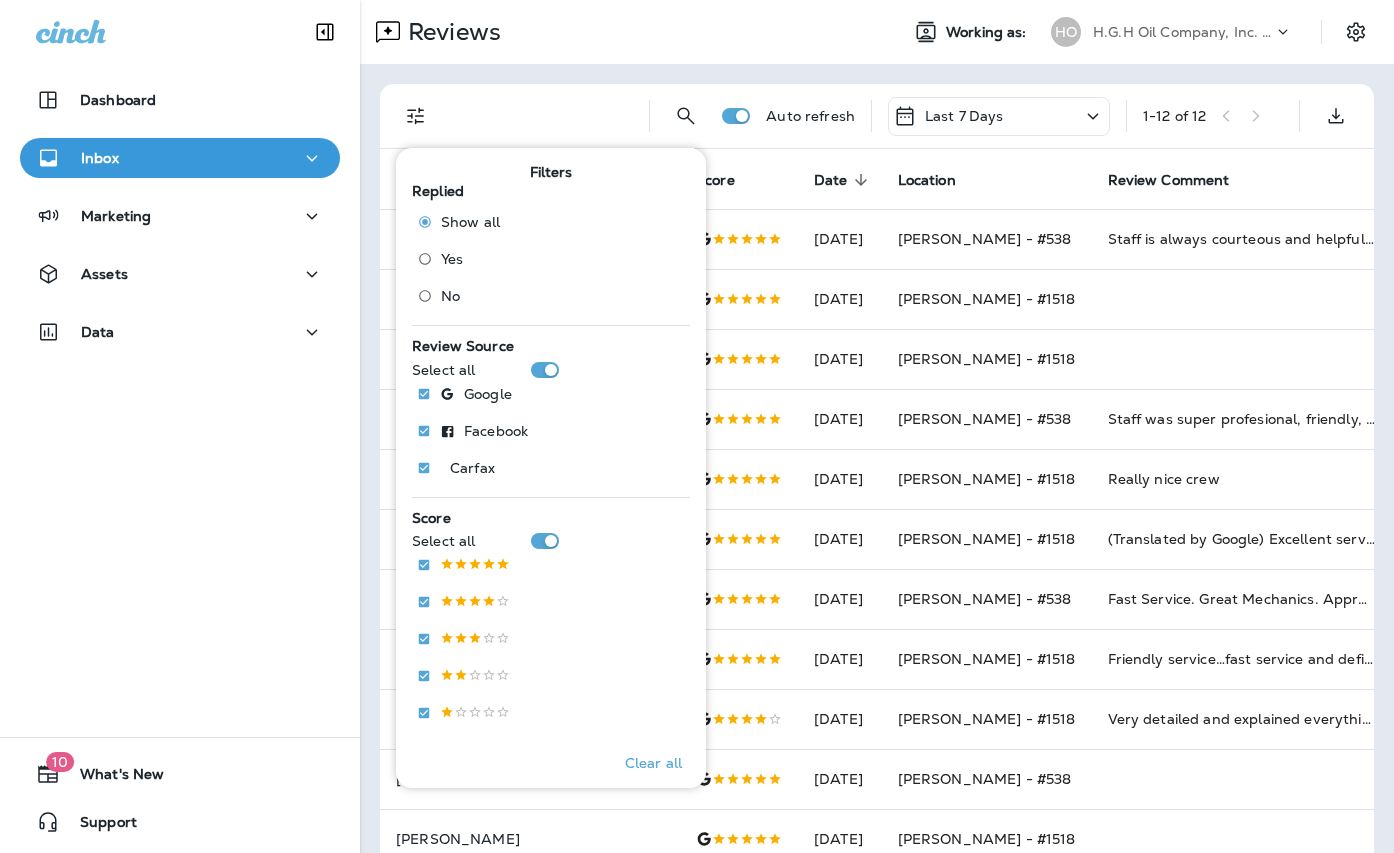 click on "No" at bounding box center [454, 296] 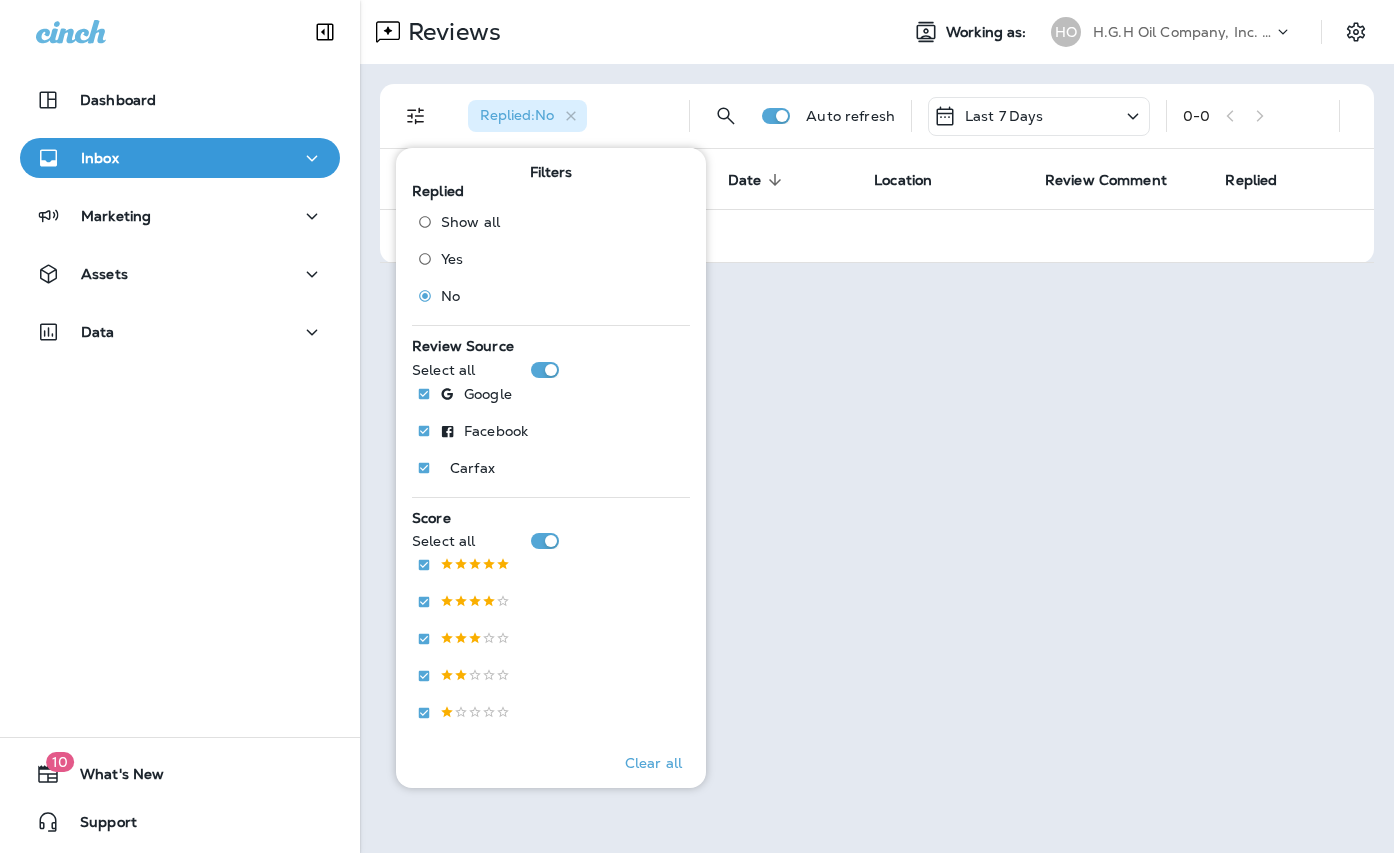 click on "H.G.H Oil Company, Inc. dba Jiffy Lube" at bounding box center [1183, 32] 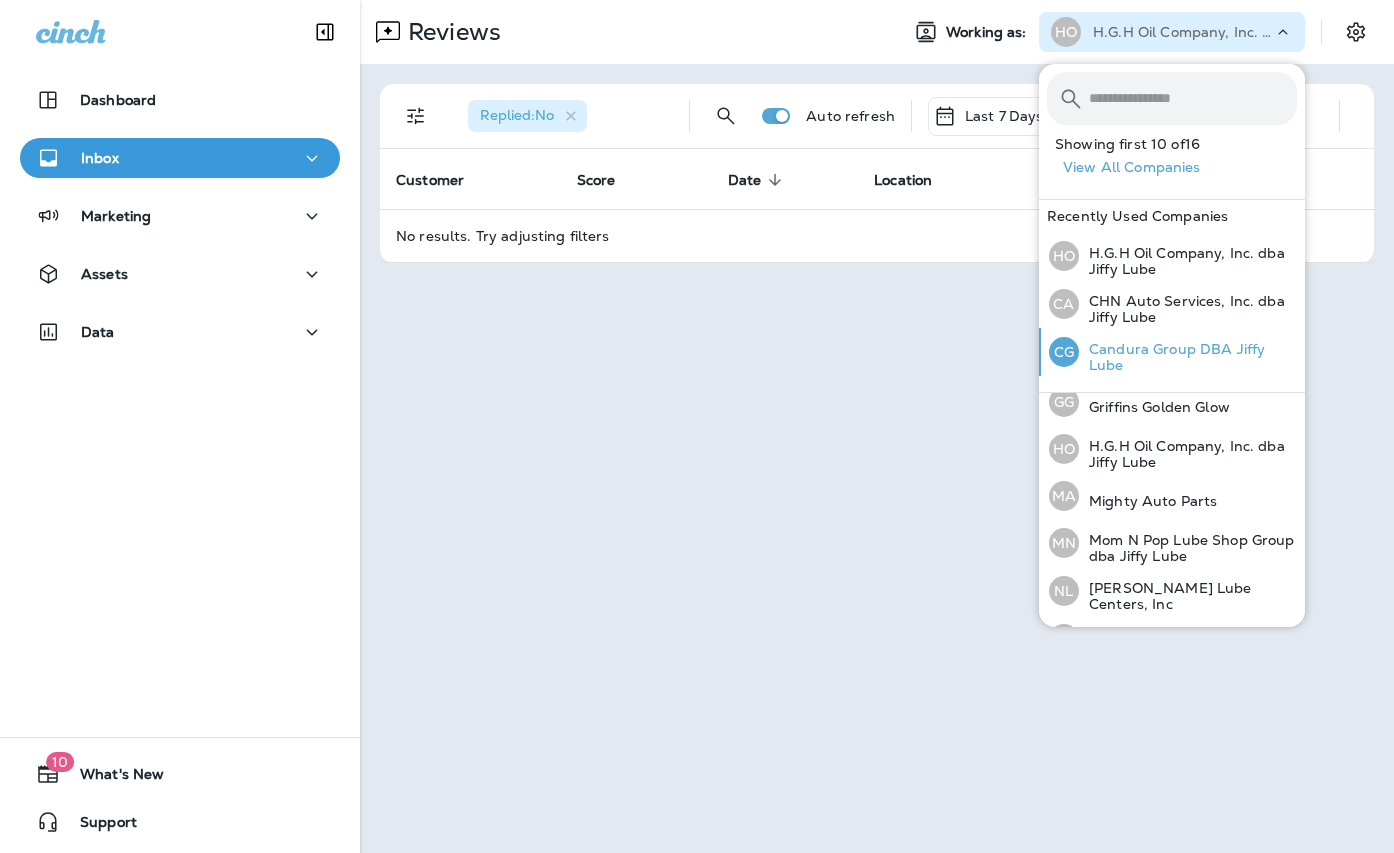 scroll, scrollTop: 337, scrollLeft: 0, axis: vertical 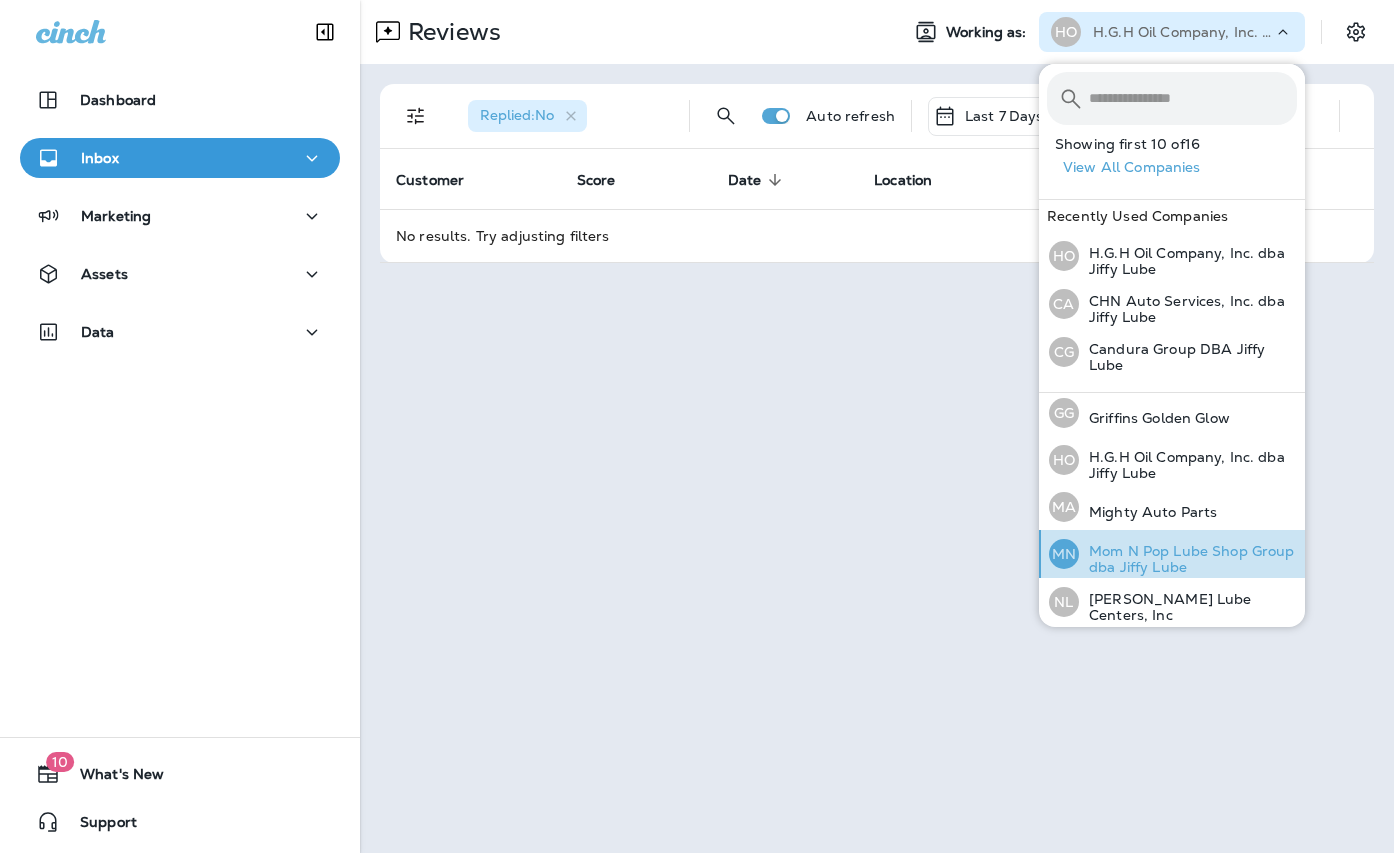 click on "Mom N Pop Lube Shop Group dba Jiffy Lube" at bounding box center [1188, 559] 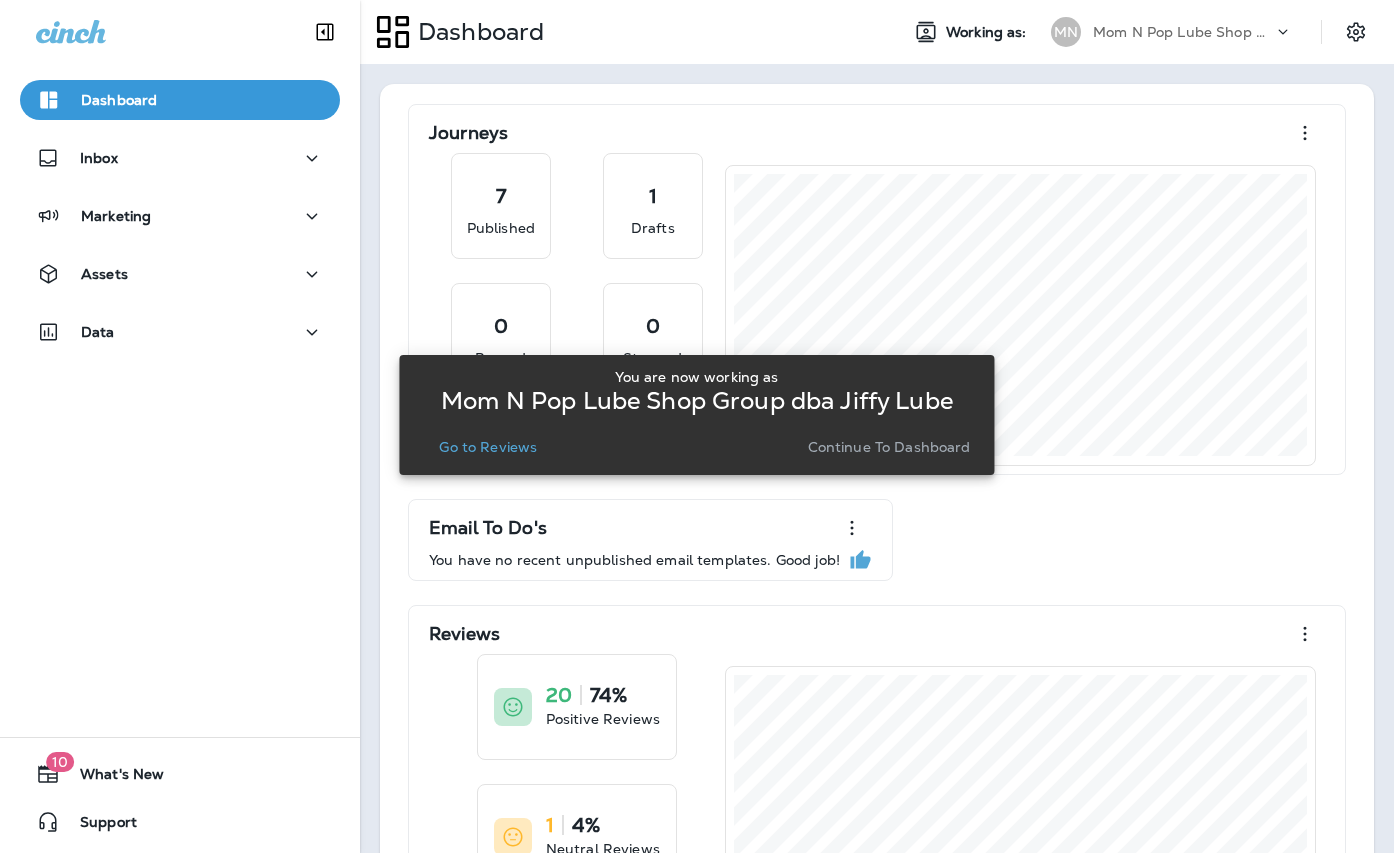 click on "Go to Reviews" at bounding box center [488, 447] 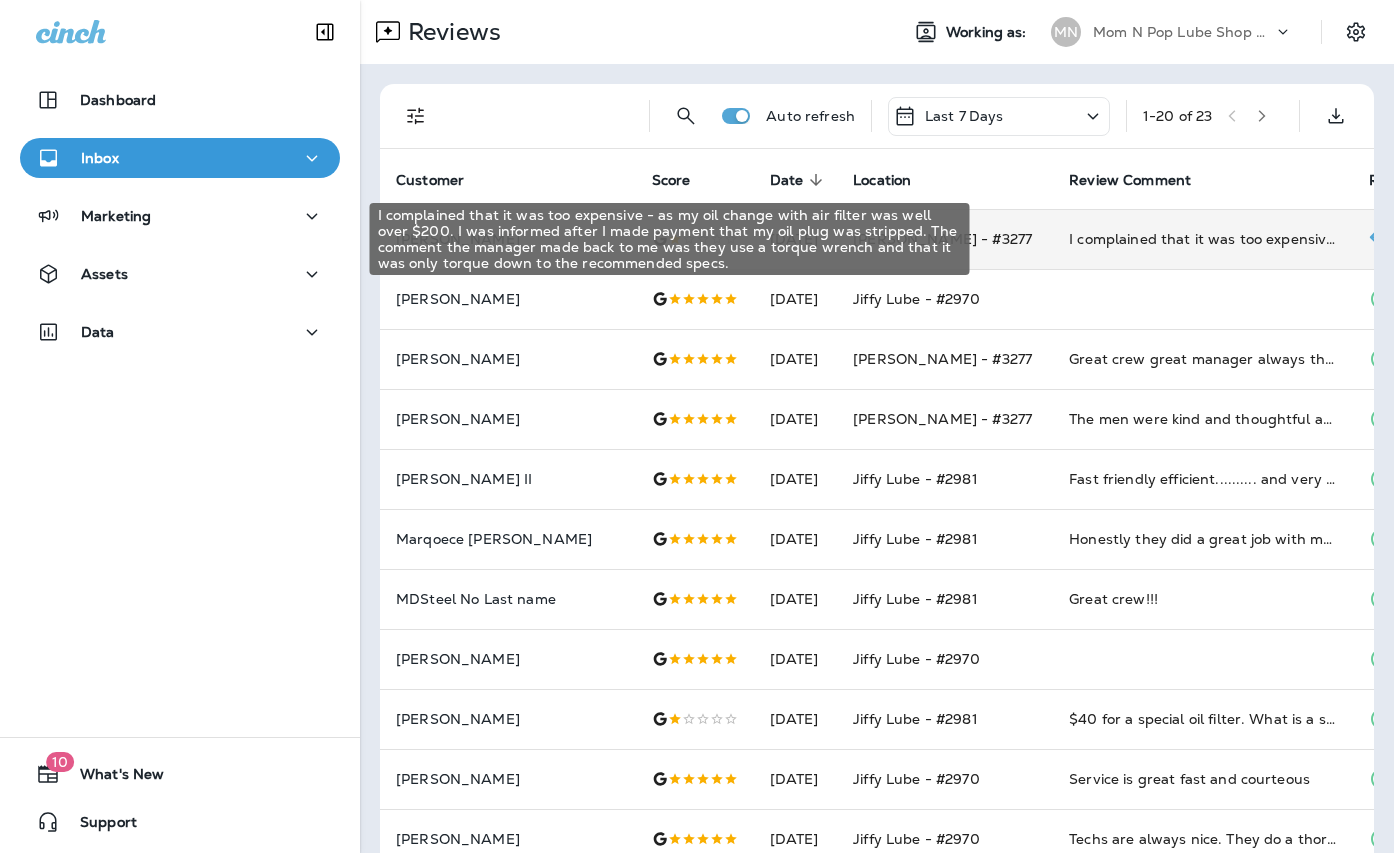 click on "I complained that it was too expensive - as my oil change with air filter was well over $200. I was informed after I made payment that my oil plug was stripped. The comment the manager made back to me was they use a torque wrench and that it was only torque down to the recommended specs." at bounding box center (1203, 239) 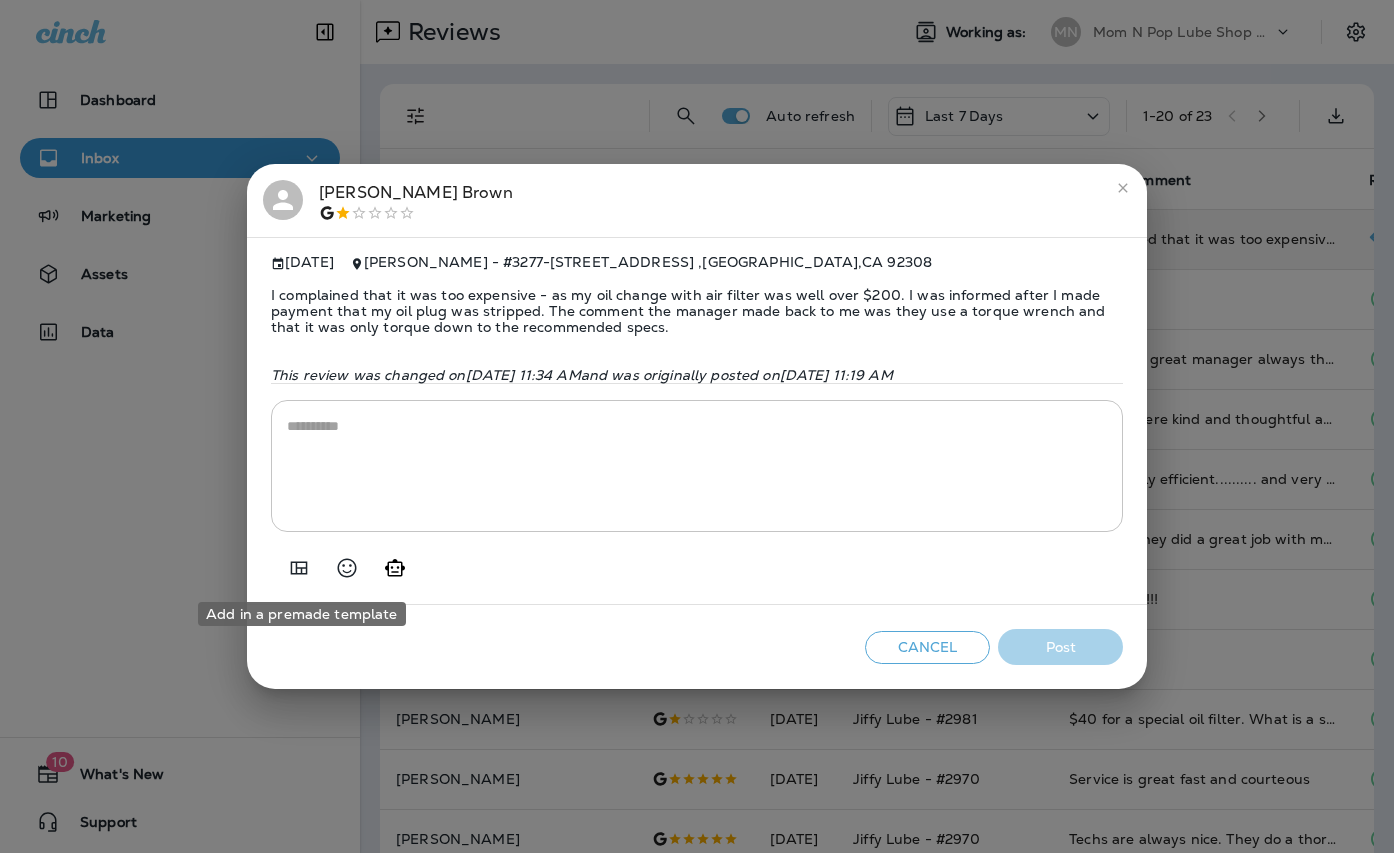 click 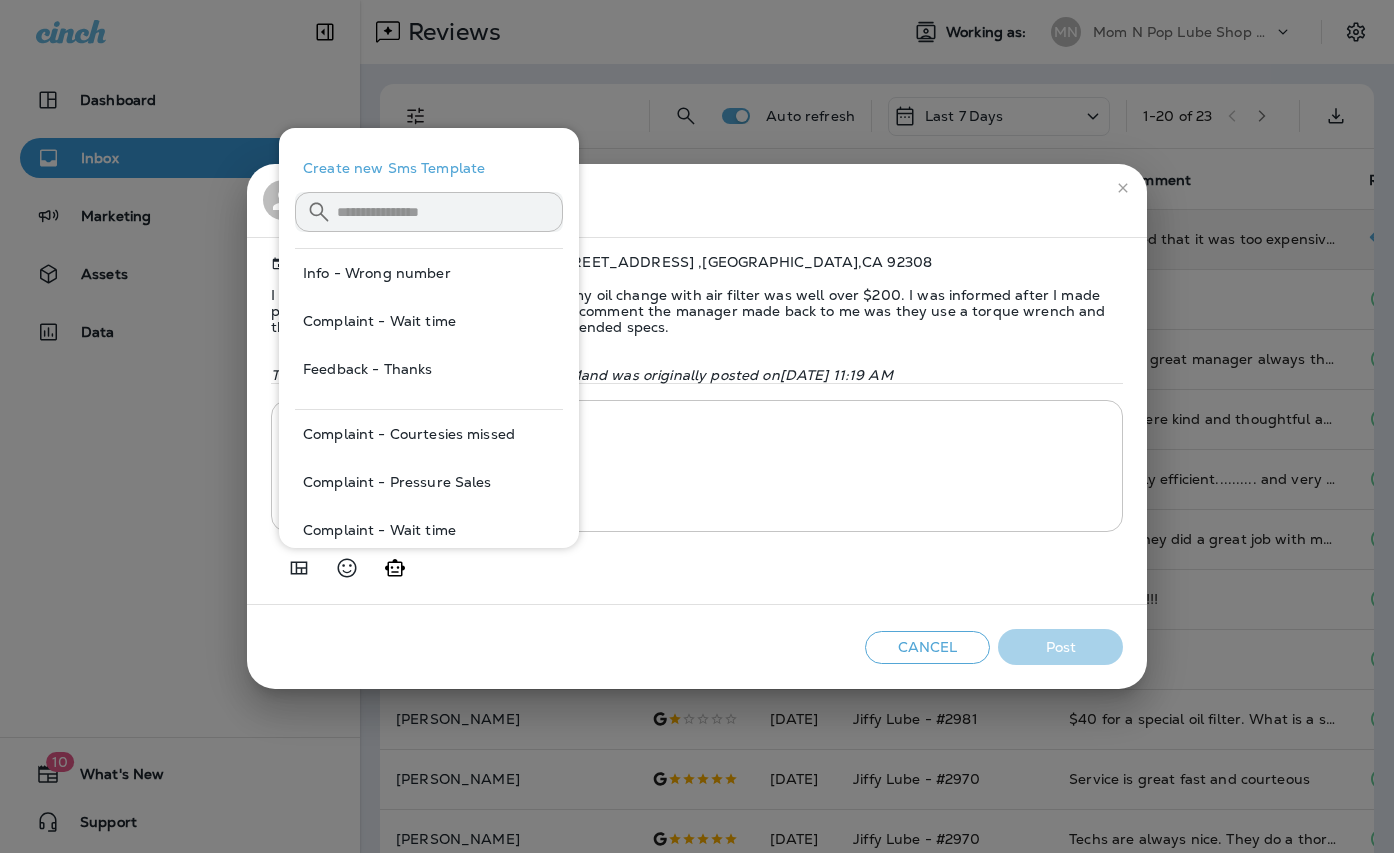 click on "I complained that it was too expensive - as my oil change with air filter was well over $200. I was informed after I made payment that my oil plug was stripped. The comment the manager made back to me was they use a torque wrench and that it was only torque down to the recommended specs. This review was changed [DATE][DATE] 11:34 AM  and was originally posted [DATE][DATE] 11:19 AM" at bounding box center (697, 327) 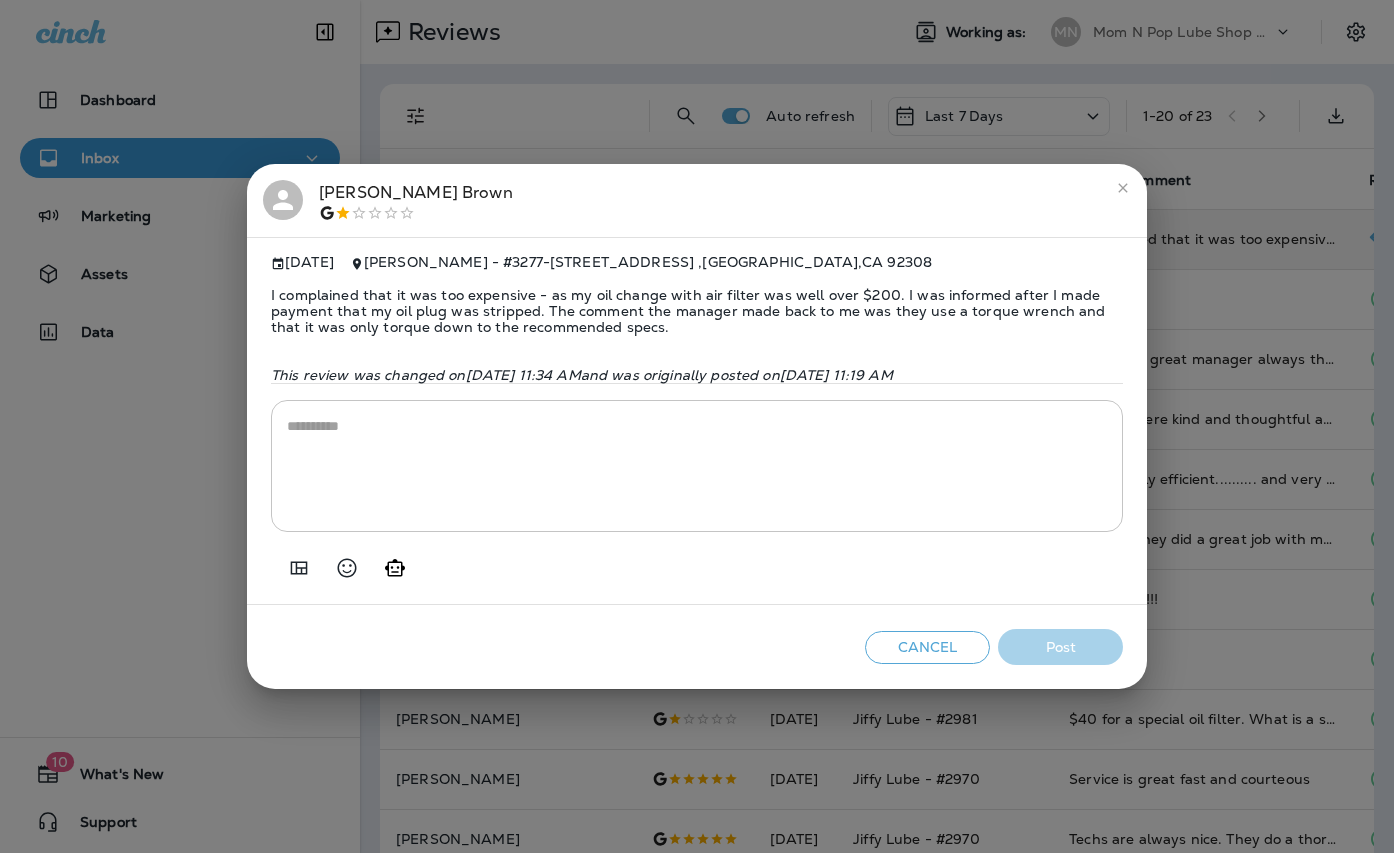 click on "[PERSON_NAME] [DATE] Jiffy Lube - #3277  -  [STREET_ADDRESS] I complained that it was too expensive - as my oil change with air filter was well over $200. I was informed after I made payment that my oil plug was stripped. The comment the manager made back to me was they use a torque wrench and that it was only torque down to the recommended specs. This review was changed [DATE][DATE] 11:34 AM  and was originally posted [DATE][DATE] 11:19 AM * ​ Cancel Post" at bounding box center (697, 426) 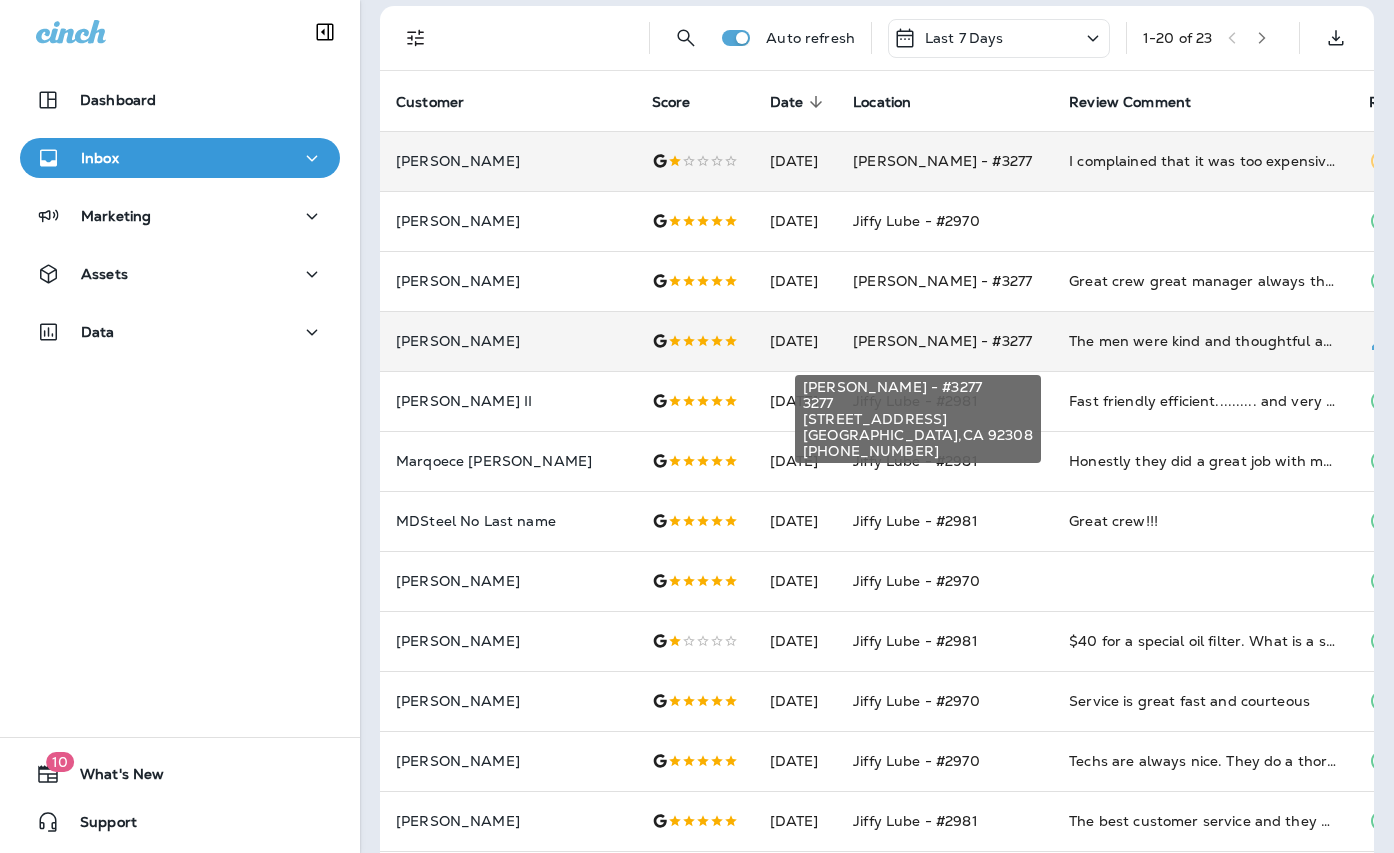 scroll, scrollTop: 80, scrollLeft: 0, axis: vertical 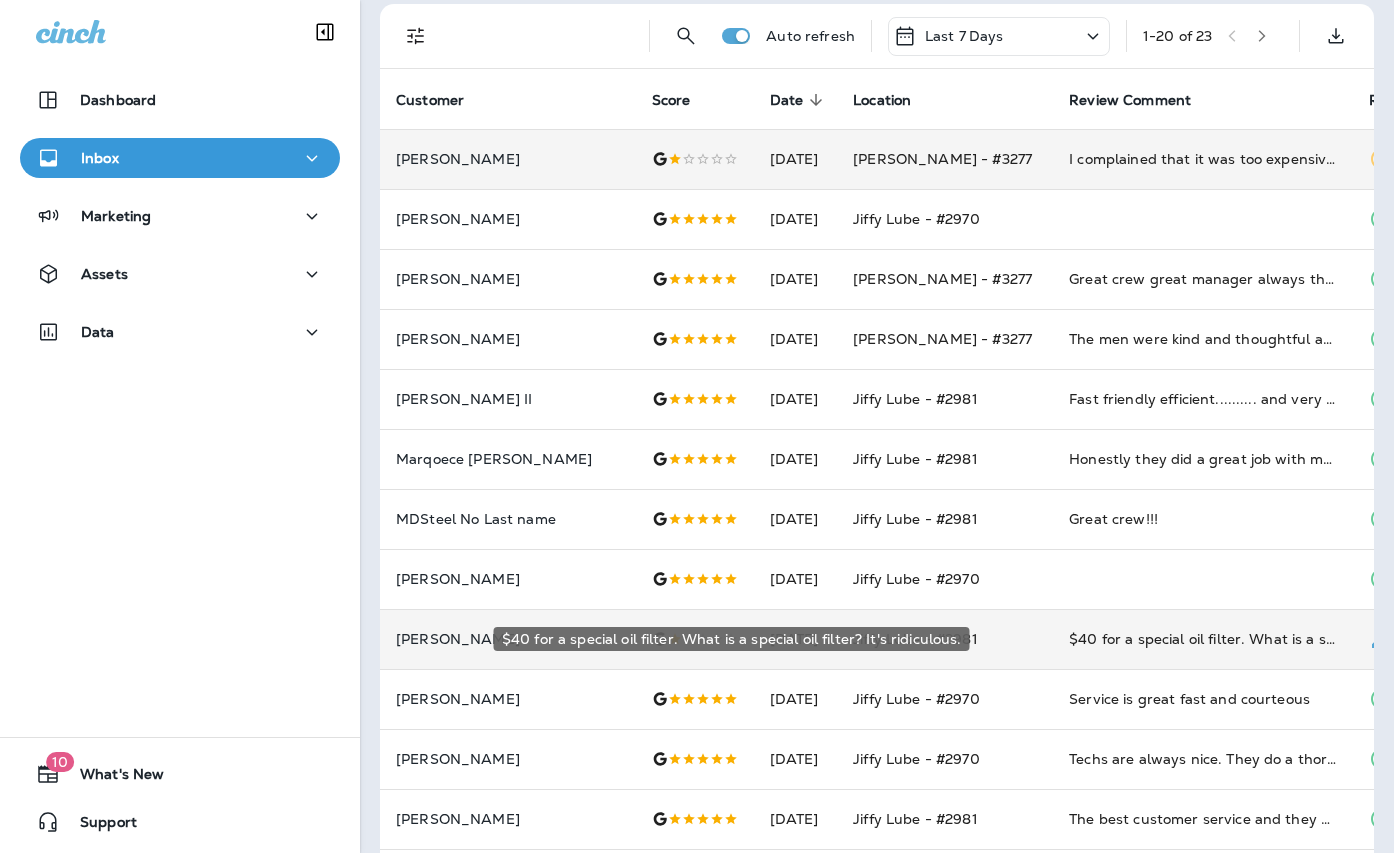 click on "$40 for a special oil filter. What is a special oil filter? It's ridiculous." at bounding box center [1203, 639] 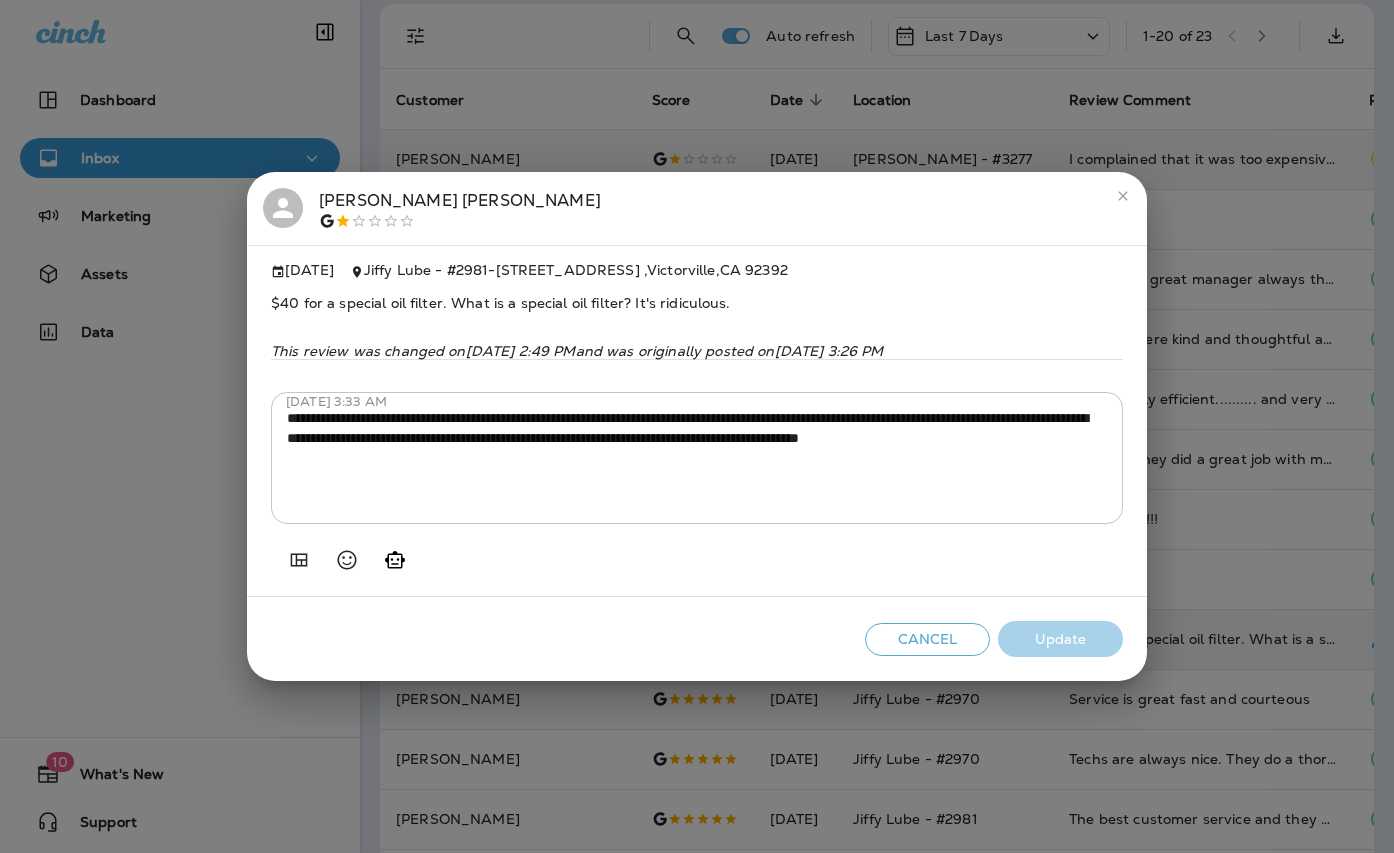 click on "**********" at bounding box center (697, 426) 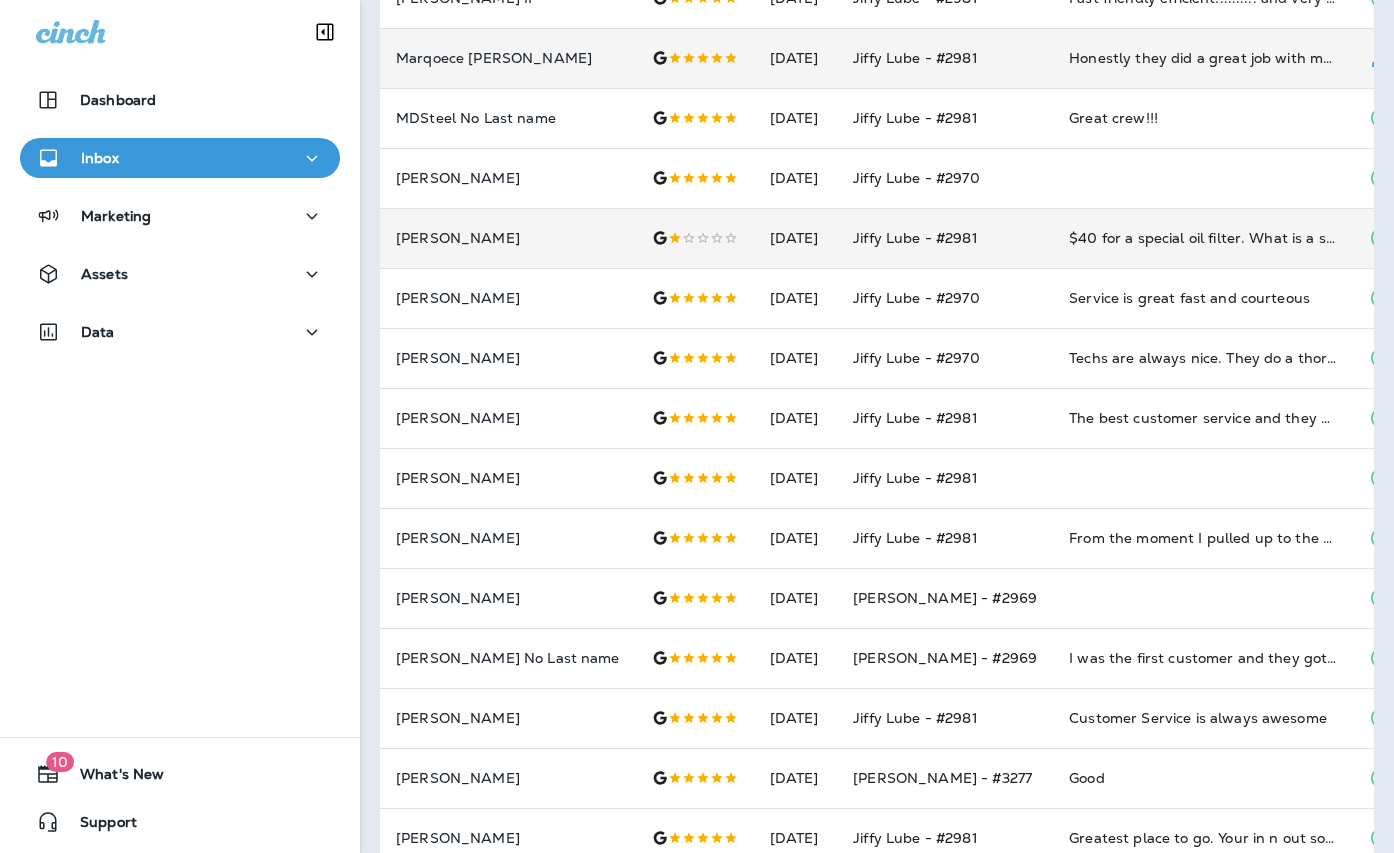scroll, scrollTop: 576, scrollLeft: 0, axis: vertical 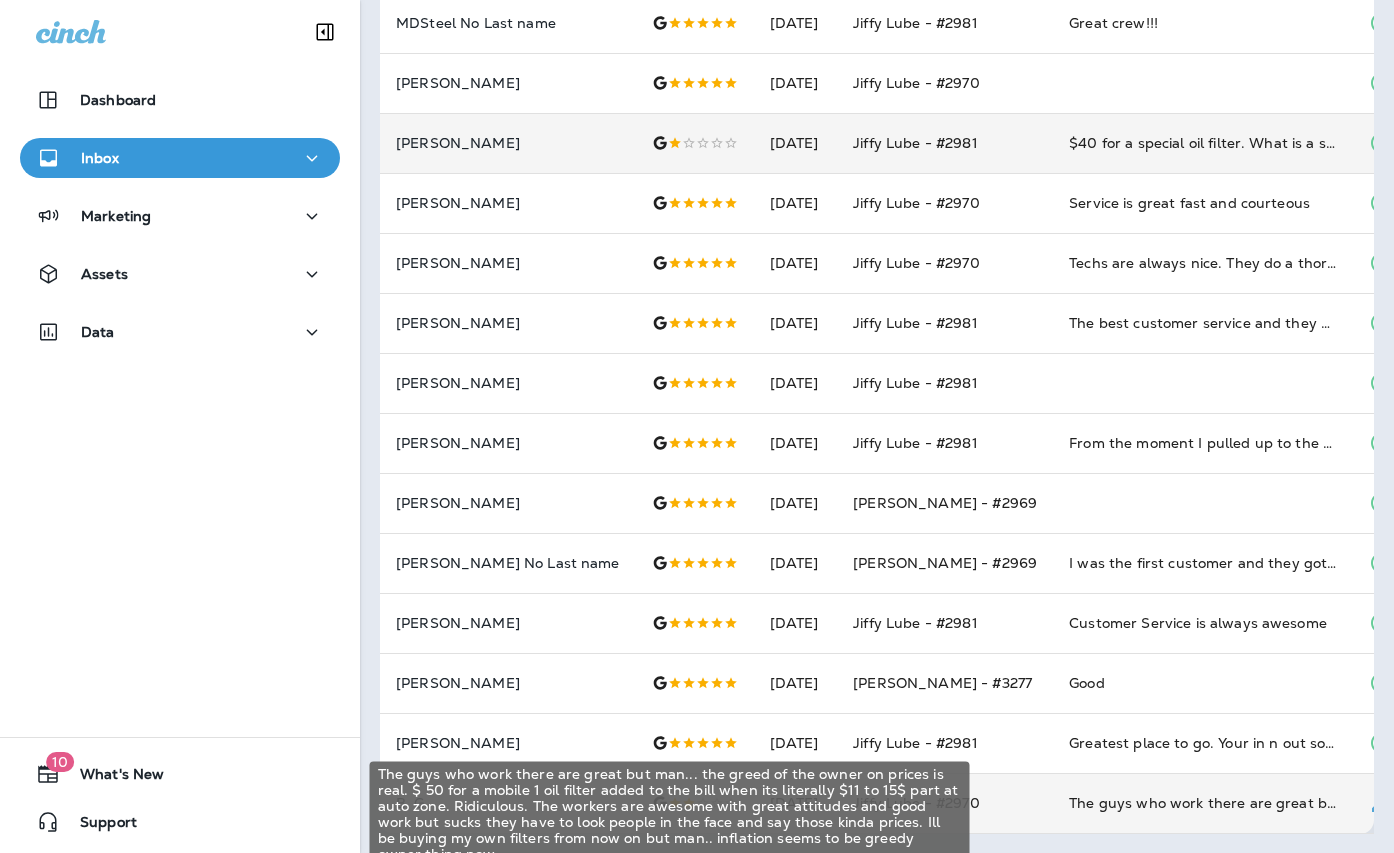 click on "The guys who work there are great but man... the greed of the owner on prices is real. $ 50 for a mobile 1 oil filter added to the bill when its literally $11 to 15$ part at auto zone. Ridiculous. The workers are awesome with great attitudes and good work but sucks they have to look people in the face and say those kinda prices. Ill be buying my own filters from now on but man.. inflation seems to be greedy owner thing now..." at bounding box center (1203, 803) 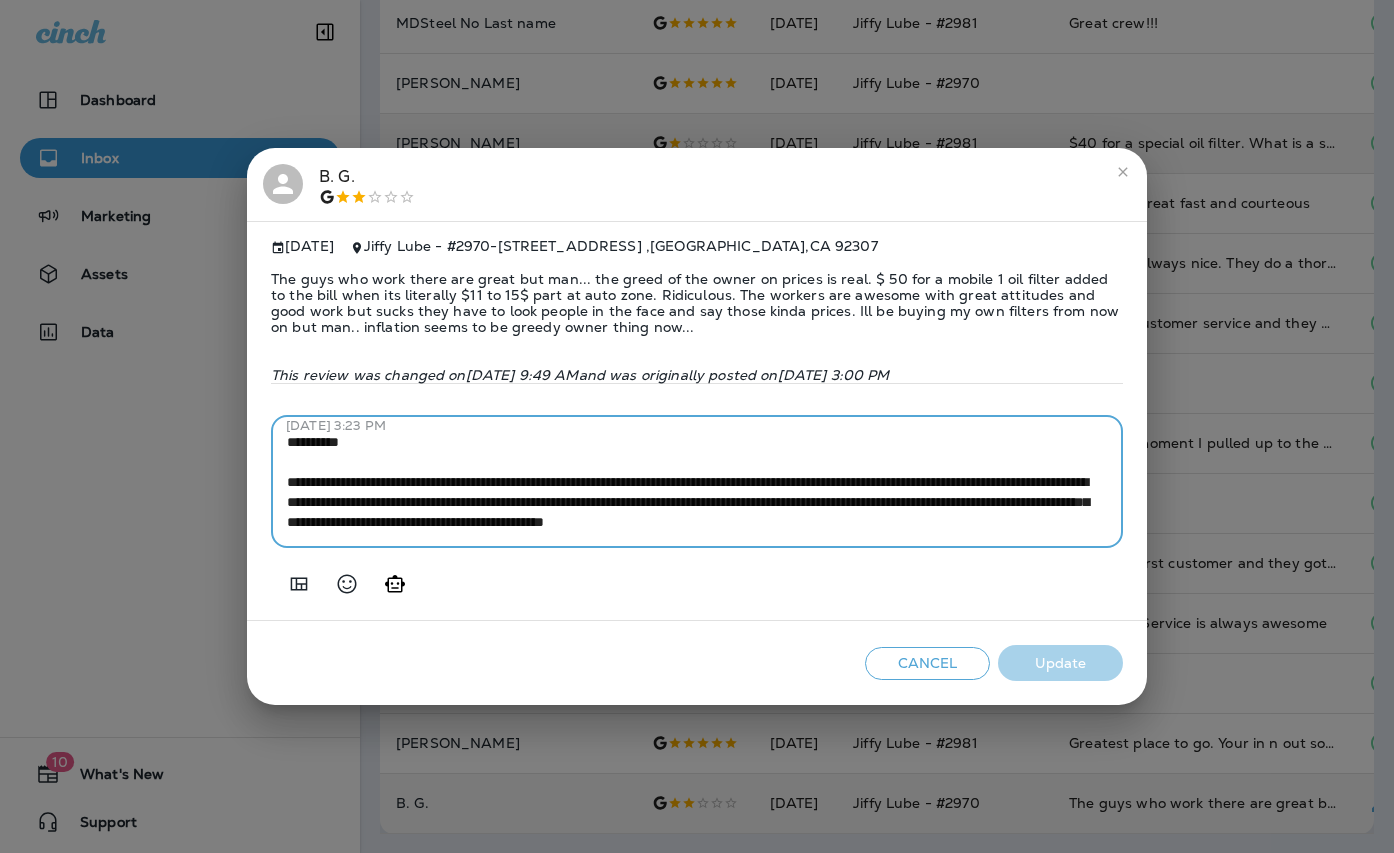 scroll, scrollTop: 21, scrollLeft: 0, axis: vertical 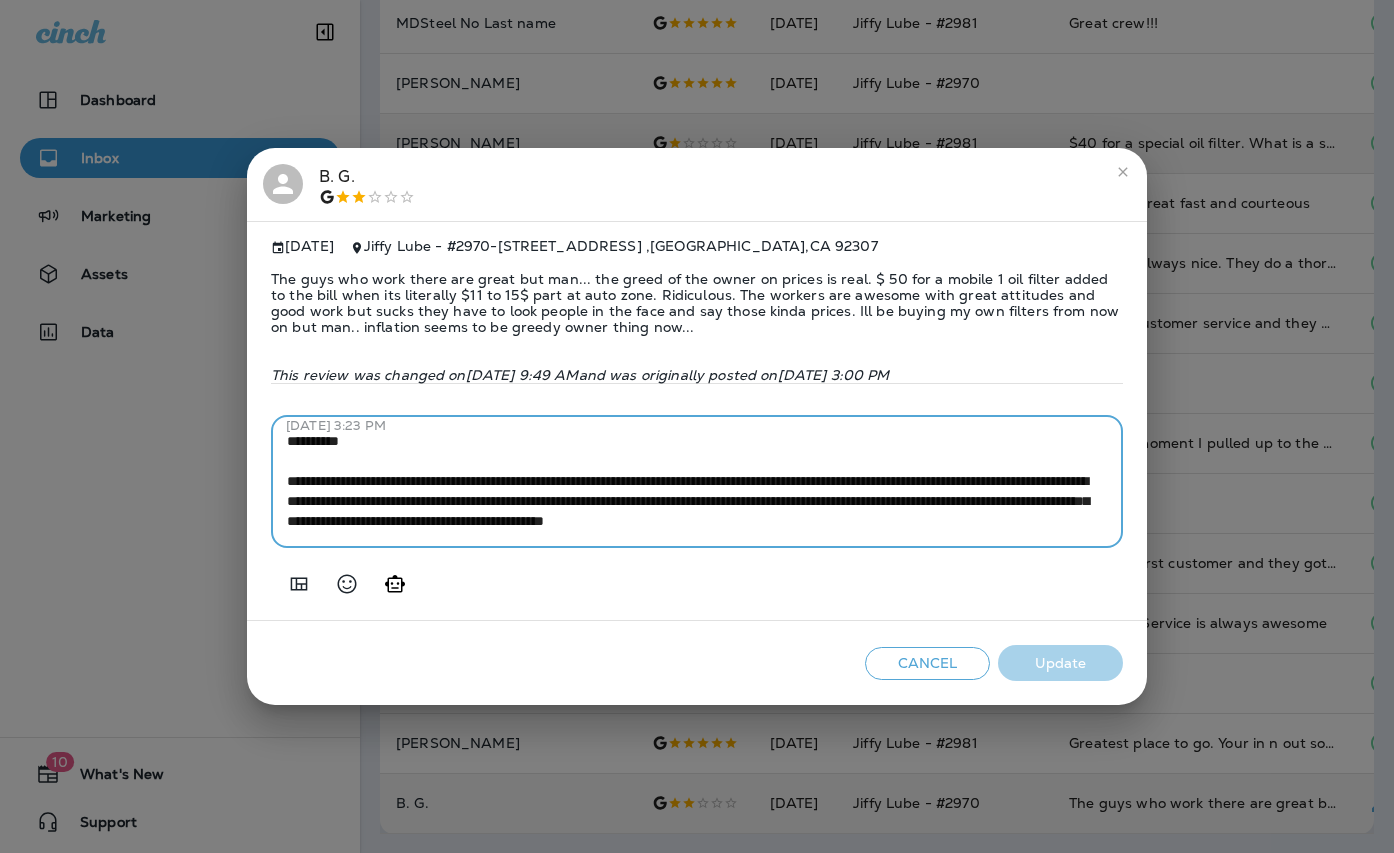 drag, startPoint x: 289, startPoint y: 479, endPoint x: 1118, endPoint y: 657, distance: 847.8945 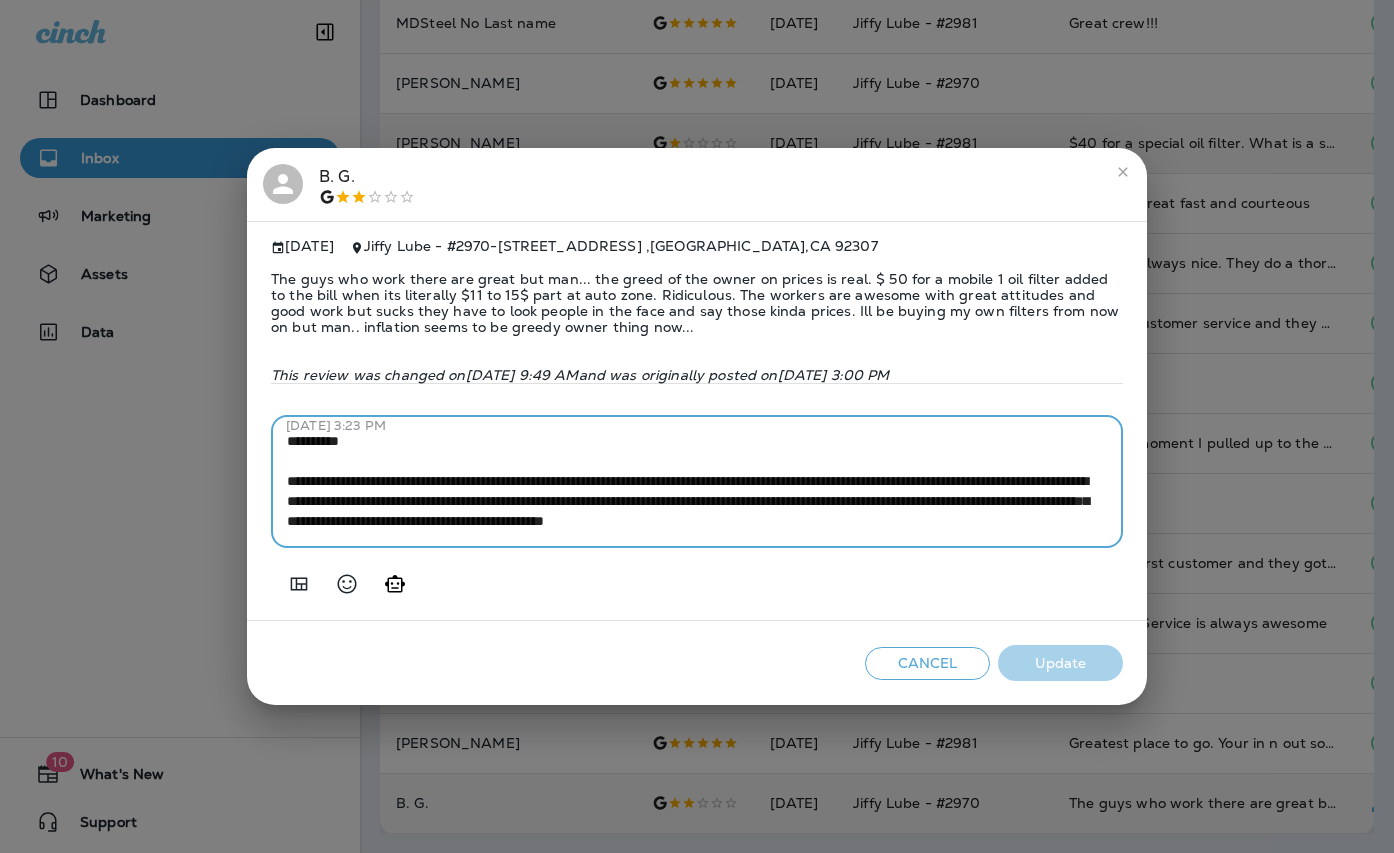 click on "B.   G. [DATE] [PERSON_NAME] - #2970  -  [STREET_ADDRESS] The guys who work there are great but man... the greed of the owner on prices is real. $ 50 for a mobile 1 oil filter added to the bill when its literally $11 to 15$ part at auto zone. Ridiculous. The workers are awesome with great attitudes and good work but sucks they have to look people in the face and say those kinda prices. Ill be buying my own filters from now on but man.. inflation seems to be greedy owner thing now... This review was changed [DATE][DATE] 9:49 AM  and was originally posted [DATE][DATE] 3:00 PM [DATE] 3:23 PM * ​ Cancel Update" at bounding box center [697, 426] 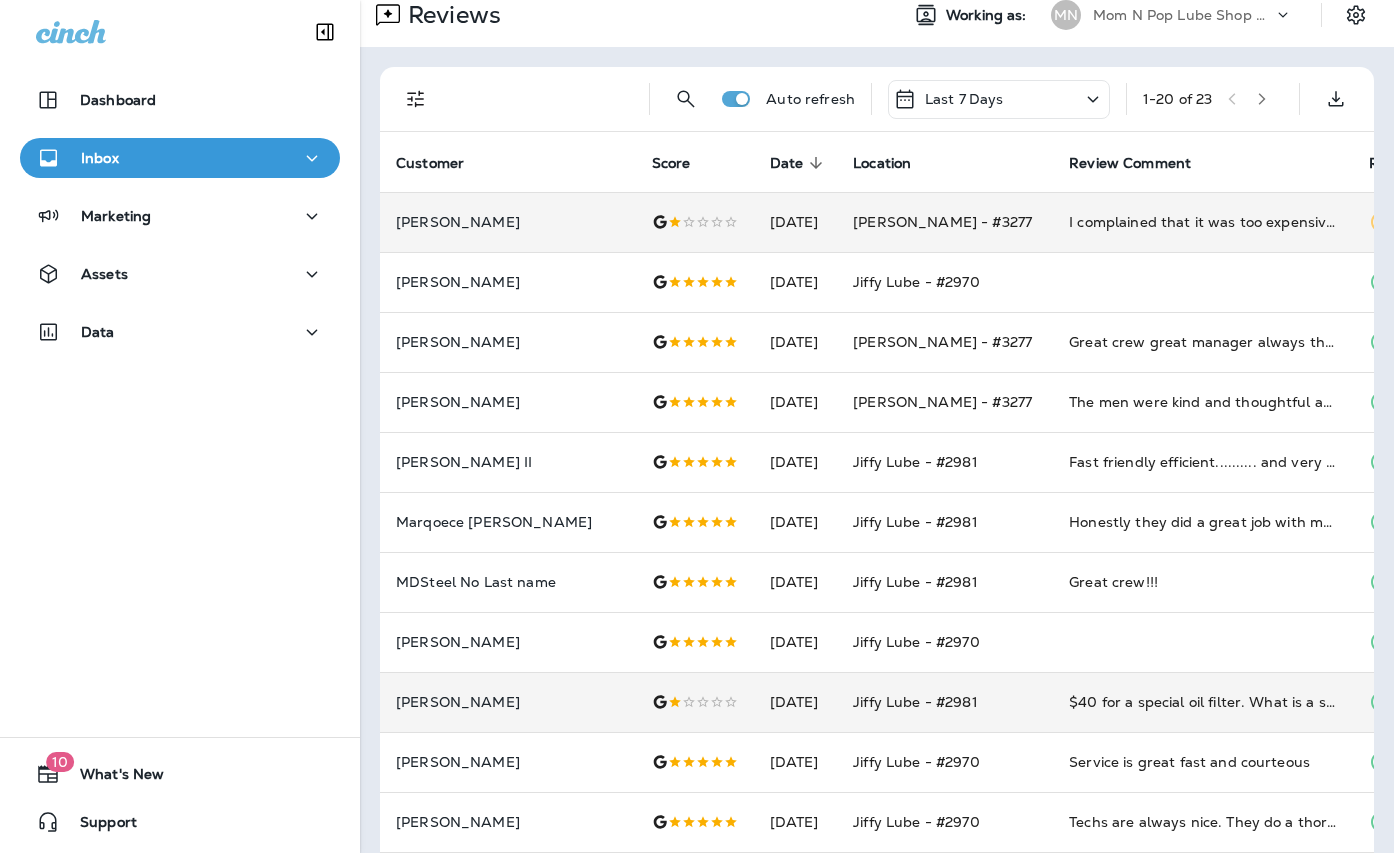 scroll, scrollTop: 0, scrollLeft: 0, axis: both 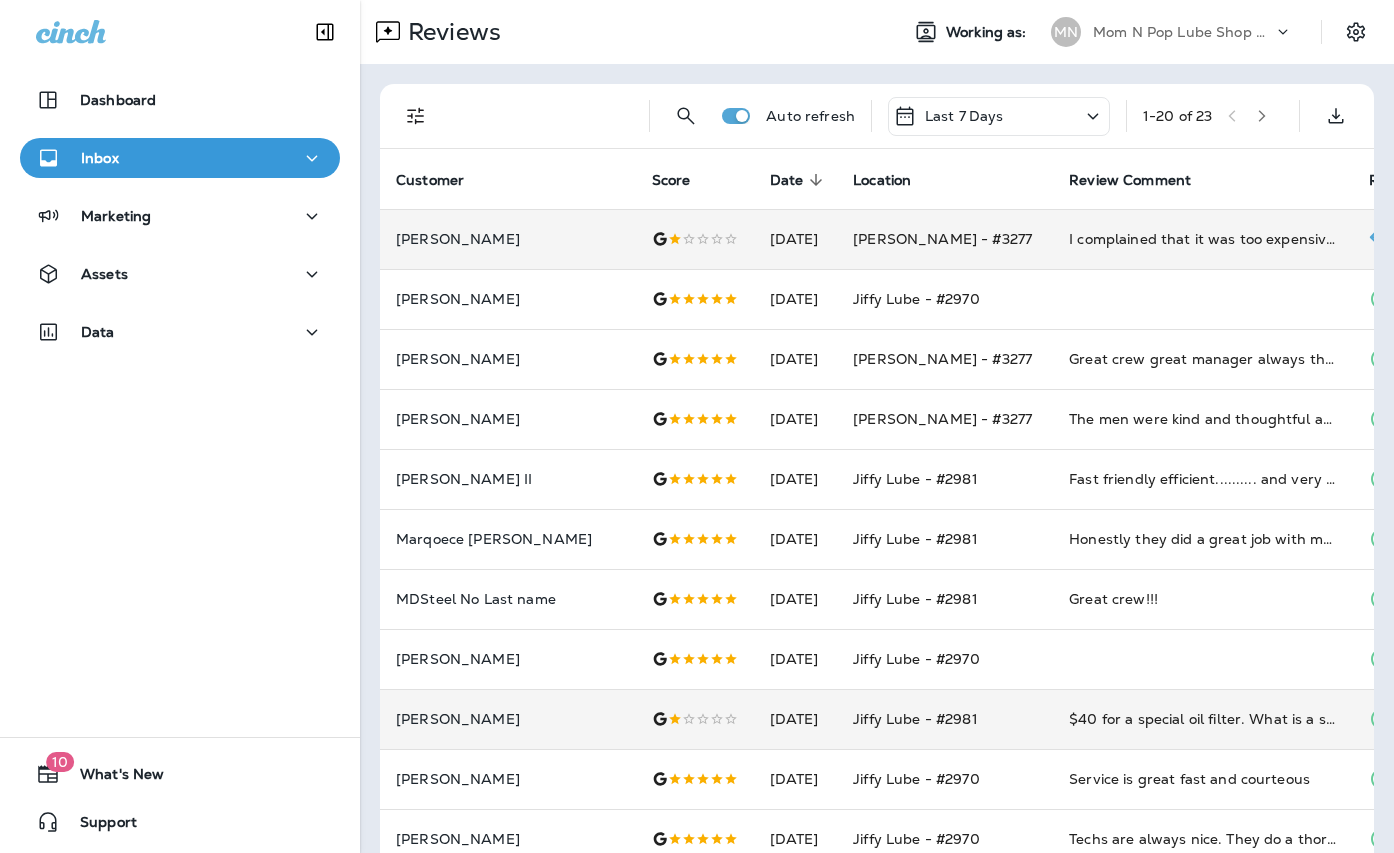click on "[PERSON_NAME] - #3277" at bounding box center (945, 239) 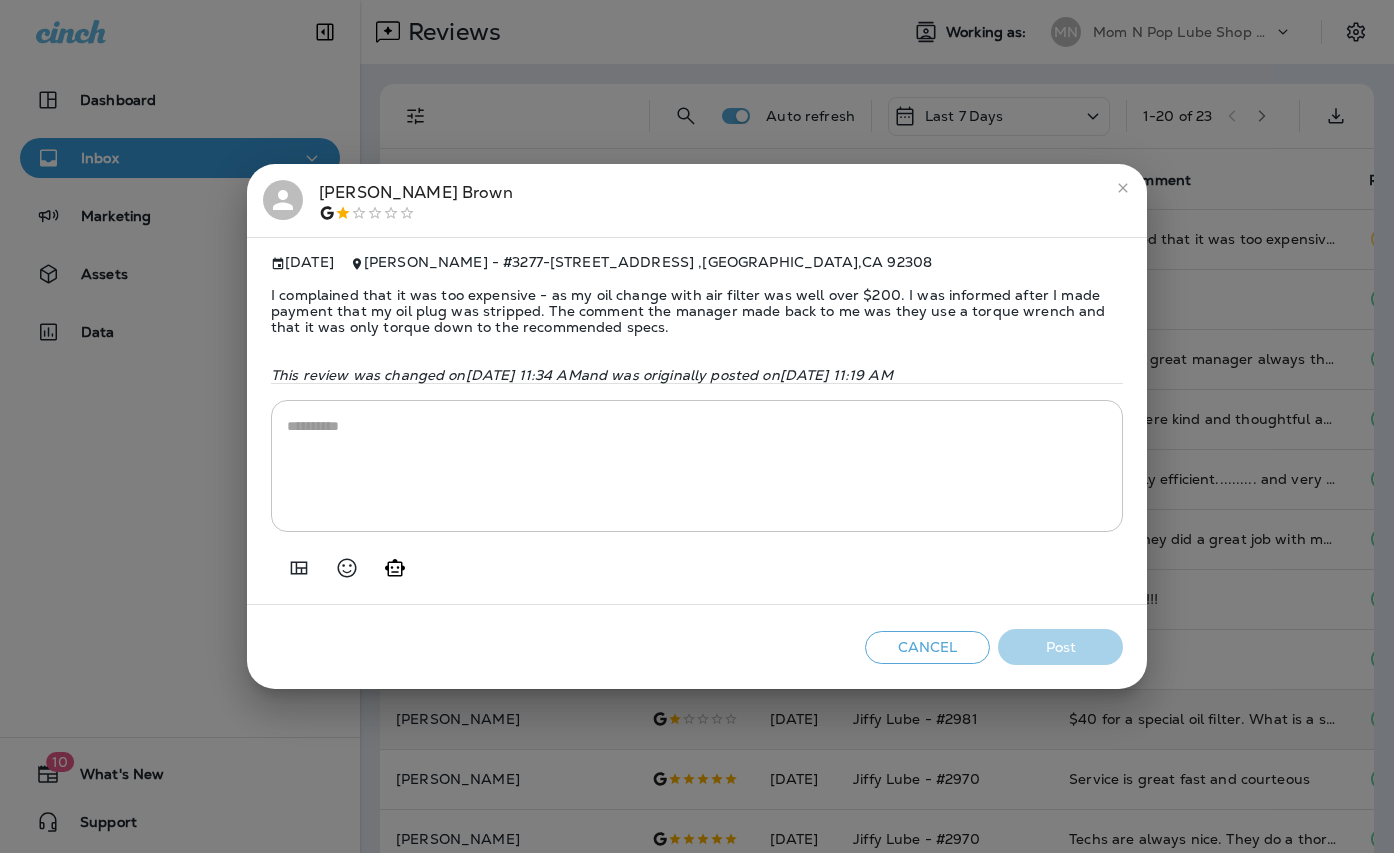 click at bounding box center (697, 466) 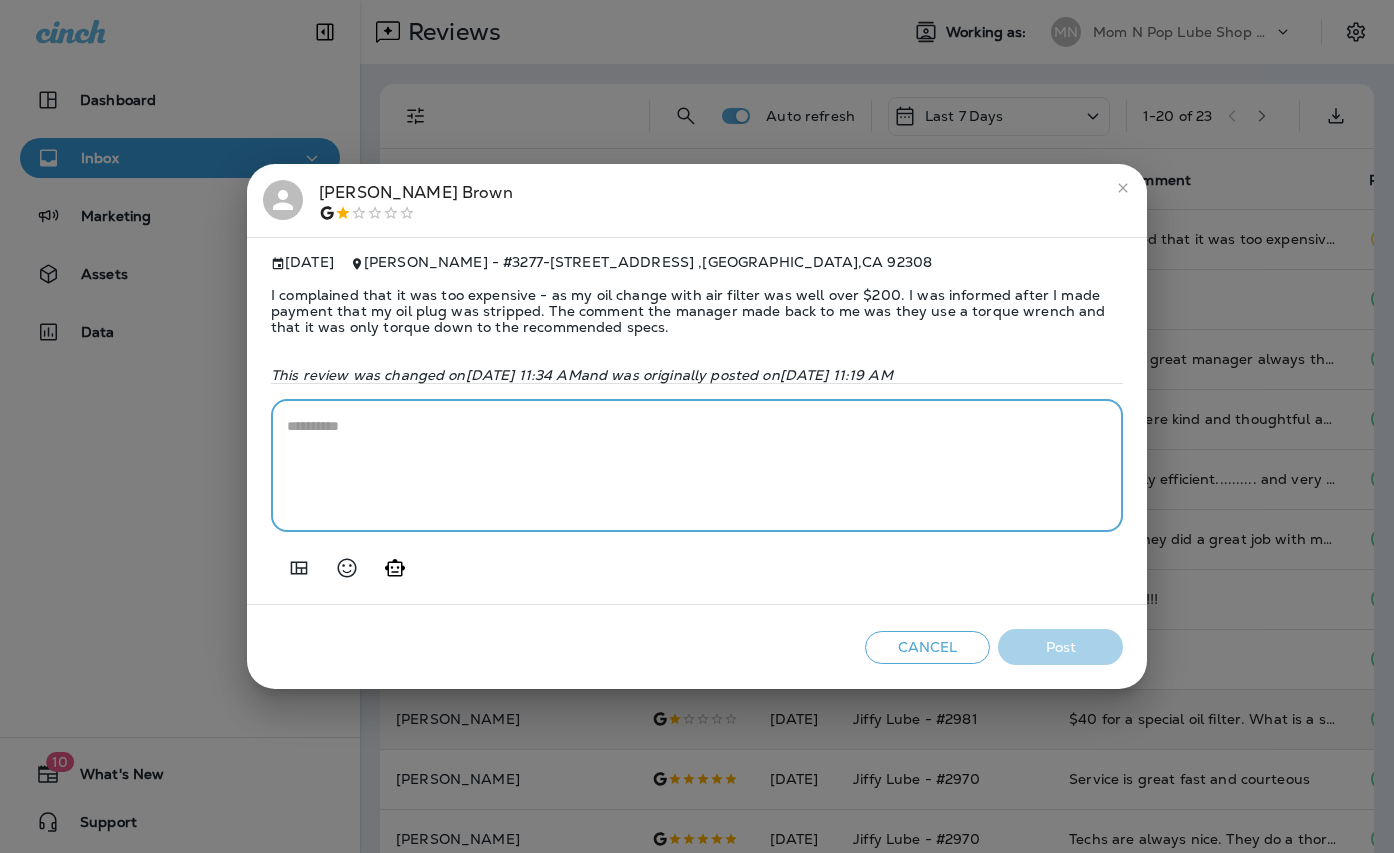 paste on "**********" 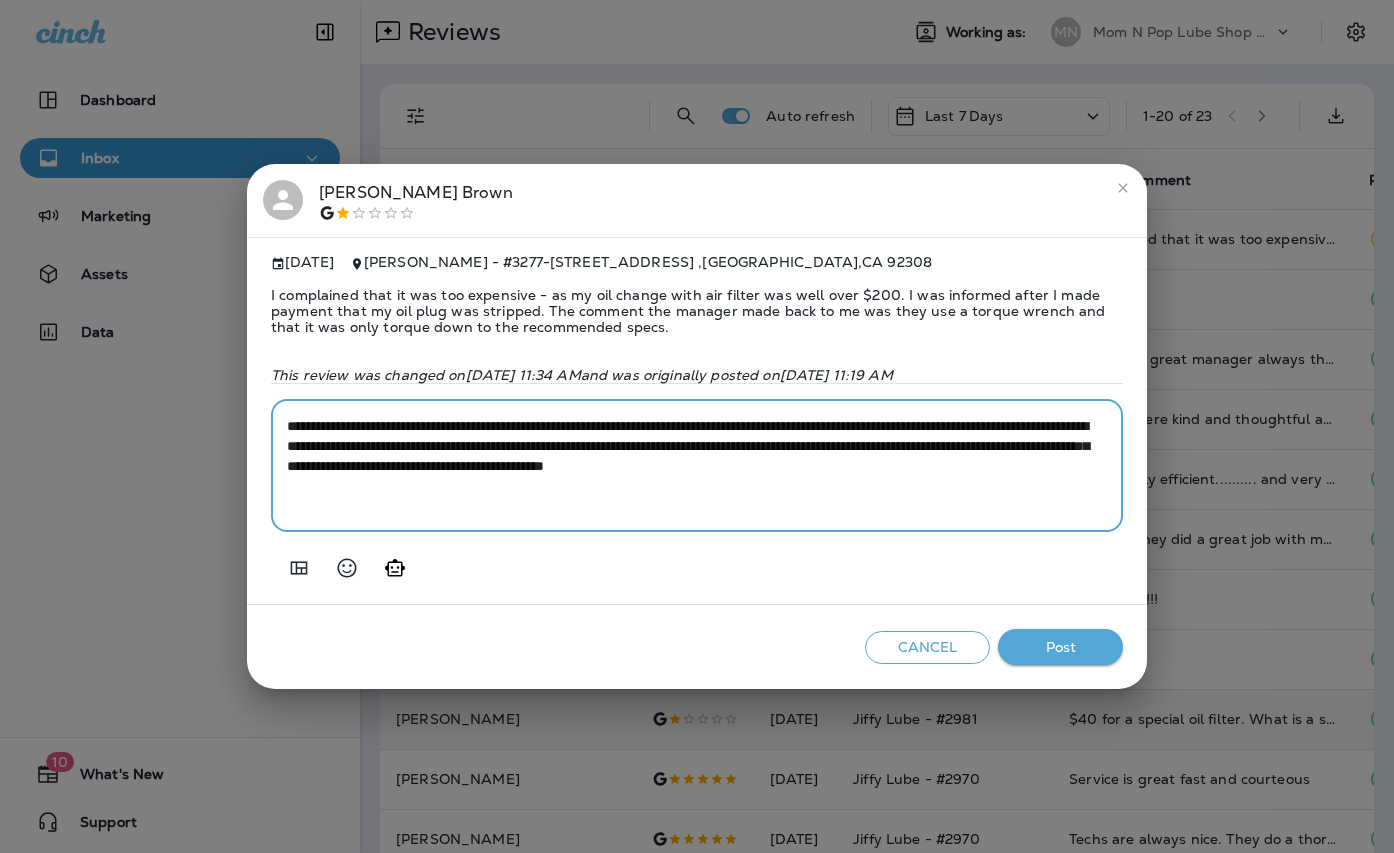 click on "**********" at bounding box center [697, 466] 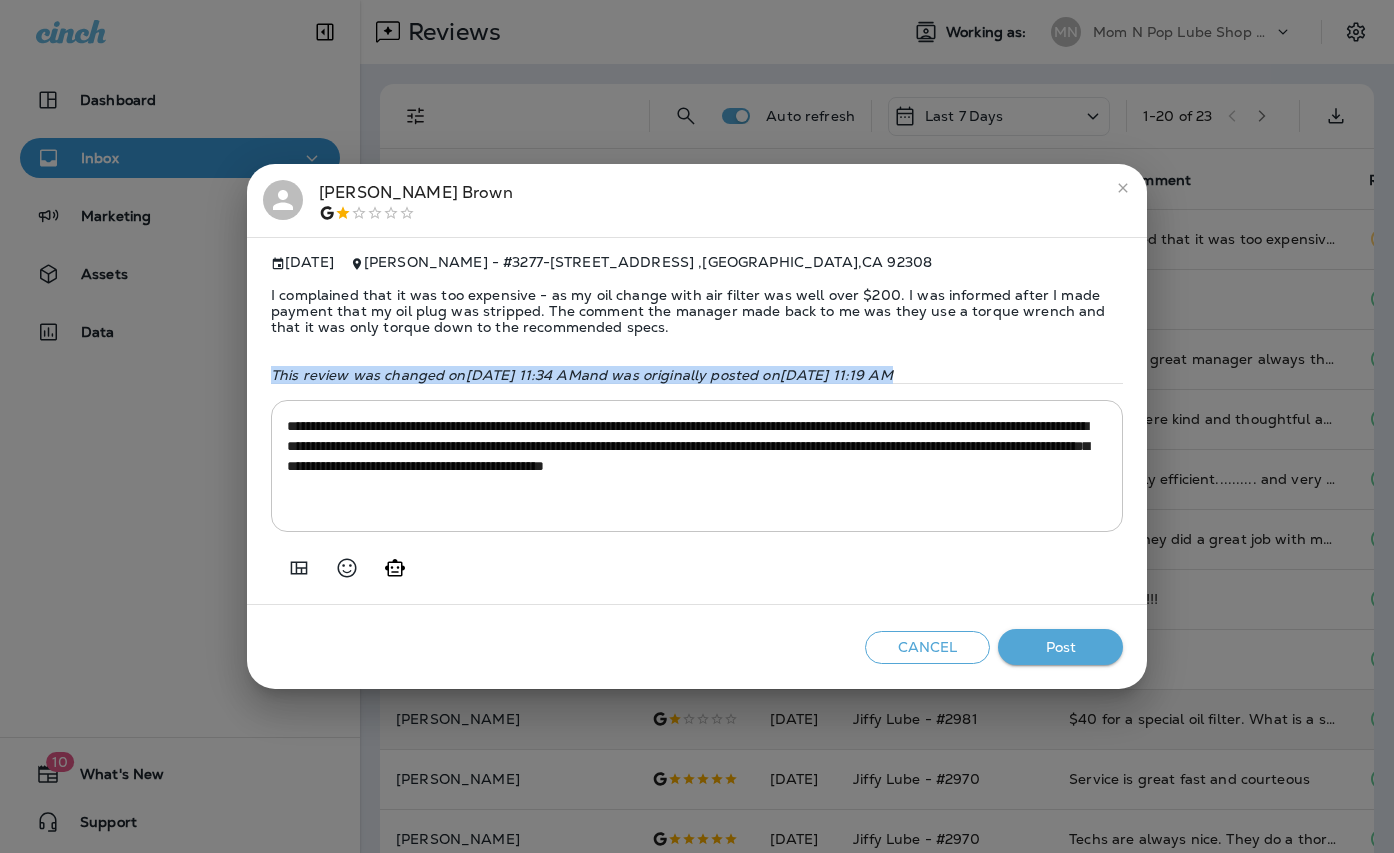 drag, startPoint x: 589, startPoint y: 524, endPoint x: 379, endPoint y: 443, distance: 225.07999 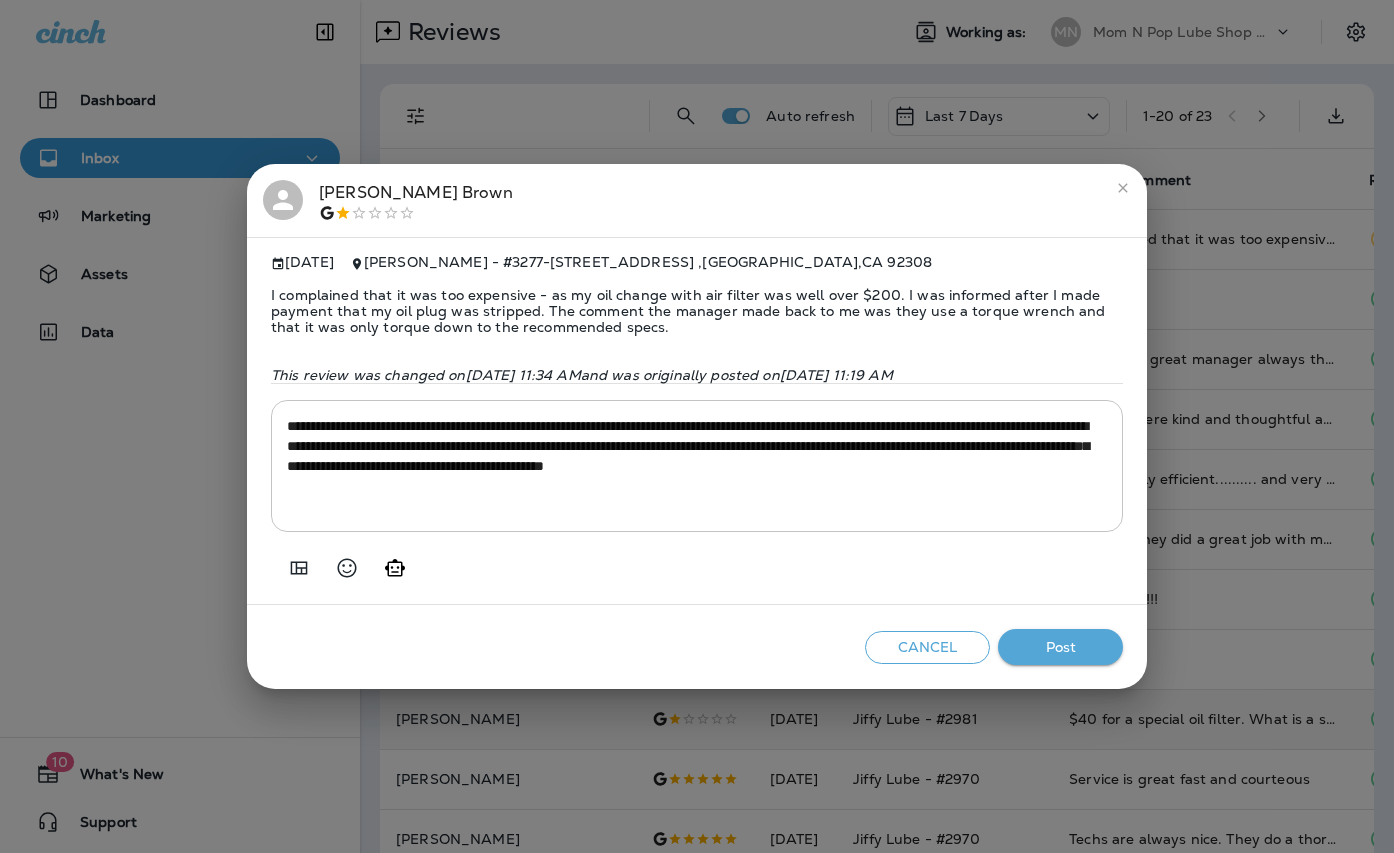 click on "**********" at bounding box center (697, 466) 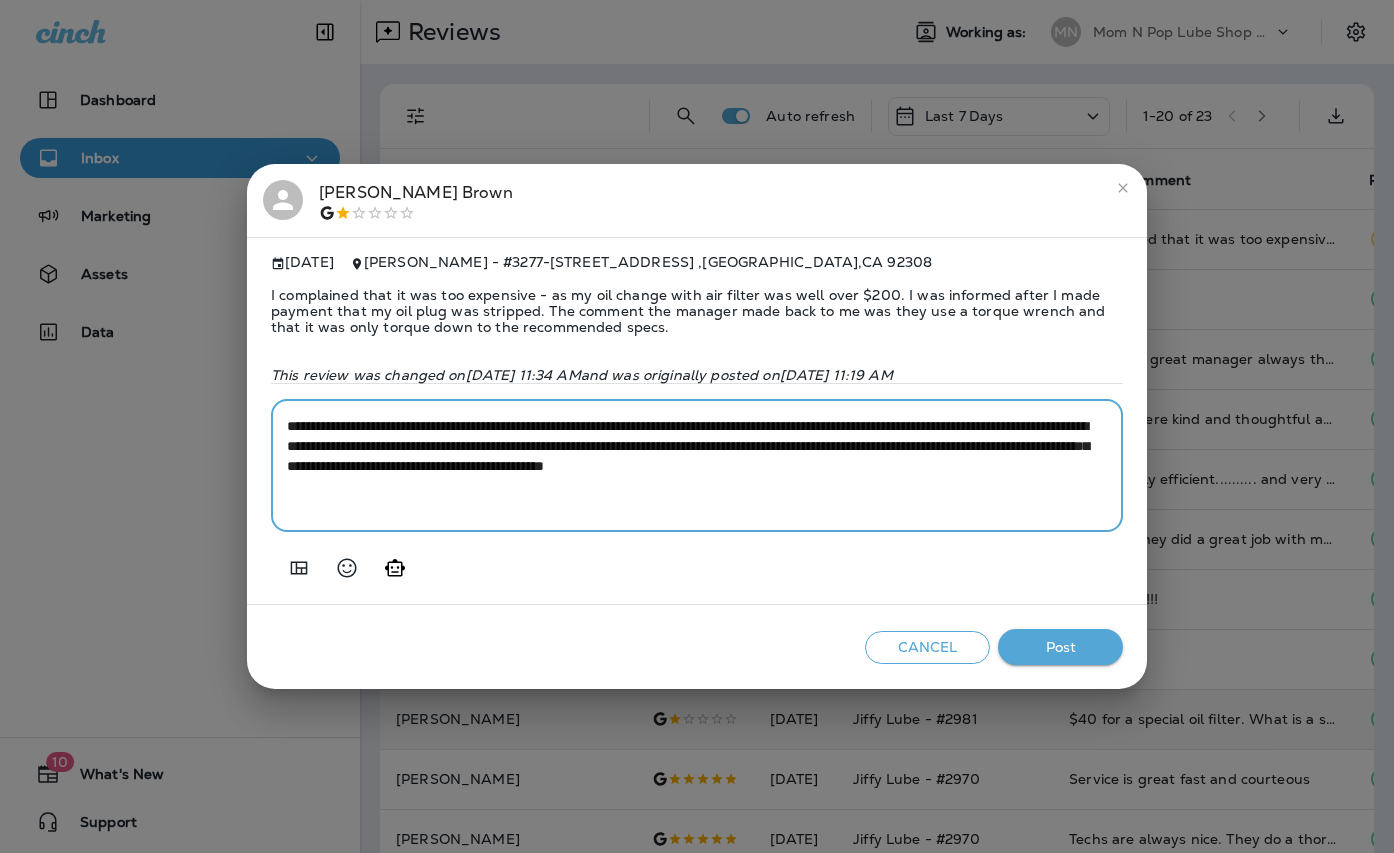 drag, startPoint x: 367, startPoint y: 457, endPoint x: 194, endPoint y: 395, distance: 183.77432 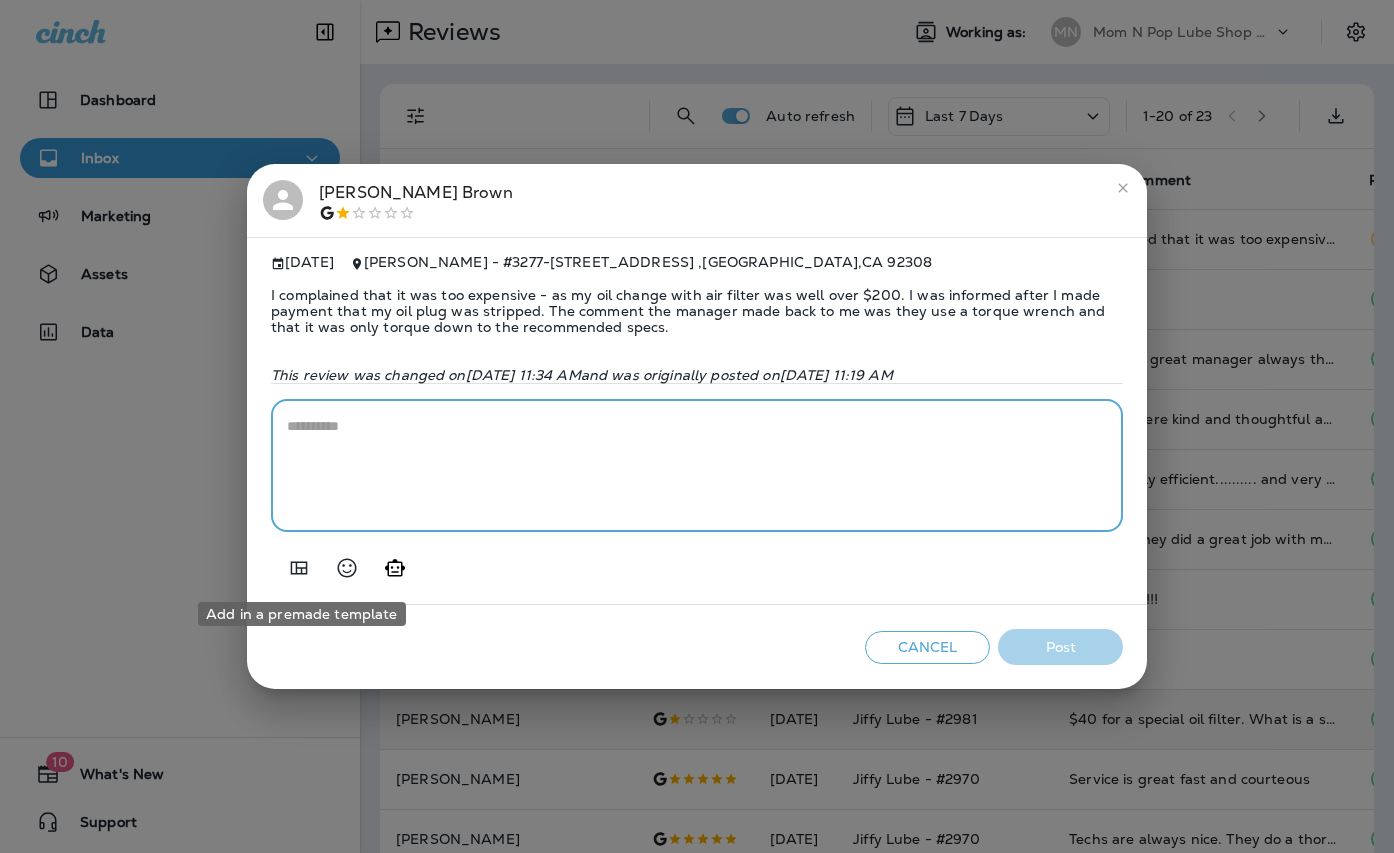click 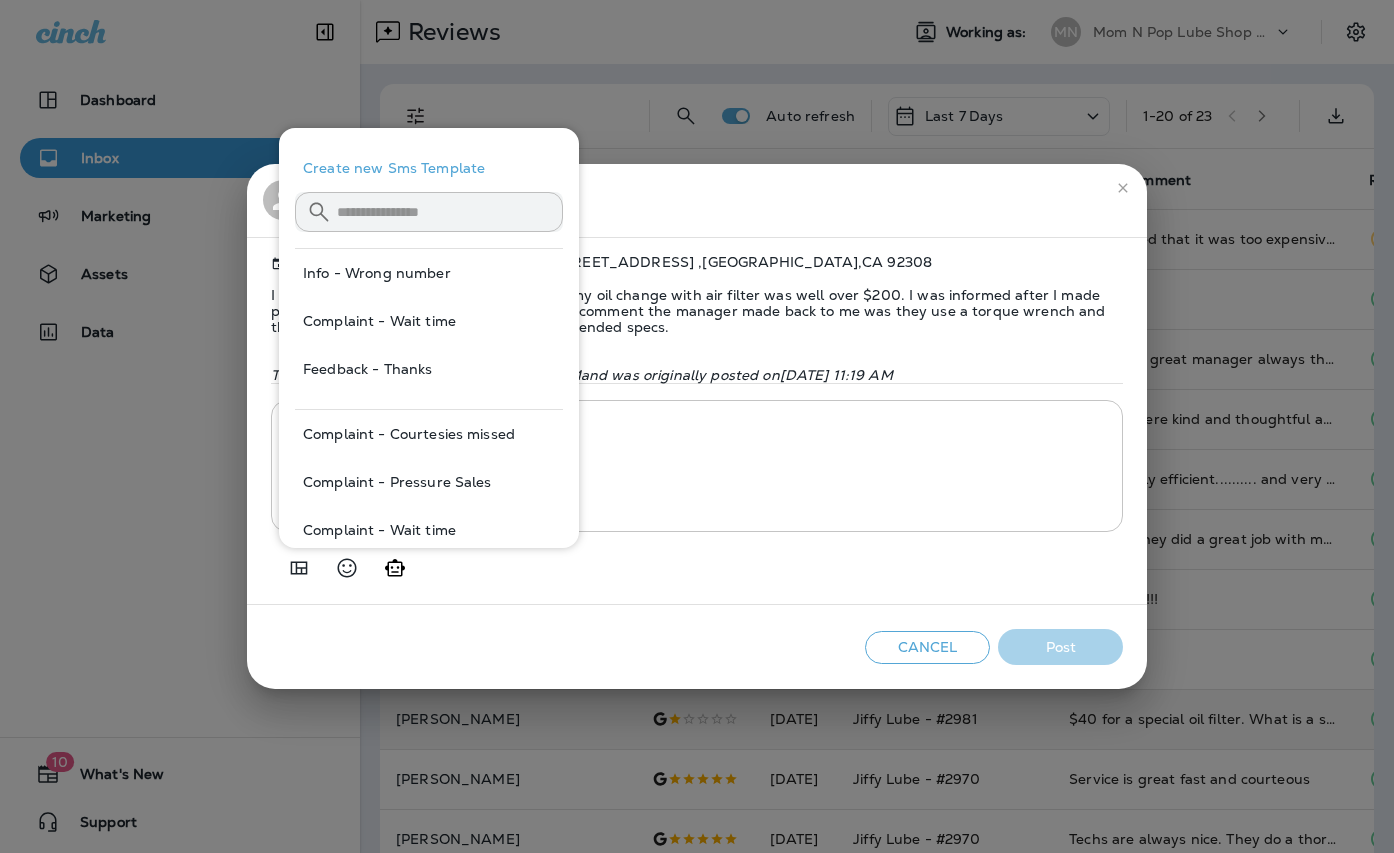 click on "* ​" at bounding box center (697, 466) 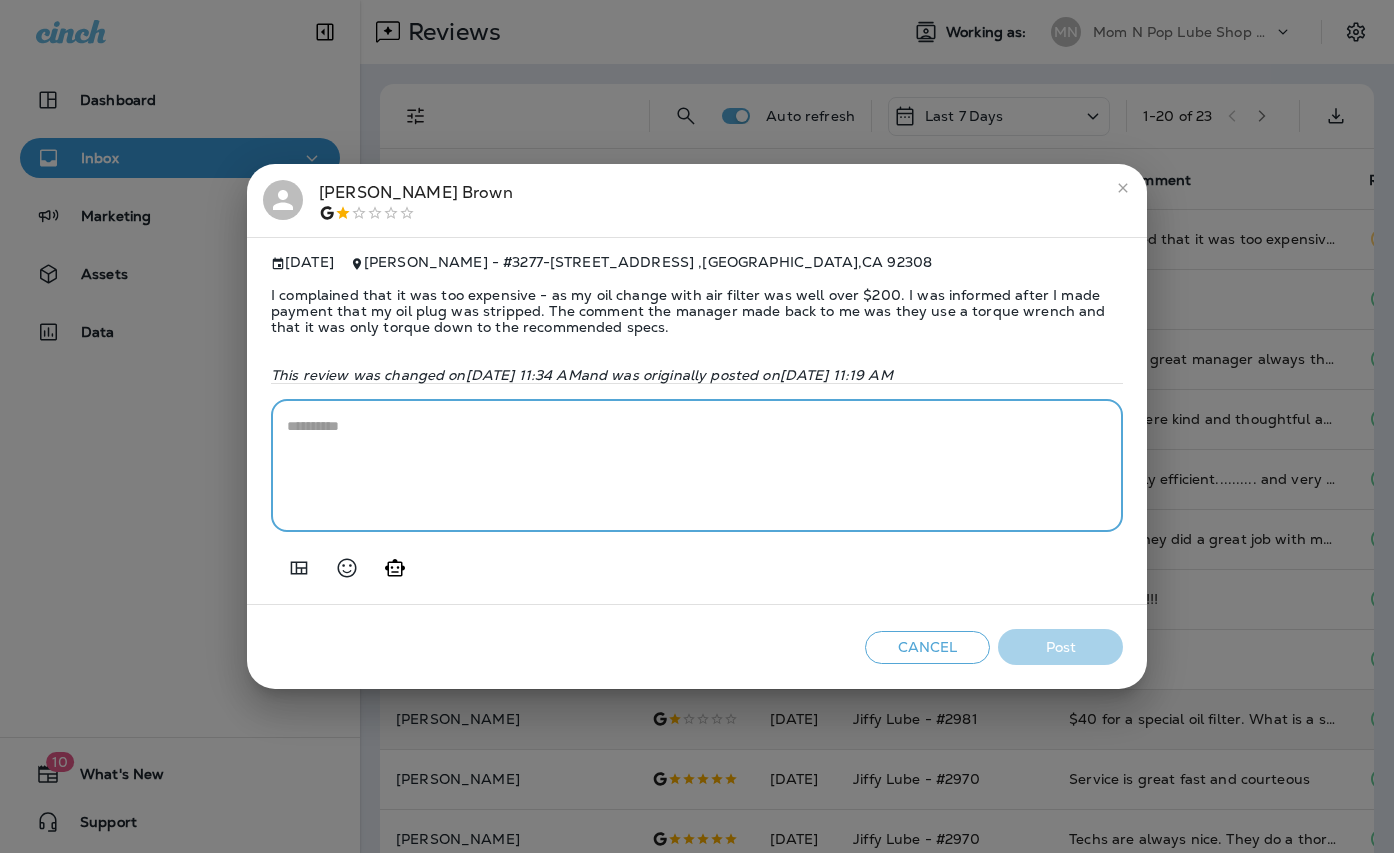 click at bounding box center [697, 466] 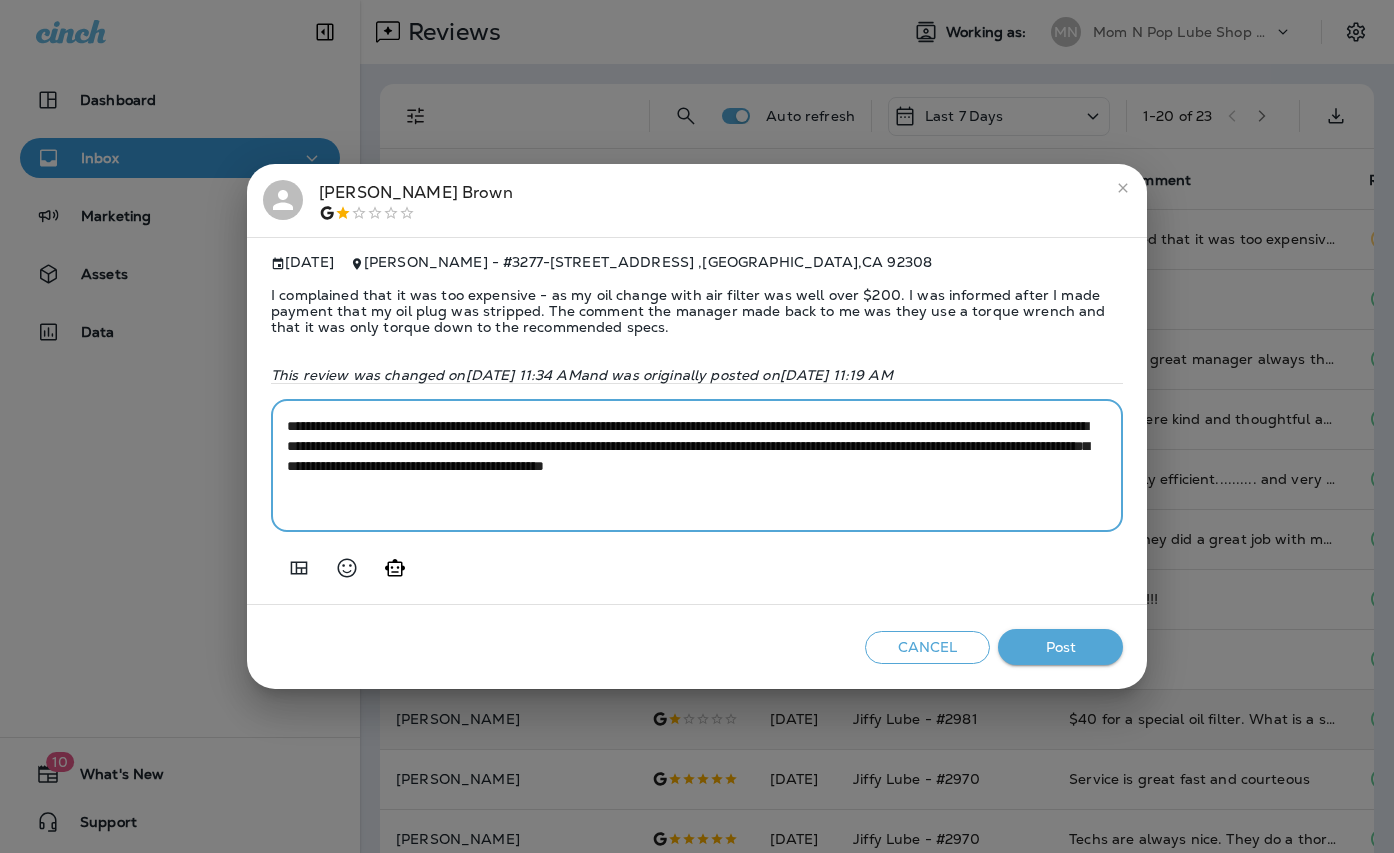 drag, startPoint x: 652, startPoint y: 448, endPoint x: 702, endPoint y: 427, distance: 54.230988 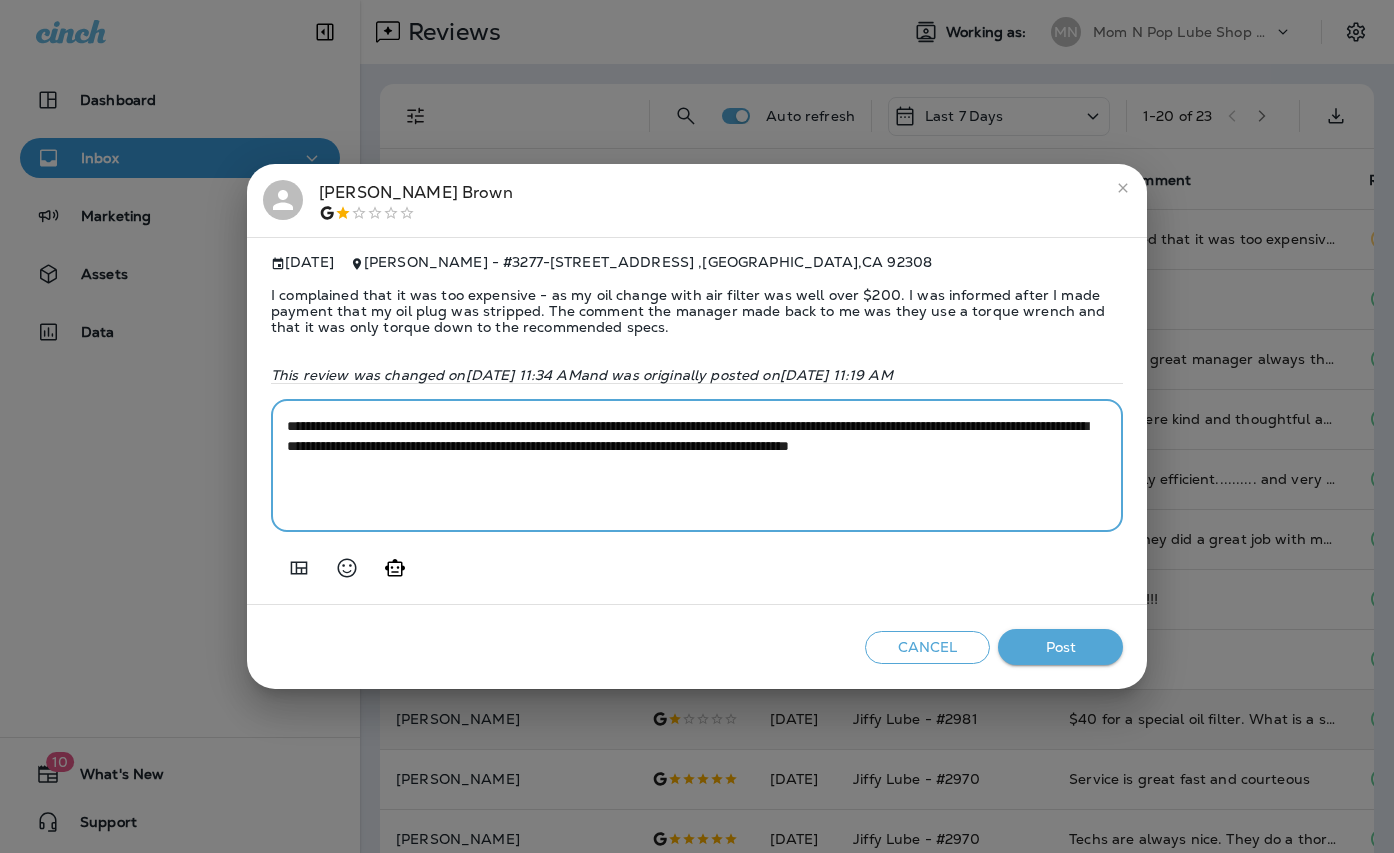 click on "**********" at bounding box center (697, 466) 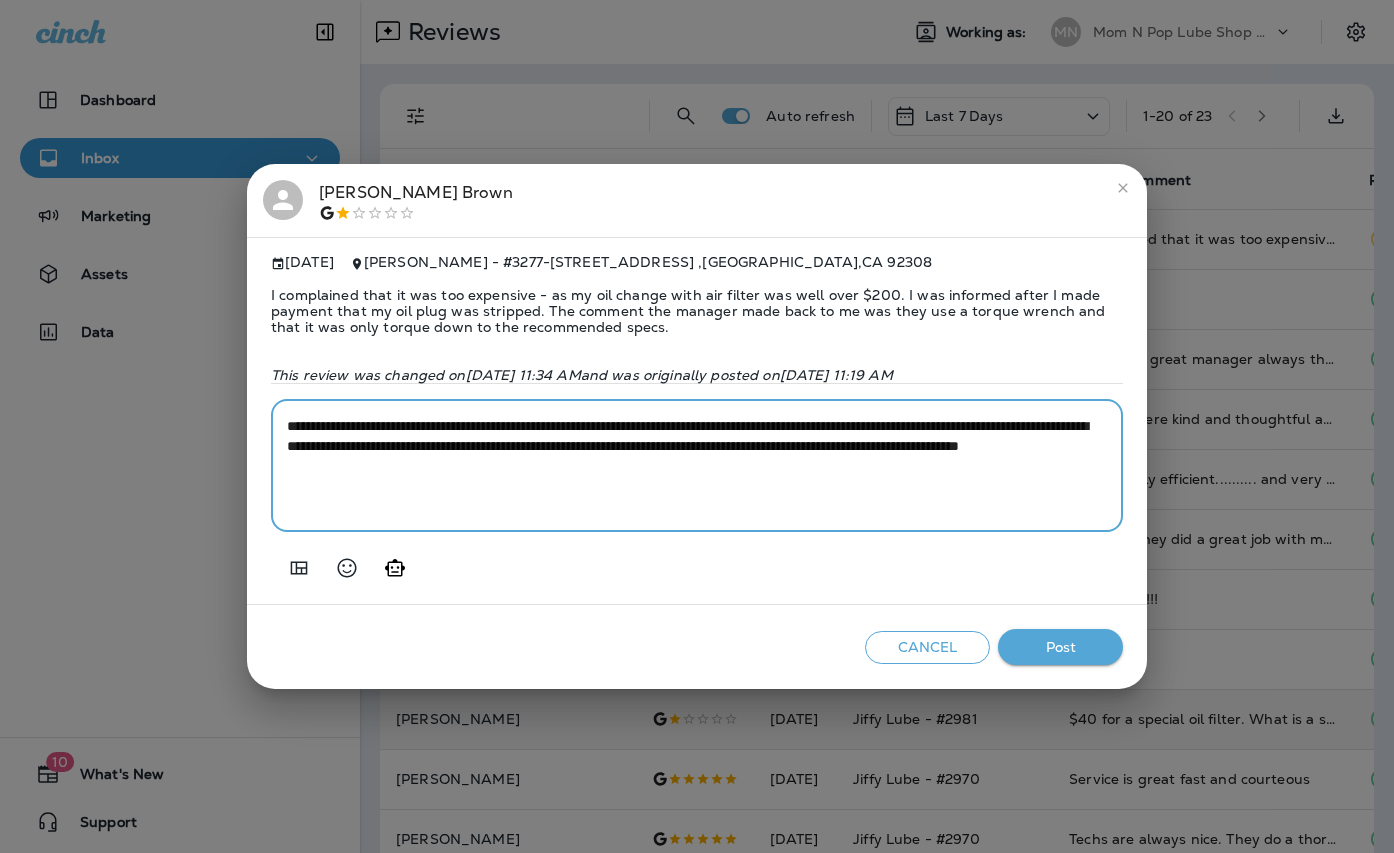 drag, startPoint x: 684, startPoint y: 426, endPoint x: 649, endPoint y: 431, distance: 35.35534 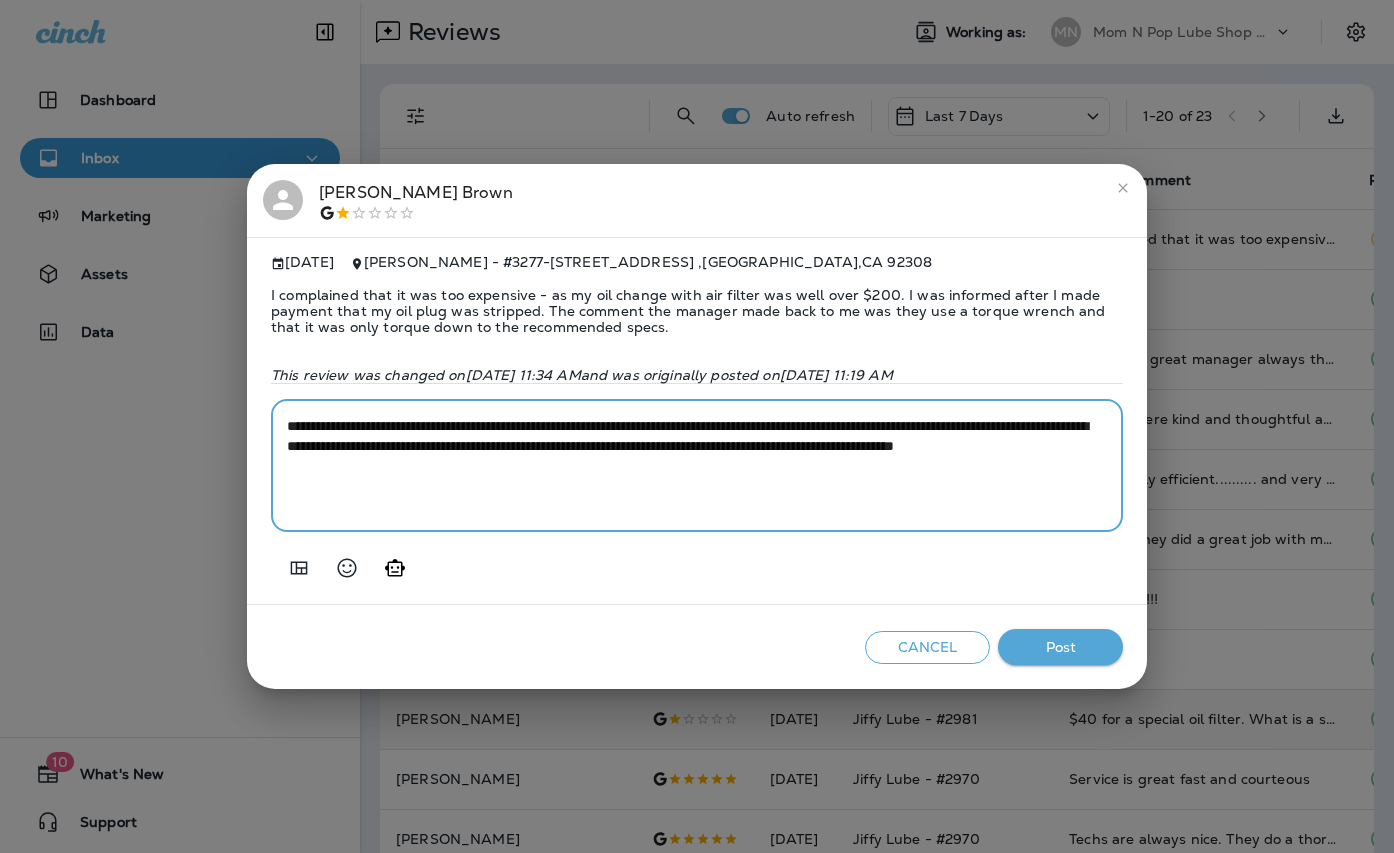 click on "**********" at bounding box center [697, 466] 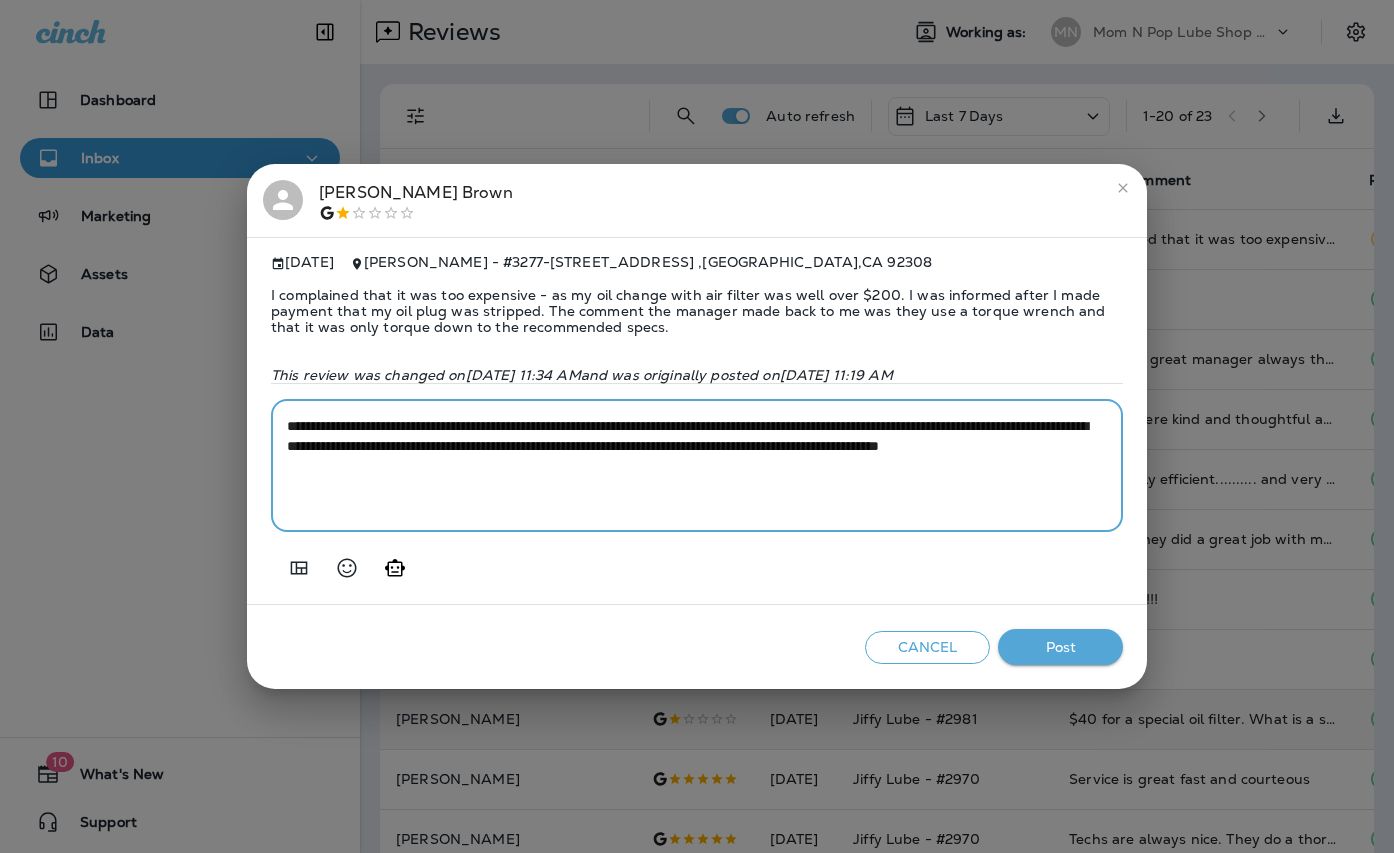type on "**********" 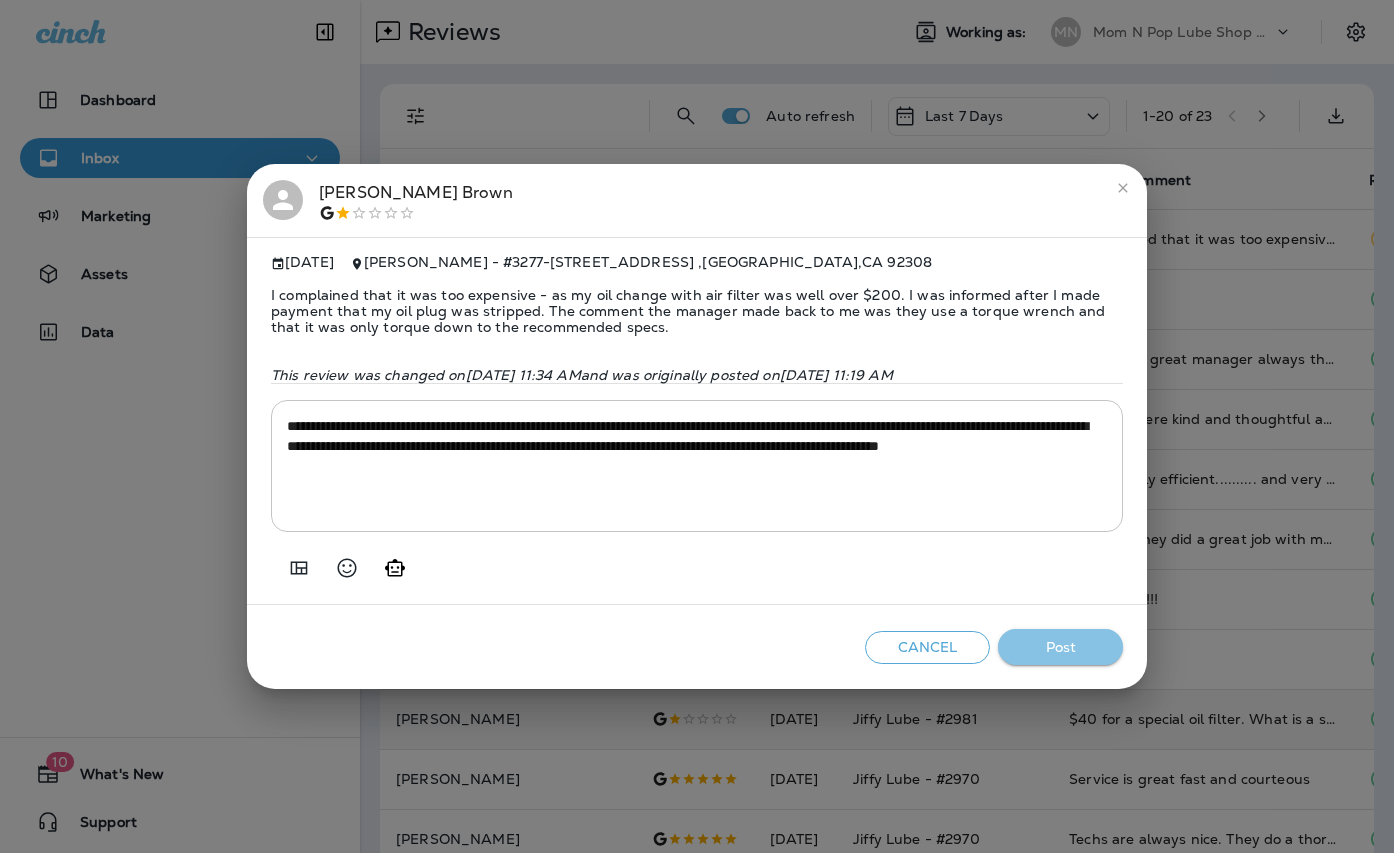 click on "Post" at bounding box center (1060, 647) 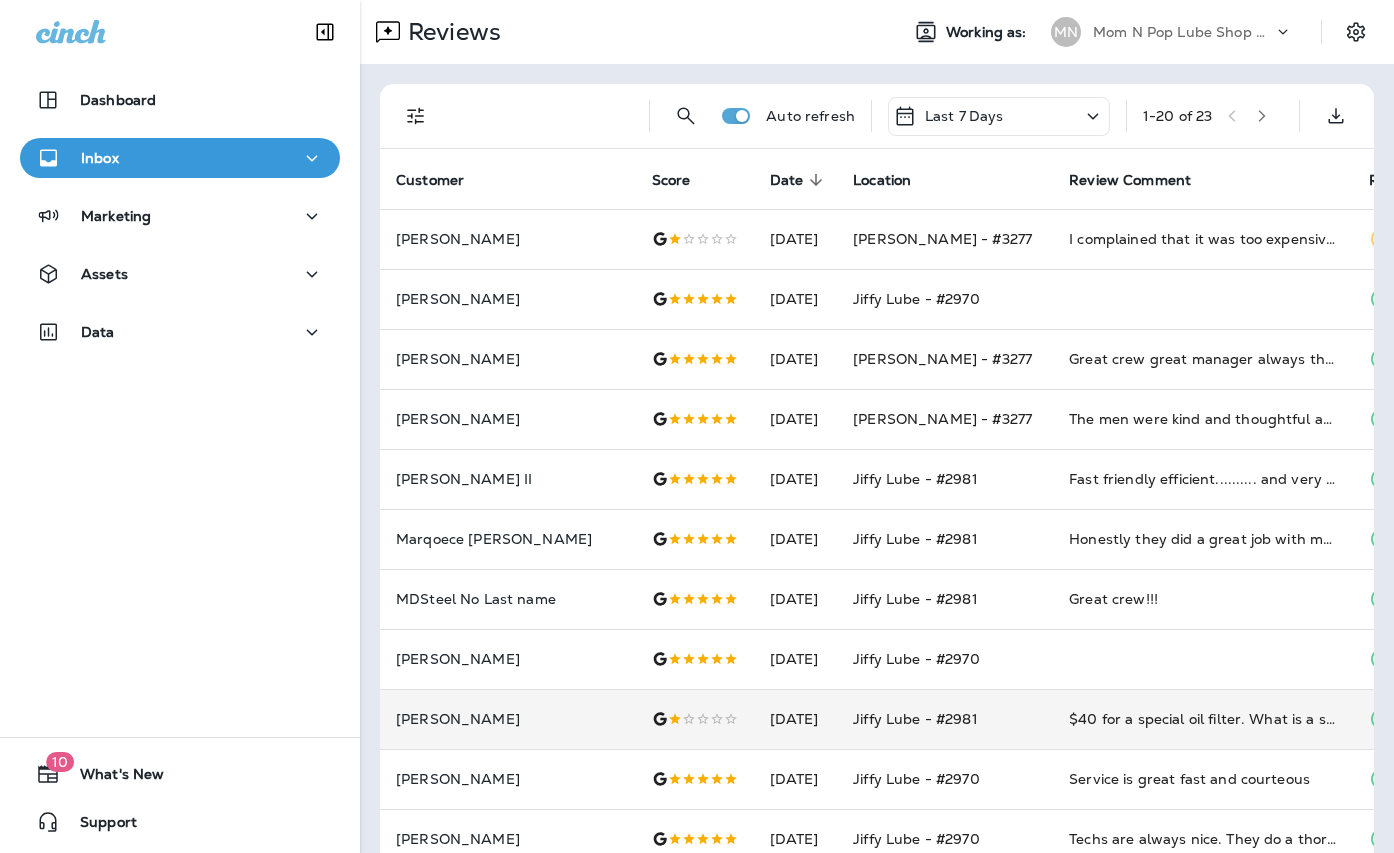 click on "Mom N Pop Lube Shop Group dba Jiffy Lube" at bounding box center [1183, 32] 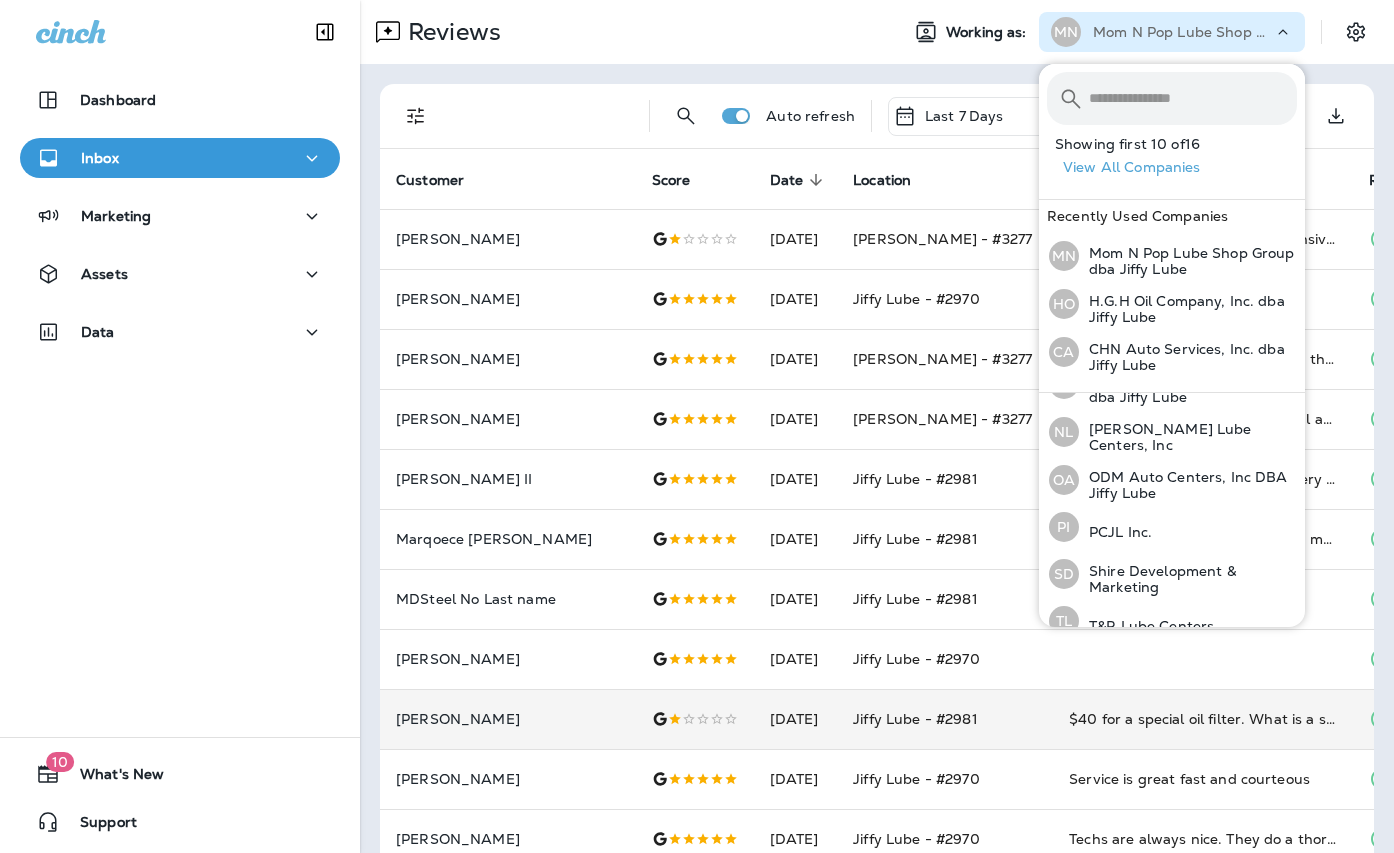 scroll, scrollTop: 515, scrollLeft: 0, axis: vertical 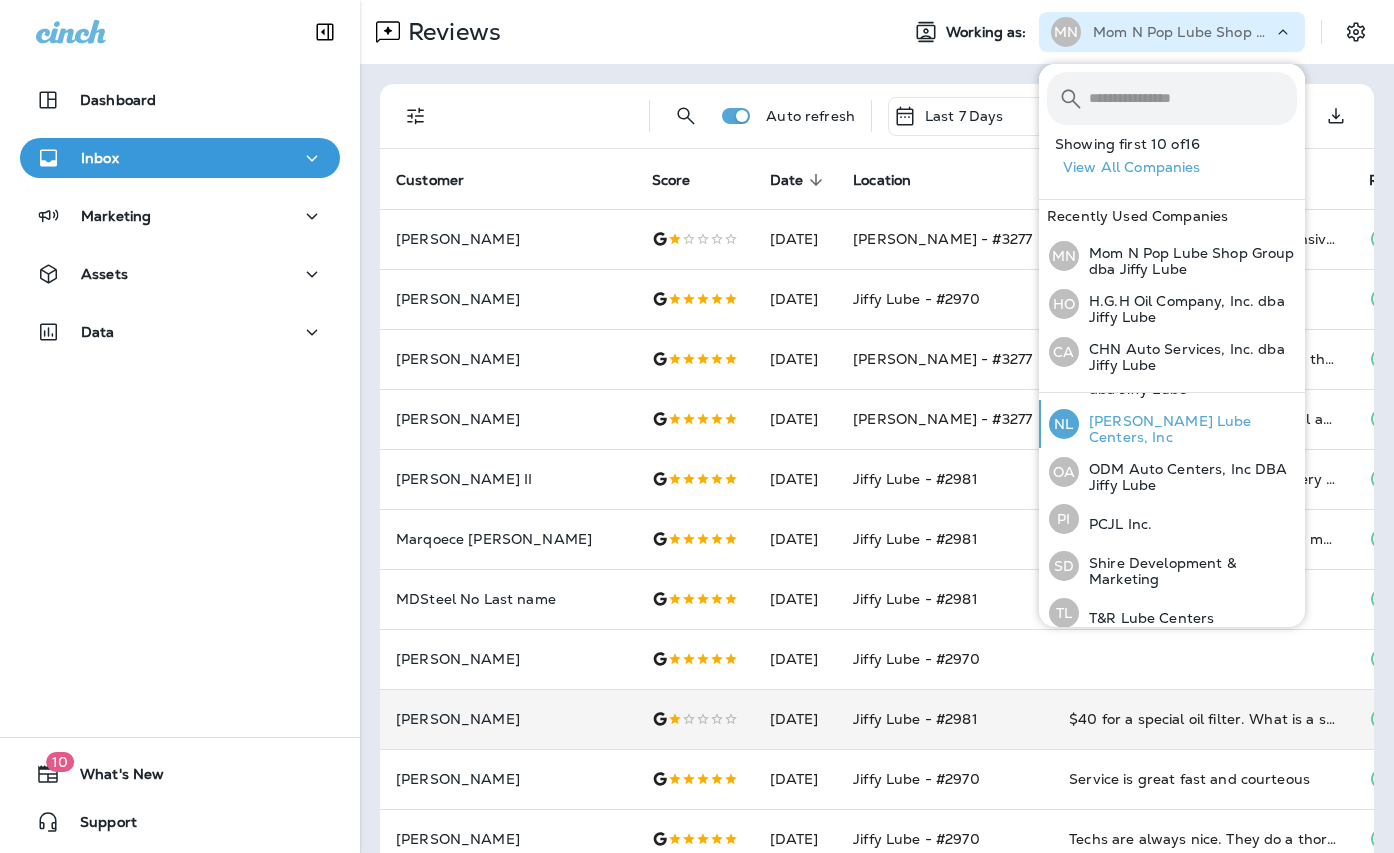 click on "[PERSON_NAME] Lube Centers, Inc" at bounding box center [1188, 429] 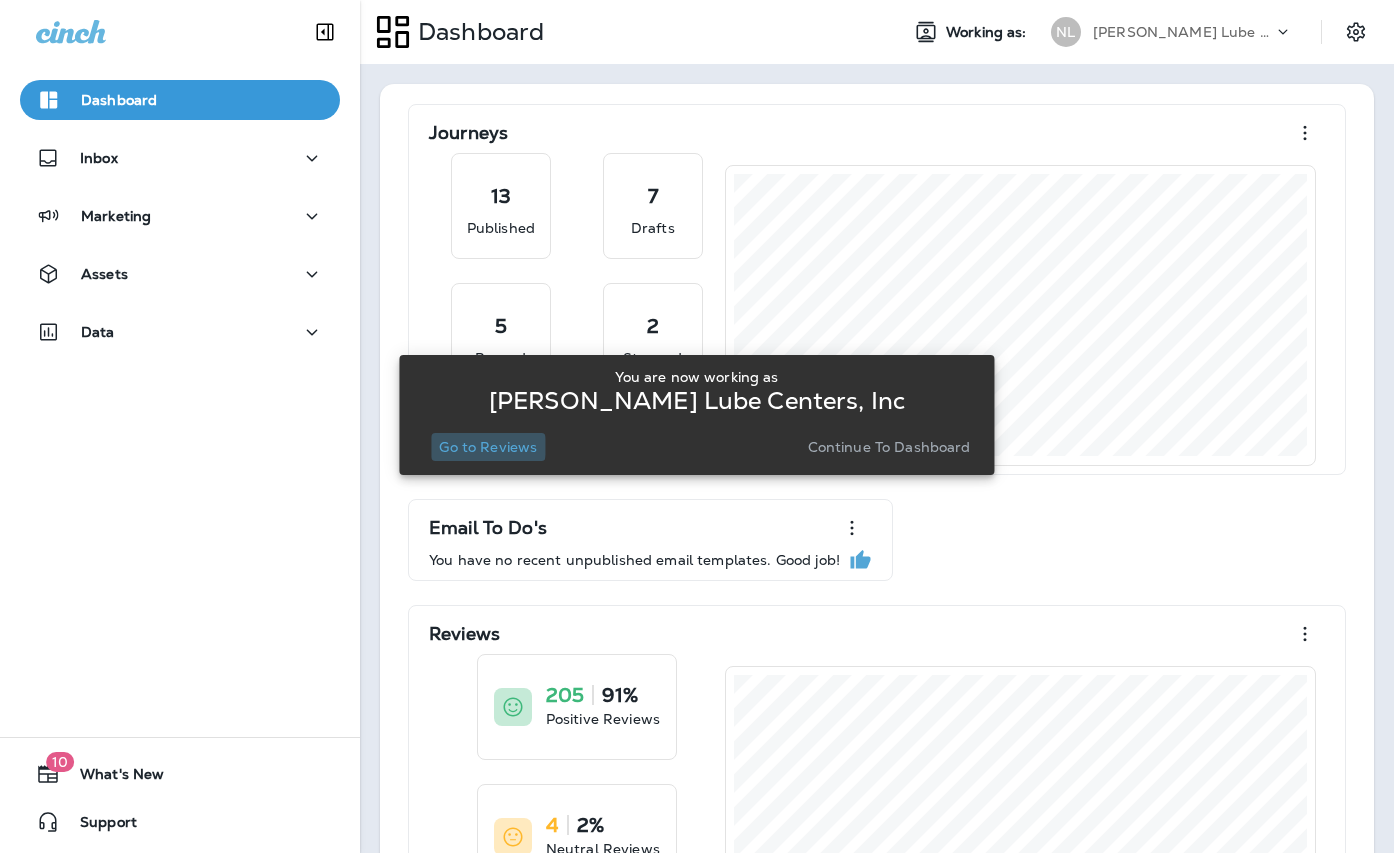click on "Go to Reviews" at bounding box center (488, 447) 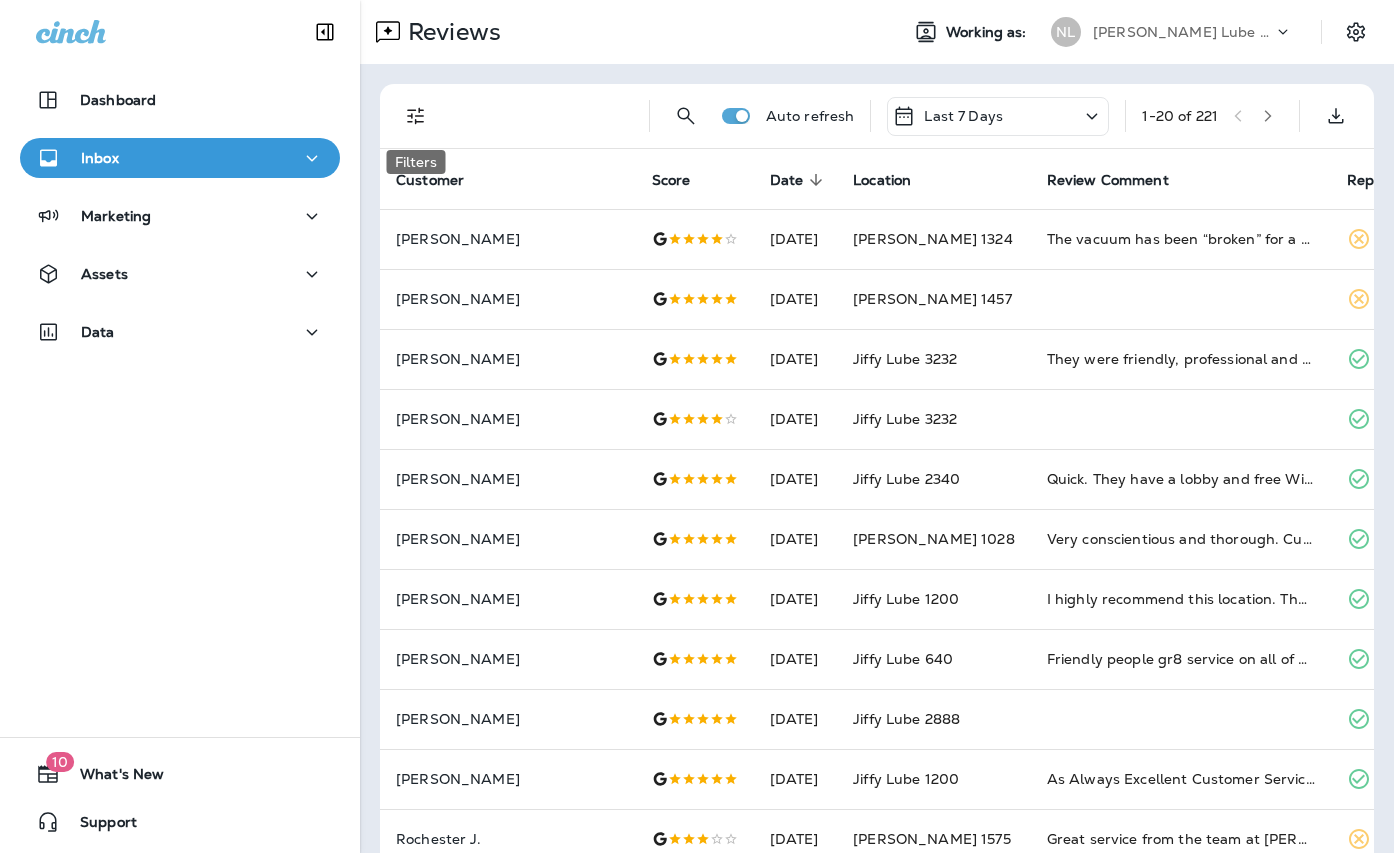 click 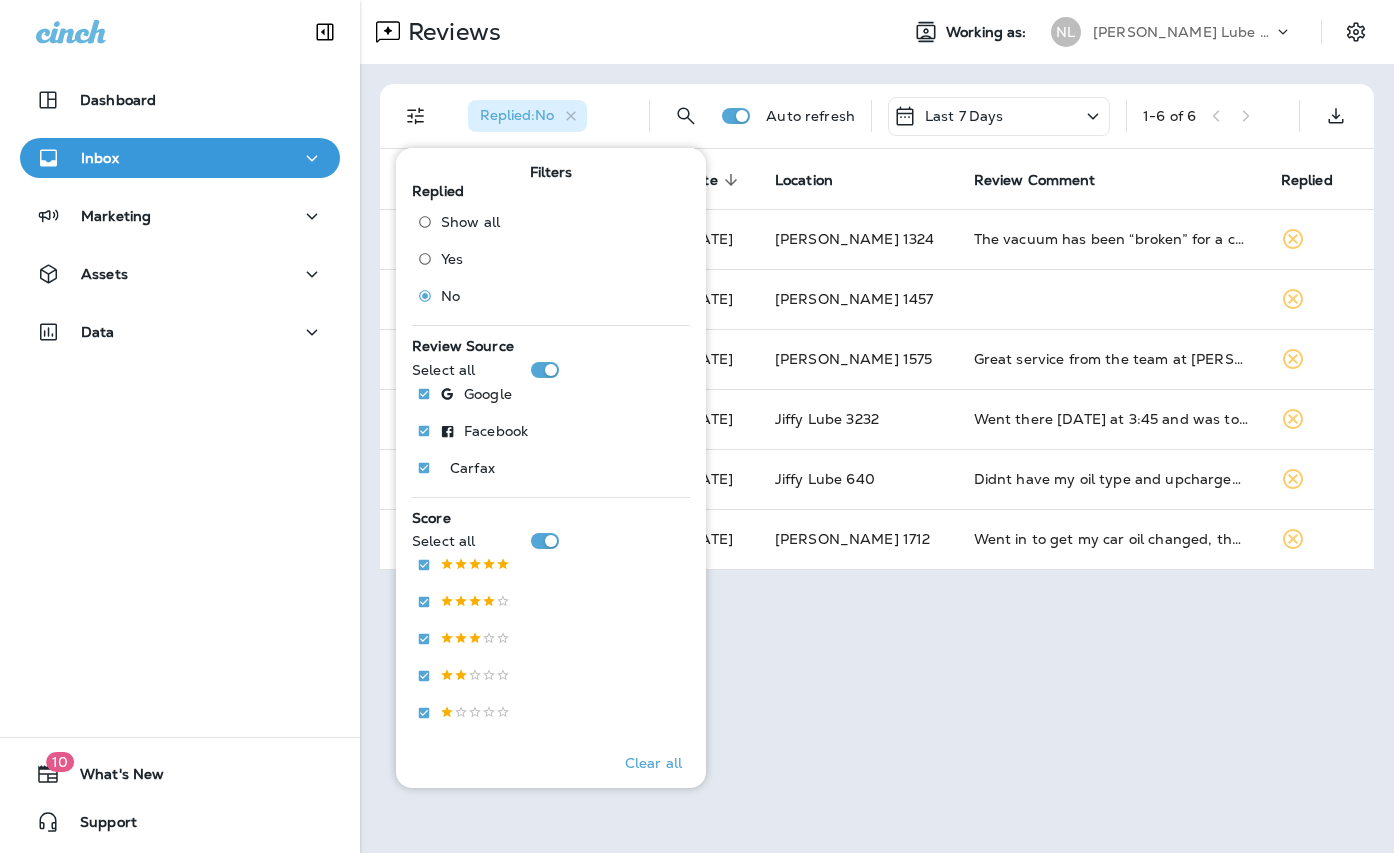 click on "Reviews Working as: [PERSON_NAME] Lube Centers, Inc Replied :  No   Auto refresh       Last 7 Days 1  -  6   of 6 Customer Score Date sorted descending Location Review Comment Replied [PERSON_NAME] [DATE] [PERSON_NAME] 1324 The vacuum has been “broken” for a couple of years now. Time to replace it. The staff was nice even though they were really busy. [PERSON_NAME] [DATE] [PERSON_NAME] 1457 Rochester J. [DATE] [PERSON_NAME] 1575 Great service from the team at Jiffy Lube from the time of entering, until leaving. I brought my car home and parked it in the garage after my service [DATE] and parked it over the weekend until [DATE] morning. After leaving for work this morning, my wife called me to make me aware of this oil leak. That’s the reason for 3 stars. I have not had this happen before and I’ve owned my car for almost 10 years now. This is the first time I’ve ever used [PERSON_NAME] for an oil change, and I hope this doesn’t lead to other concerns, or problems. [PERSON_NAME] Mar Mar" at bounding box center (877, 426) 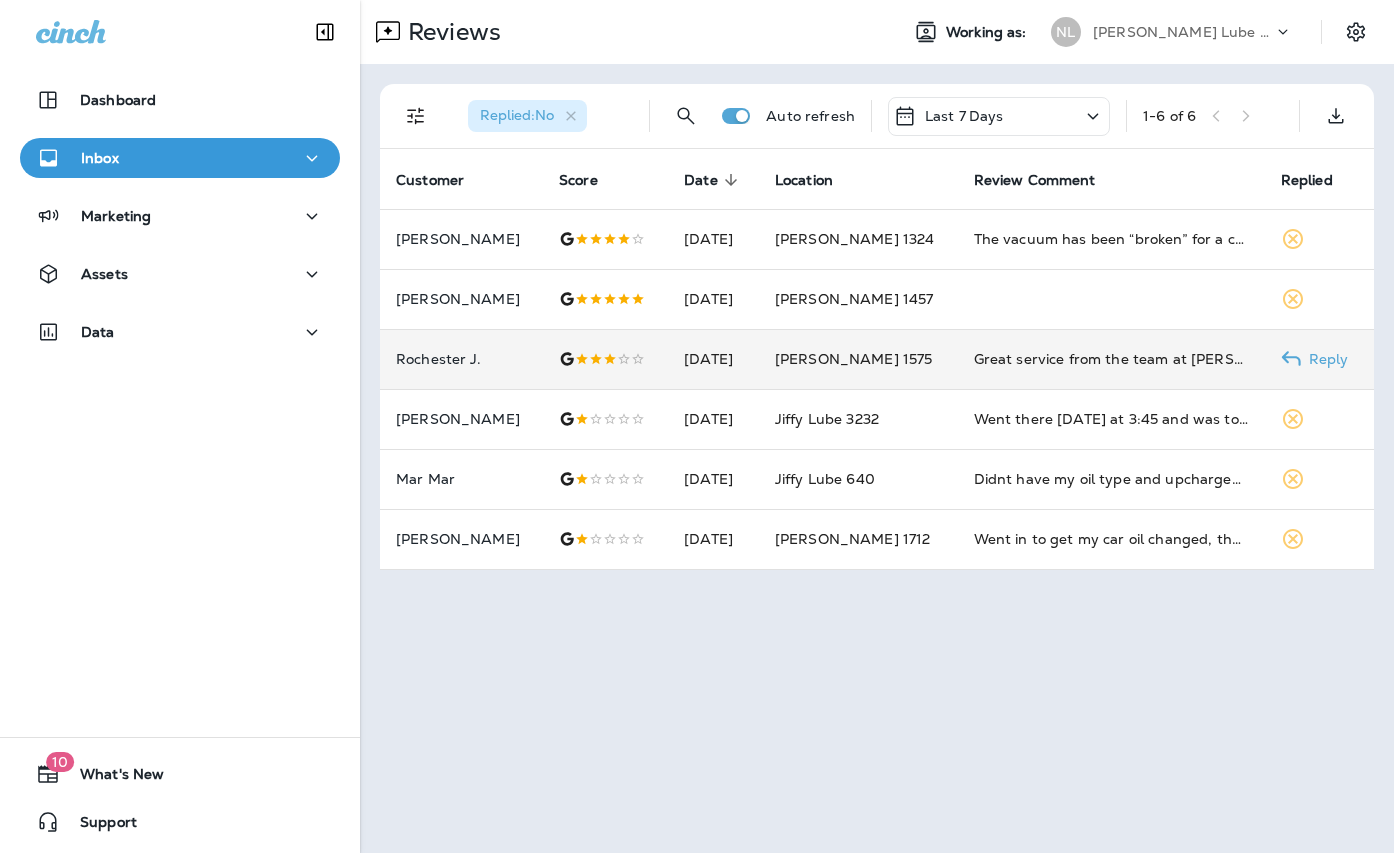 click on "[PERSON_NAME] 1575" at bounding box center [854, 359] 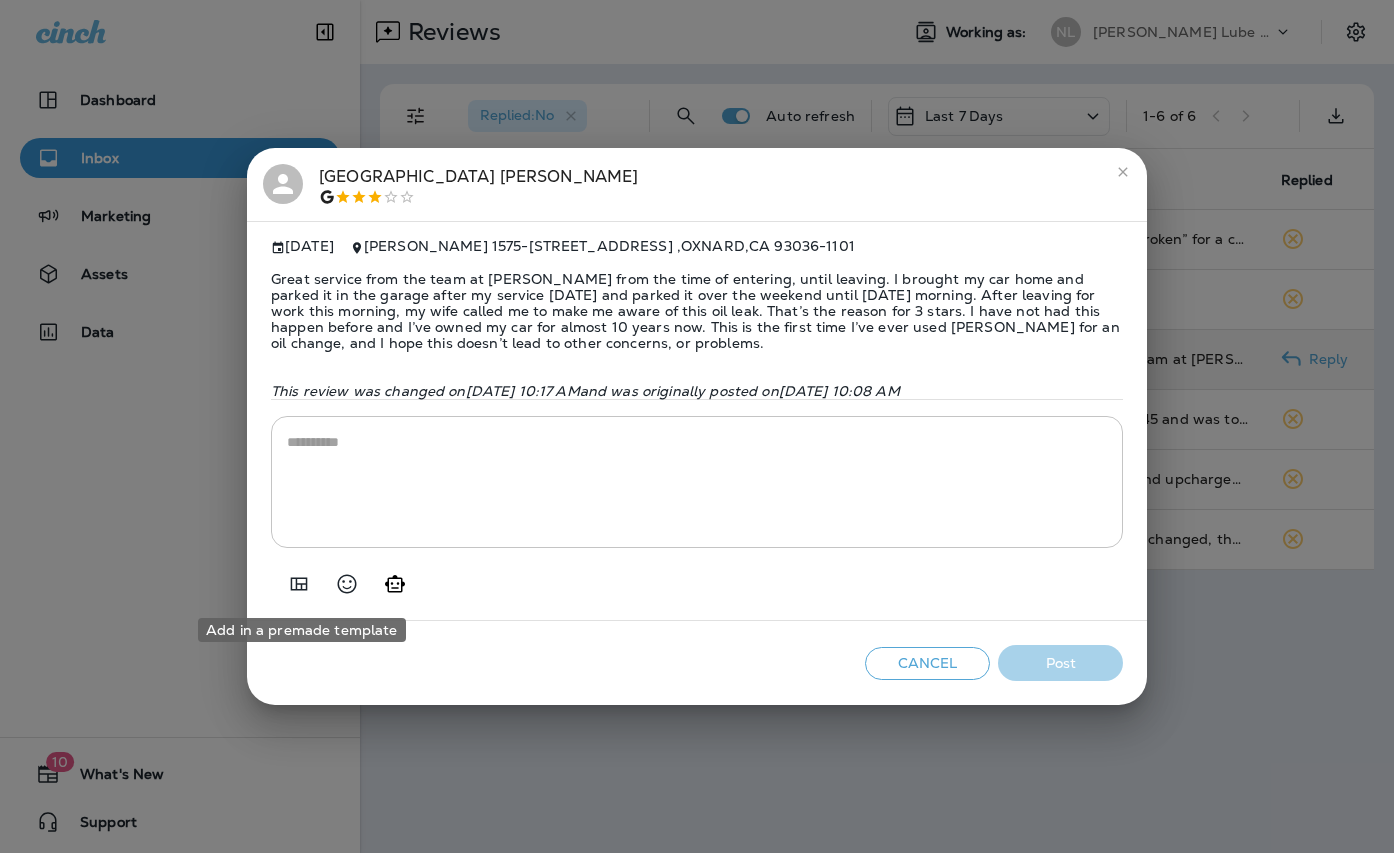 click 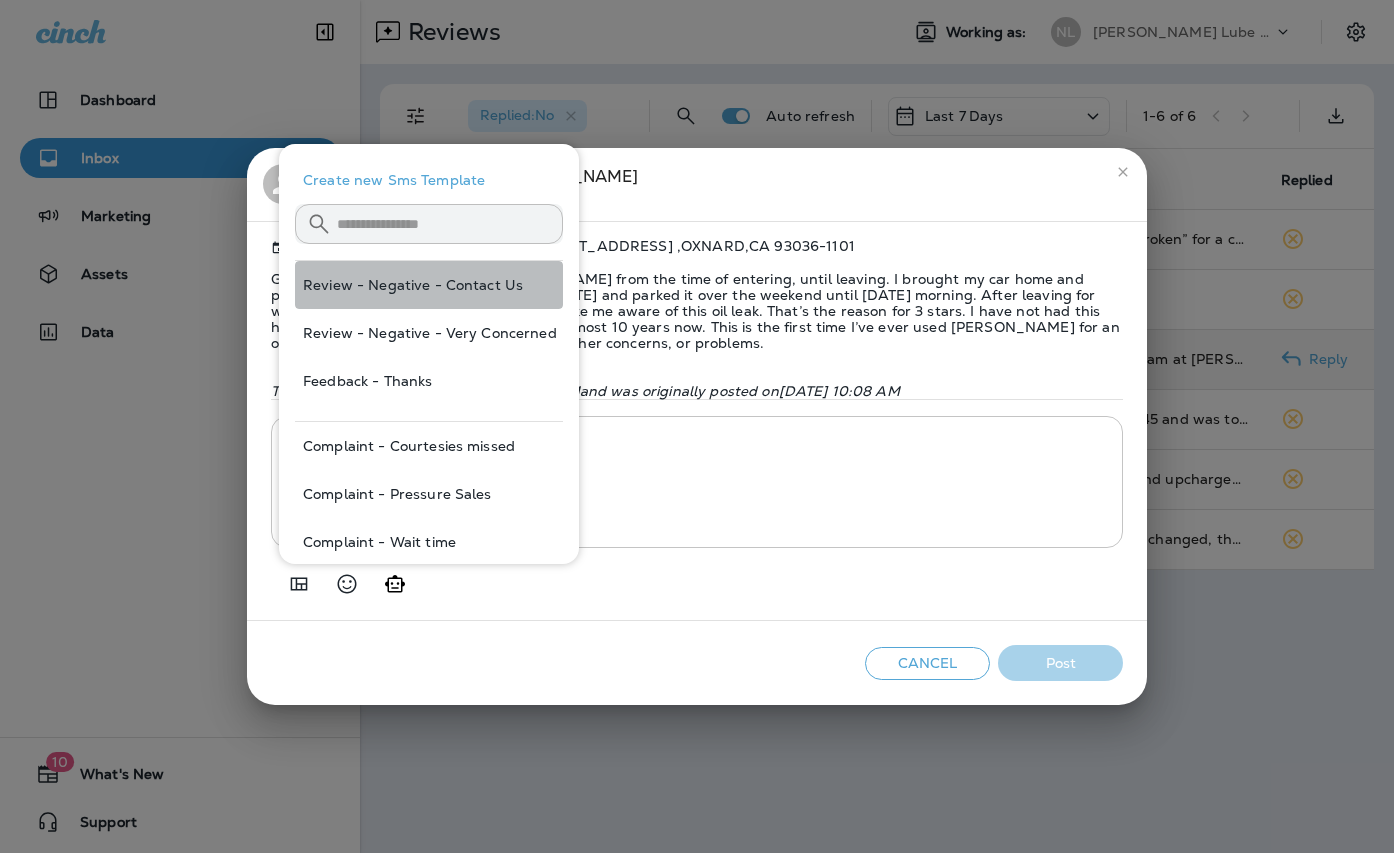 click on "Review - Negative - Contact Us" at bounding box center (429, 285) 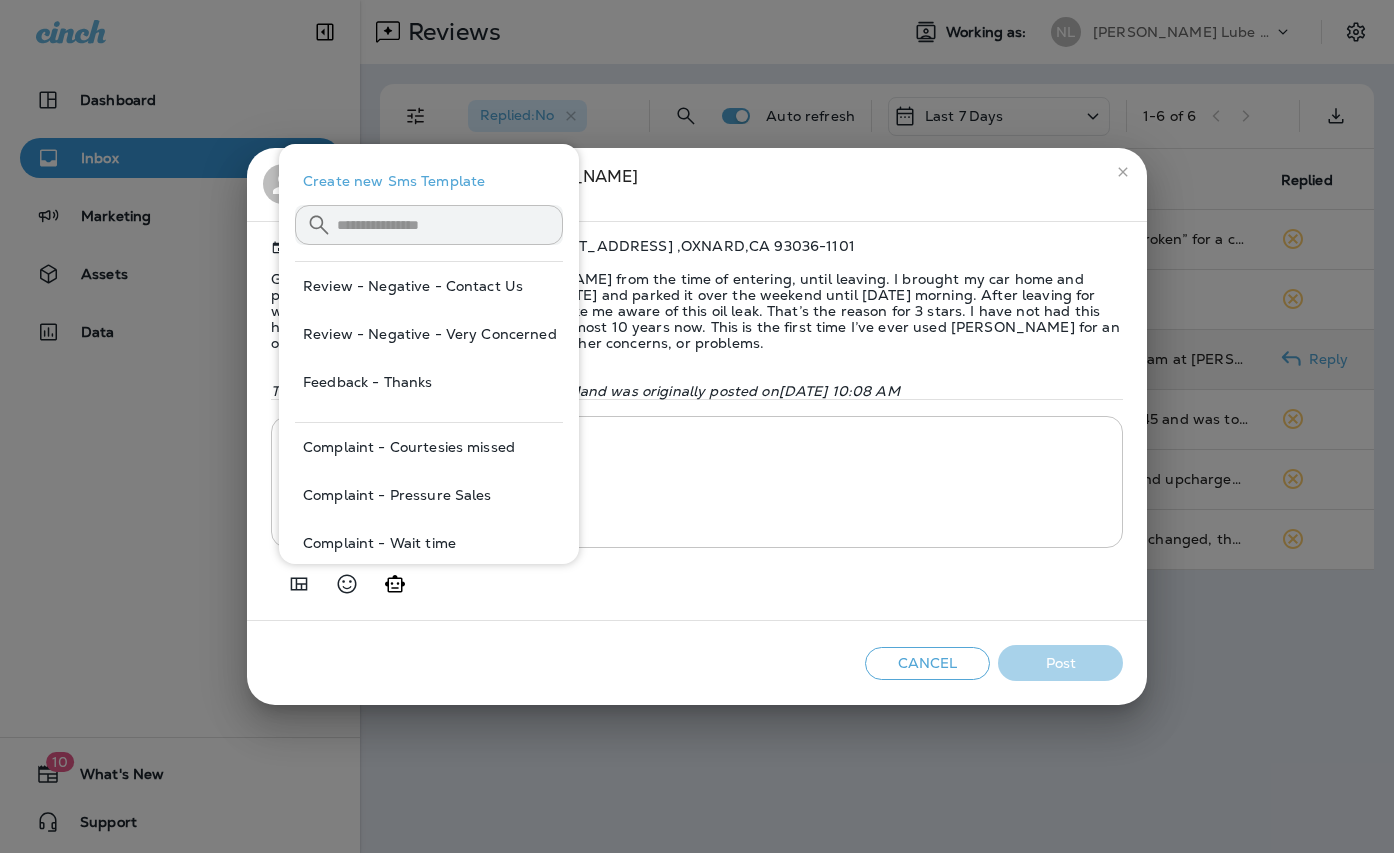 click on "Review - Negative - Contact Us" at bounding box center (429, 286) 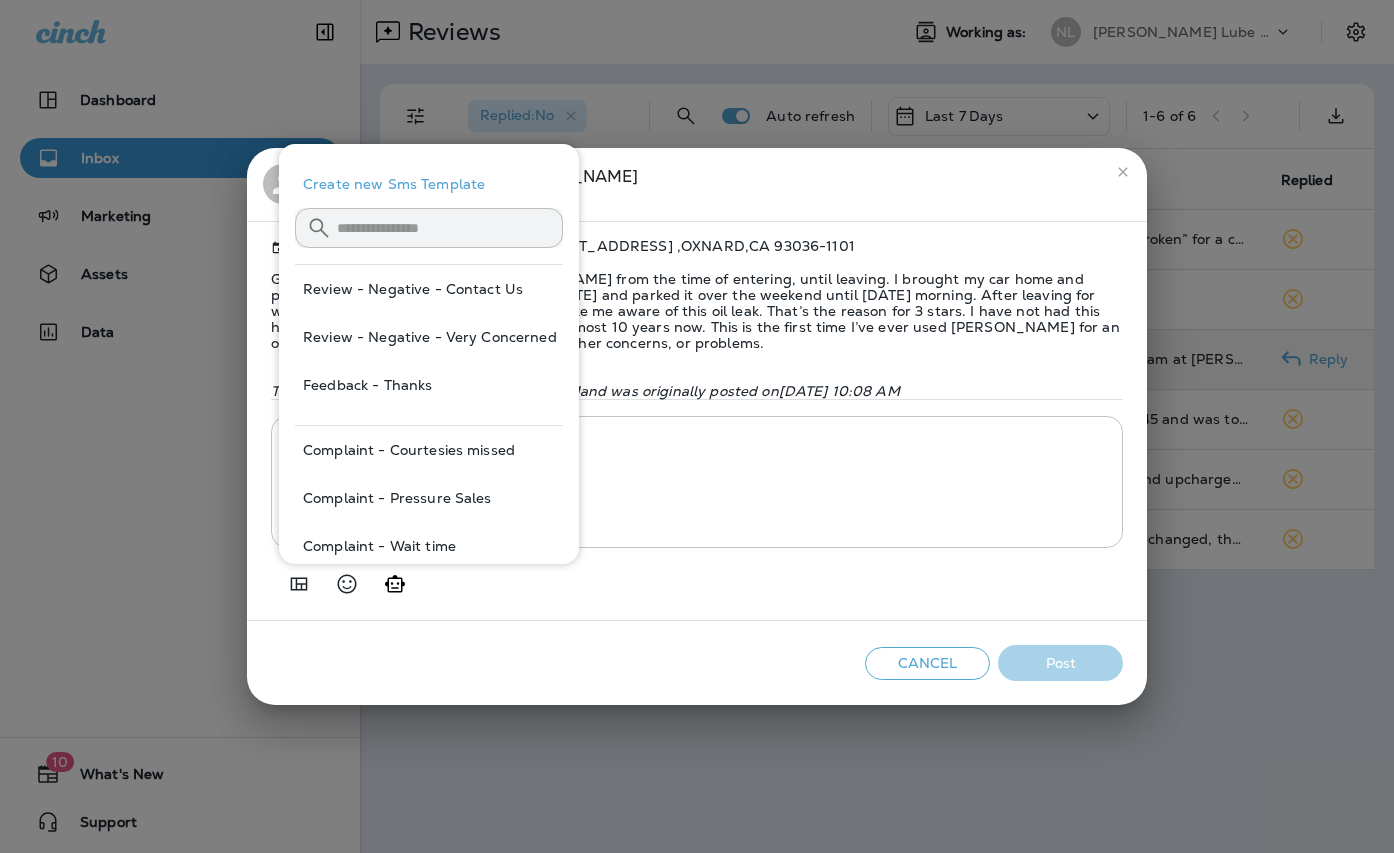 type on "**********" 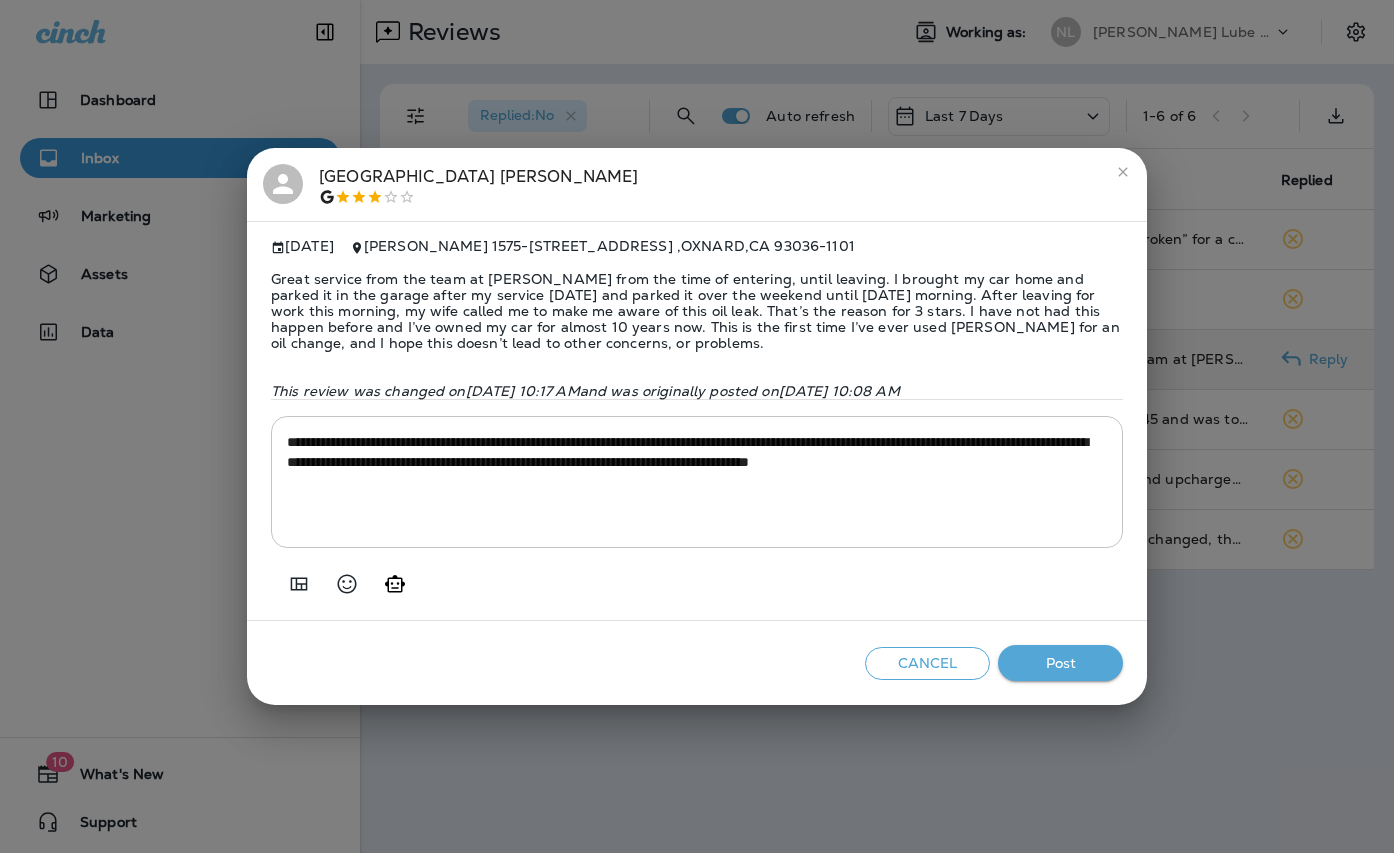 click on "Post" at bounding box center [1060, 663] 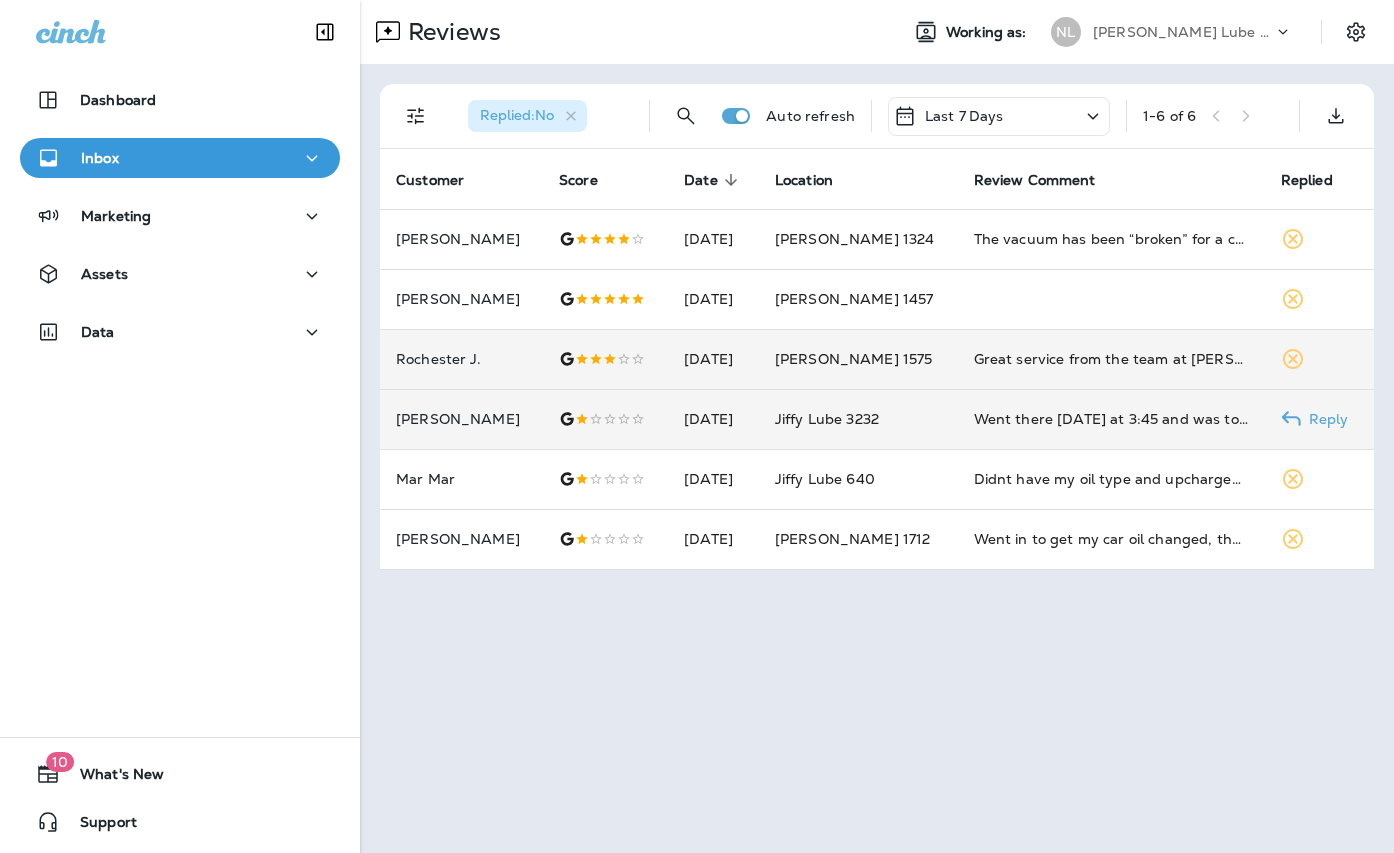 click on "[DATE]" at bounding box center (713, 419) 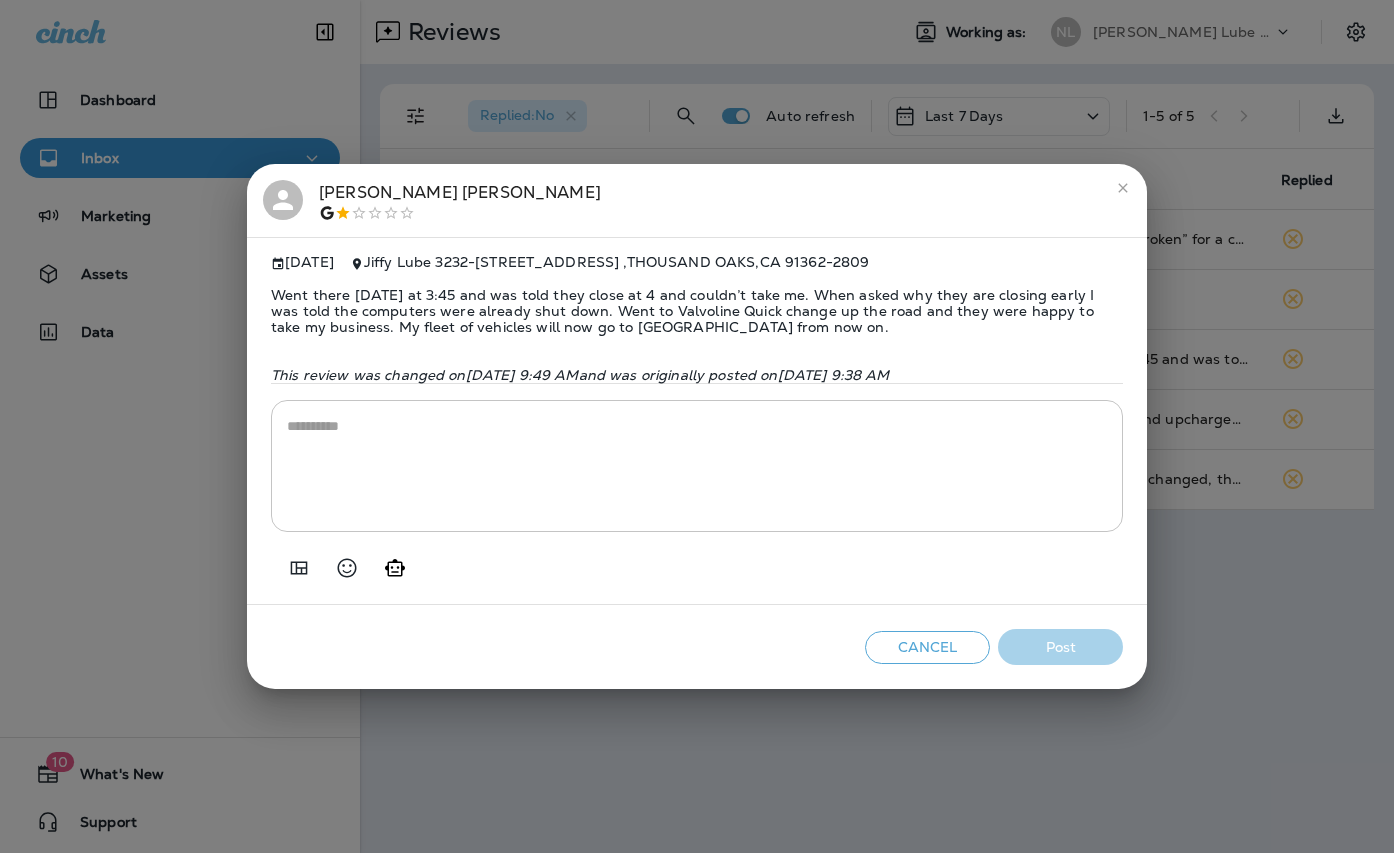 drag, startPoint x: 514, startPoint y: 265, endPoint x: 726, endPoint y: 261, distance: 212.03773 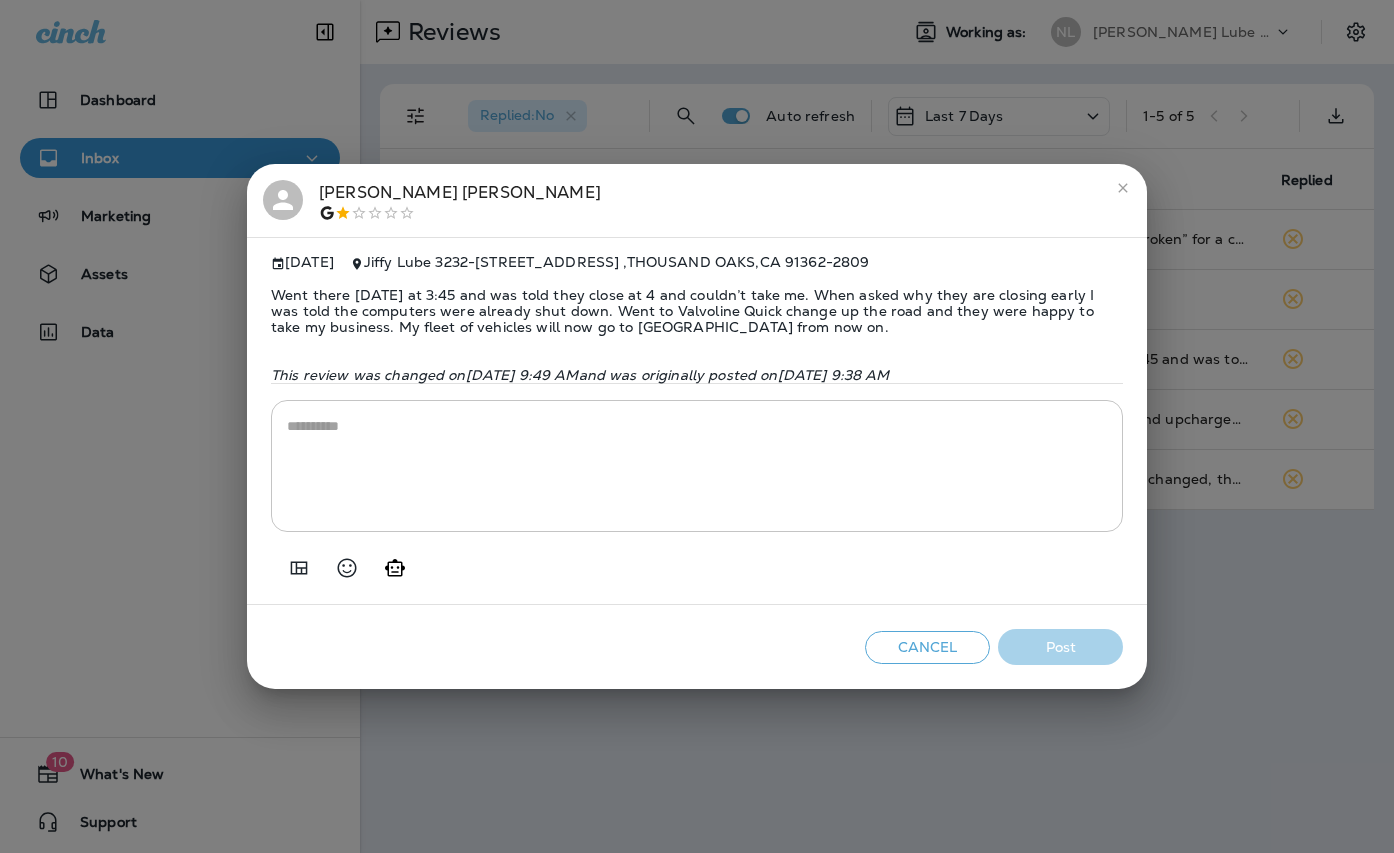 click on "Jiffy Lube [STREET_ADDRESS]" at bounding box center (617, 262) 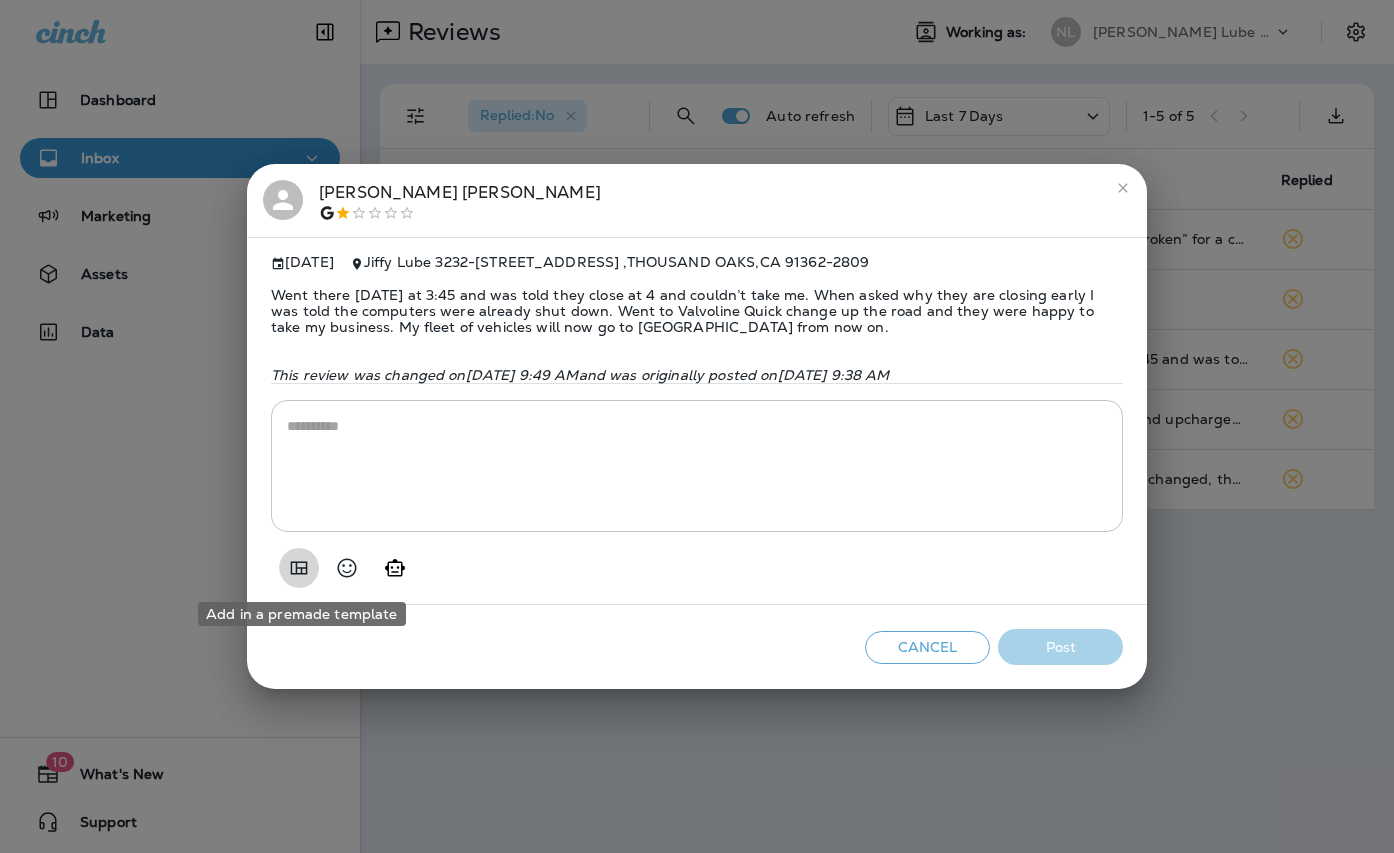 click 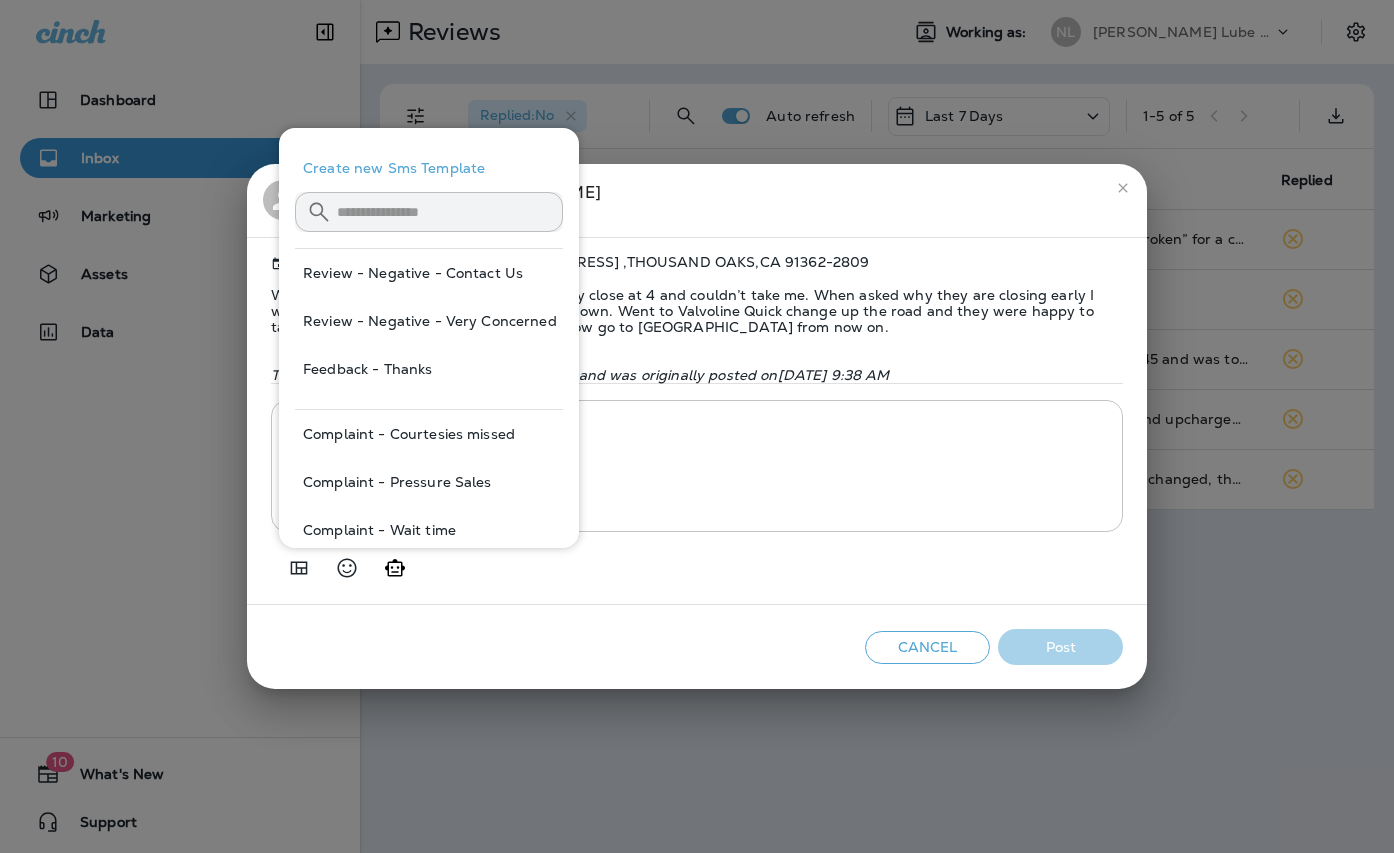 click on "Review - Negative - Very Concerned" at bounding box center [429, 321] 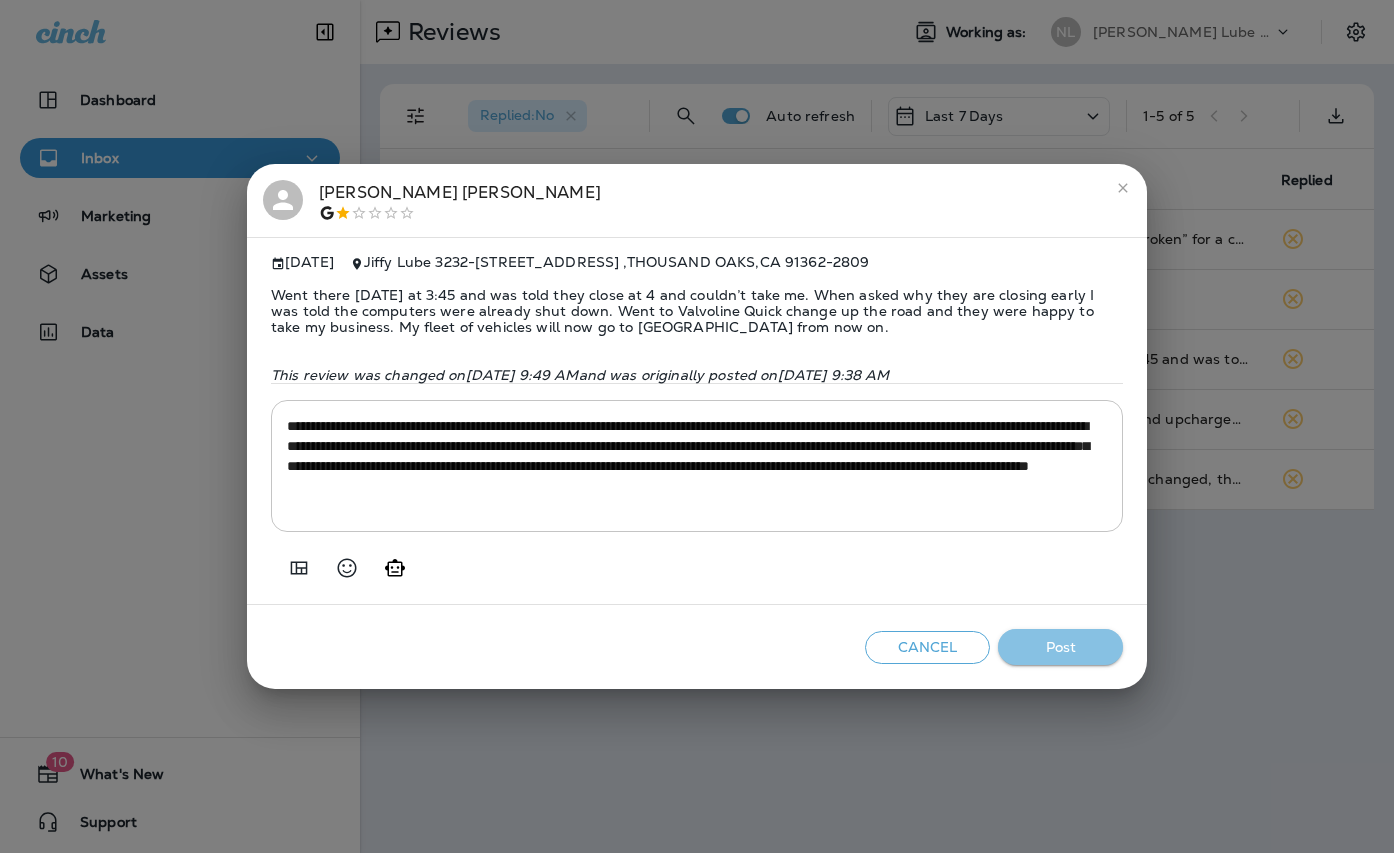 click on "Post" at bounding box center [1060, 647] 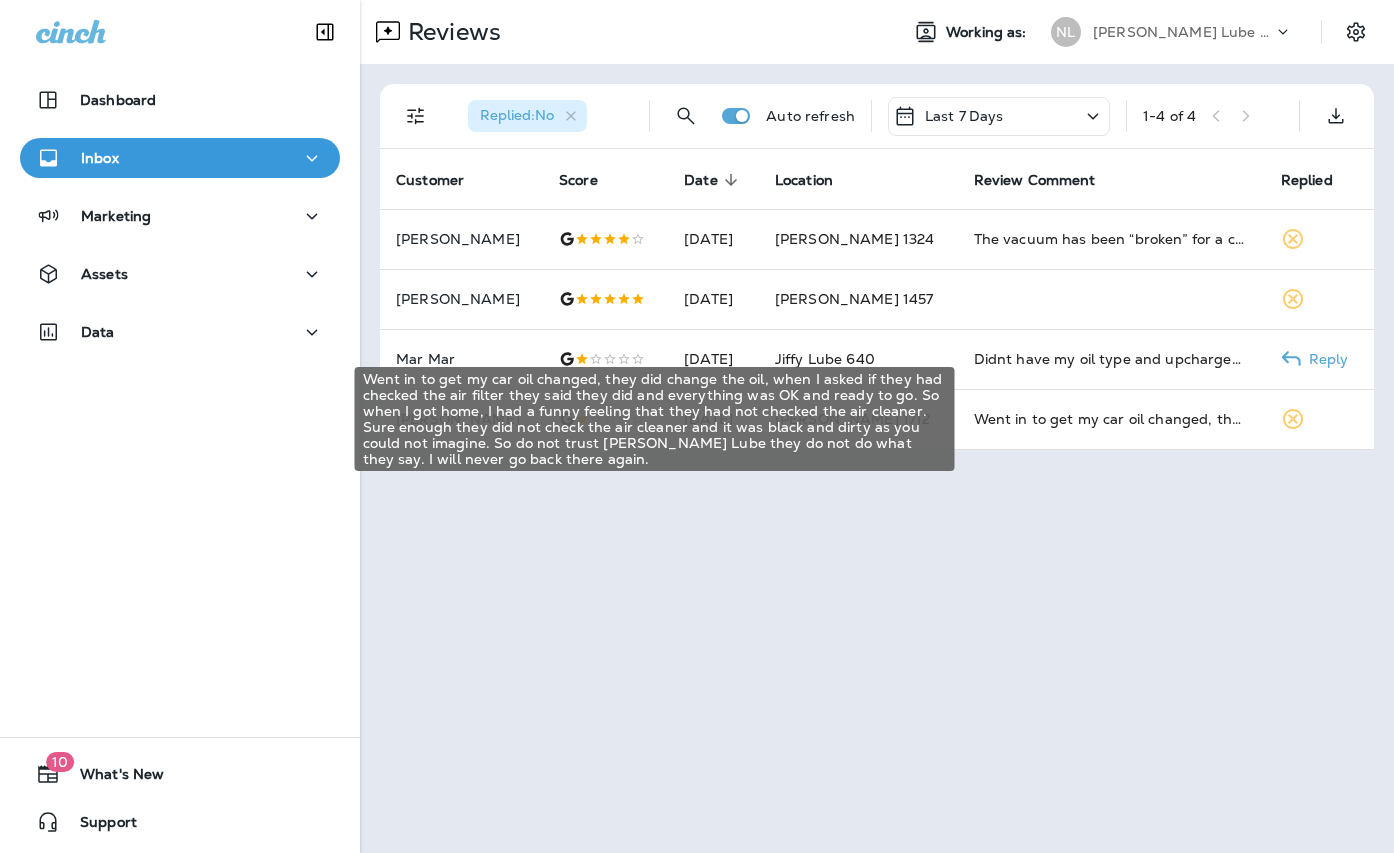 click on "Went in to get my car oil changed, they did change the oil, when I asked if they had checked the air filter they said they did and everything was OK and ready to go. So when I got home, I had a funny feeling that they had not checked the air cleaner. Sure enough they did not check the air cleaner and it was black and dirty as you could not imagine. So do not trust [PERSON_NAME] Lube they do not do what they say. I will never go back there again." at bounding box center [1111, 419] 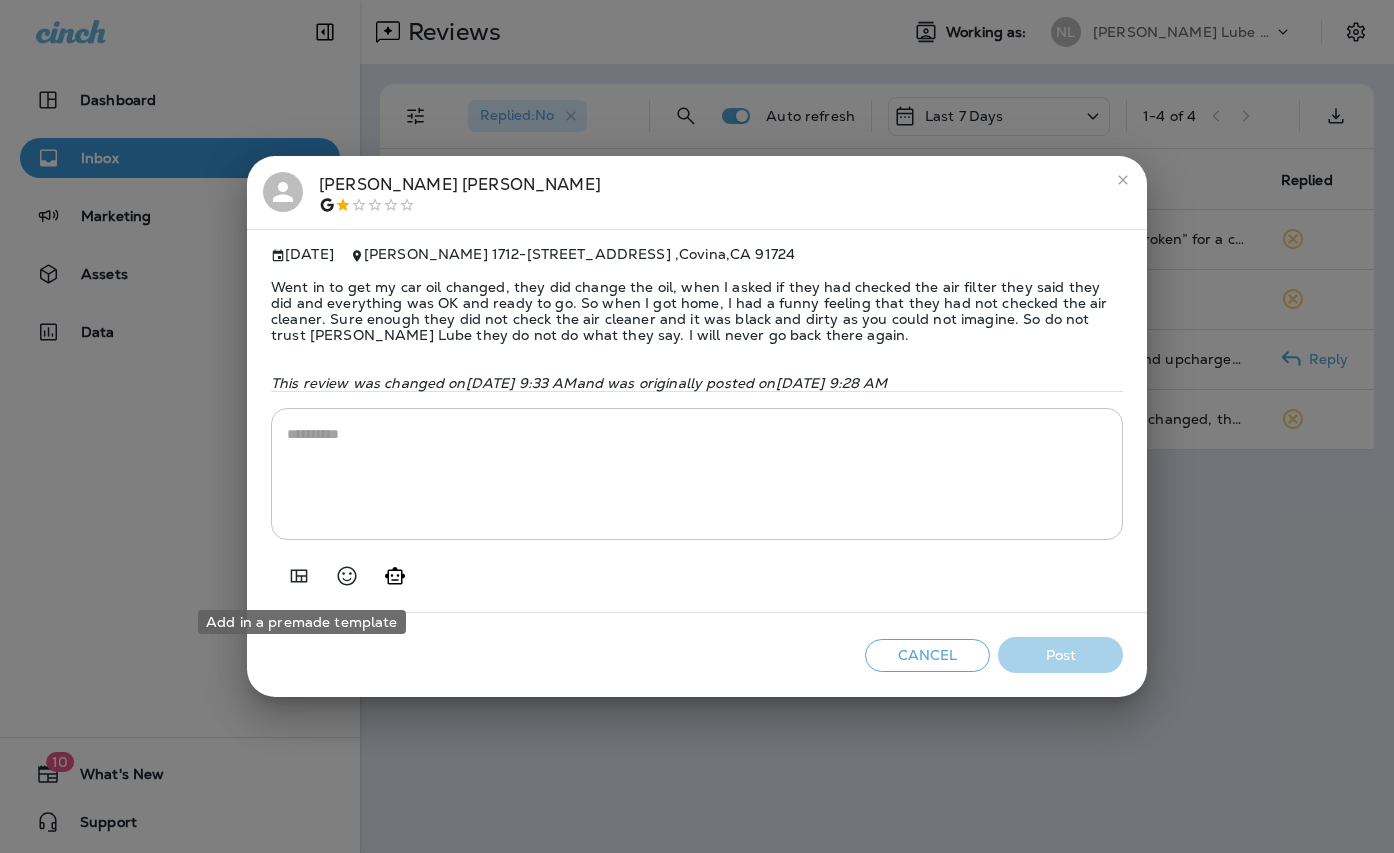 click 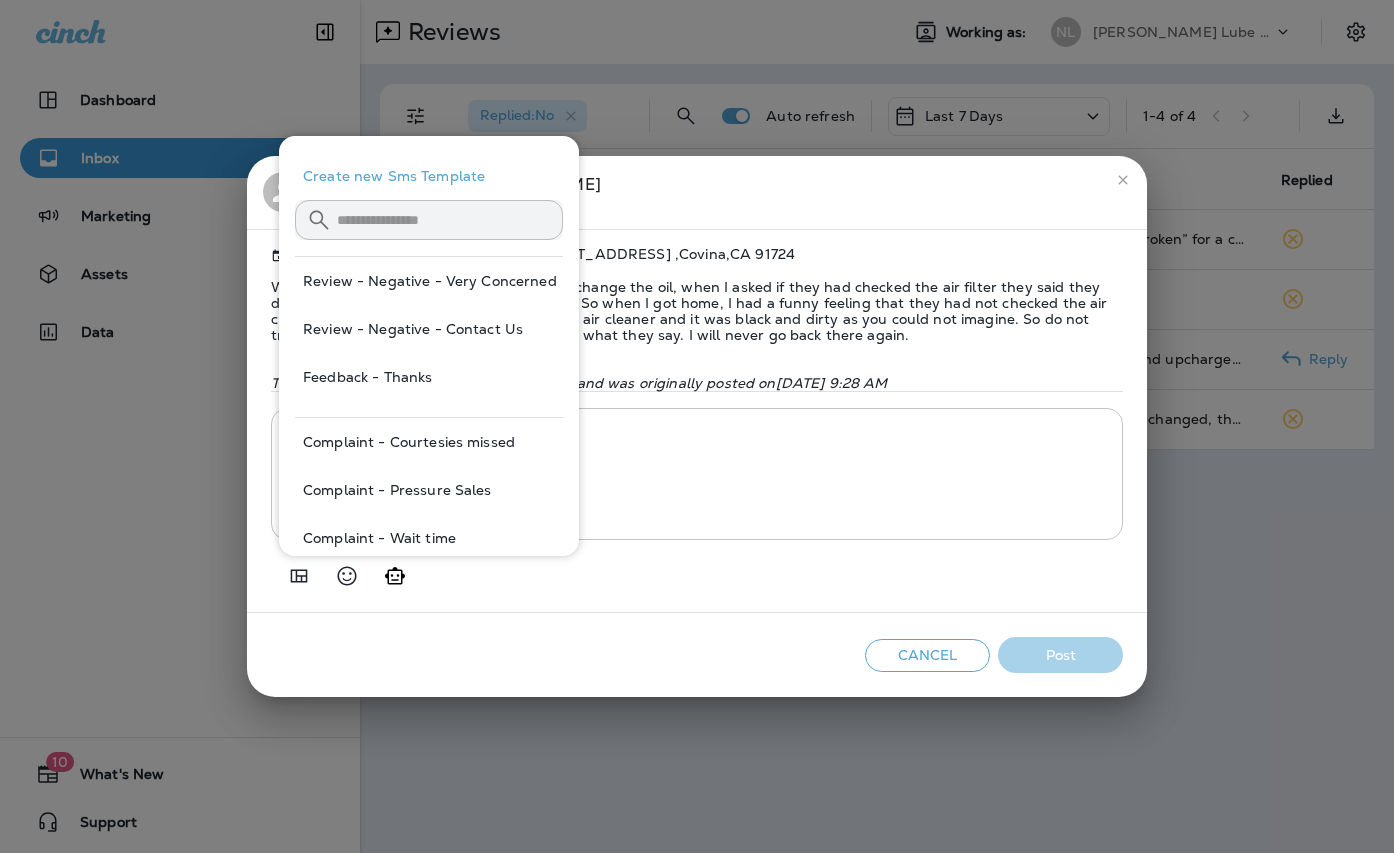 click on "Review - Negative - Contact Us" at bounding box center [429, 329] 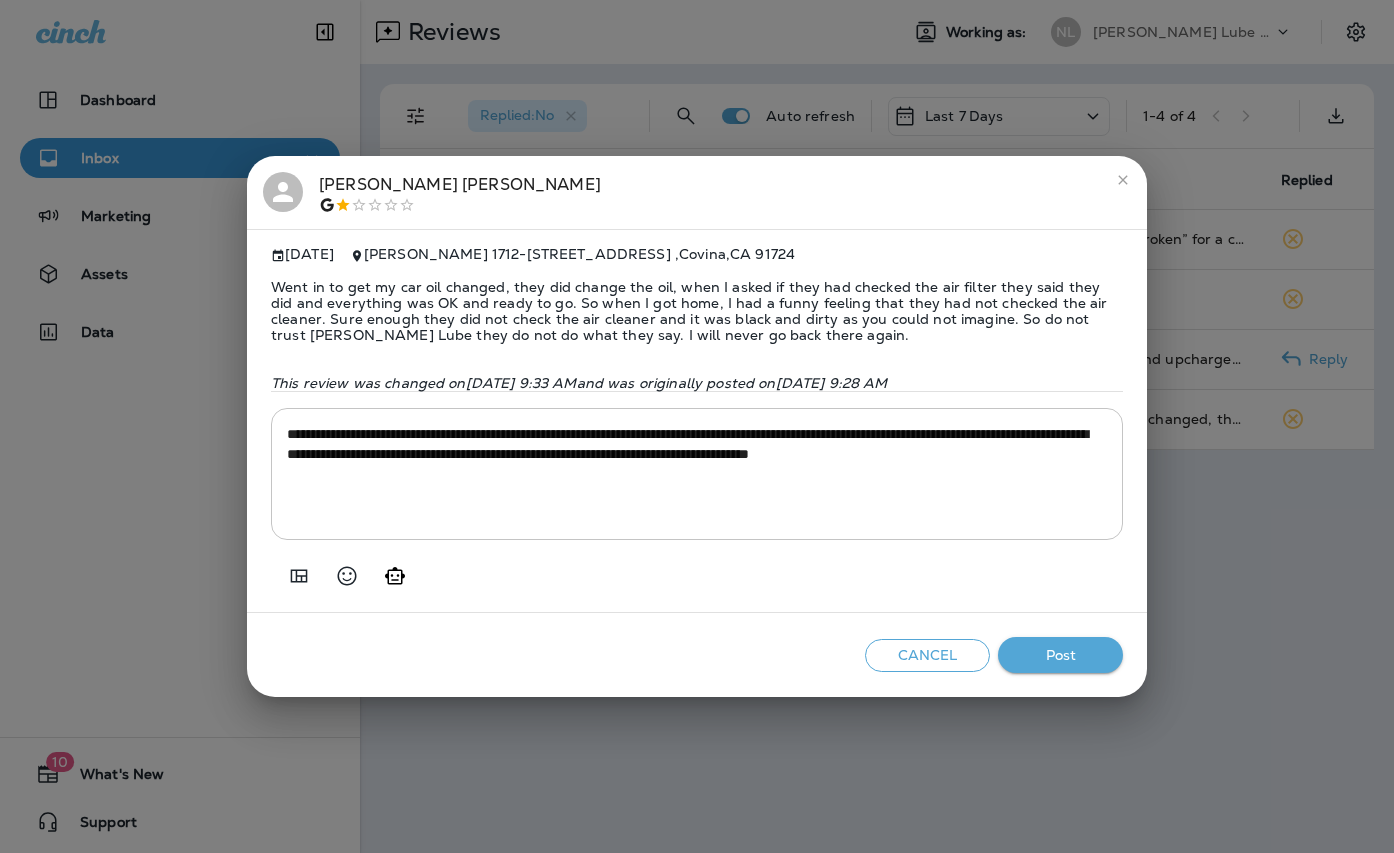 click on "Post" at bounding box center [1060, 655] 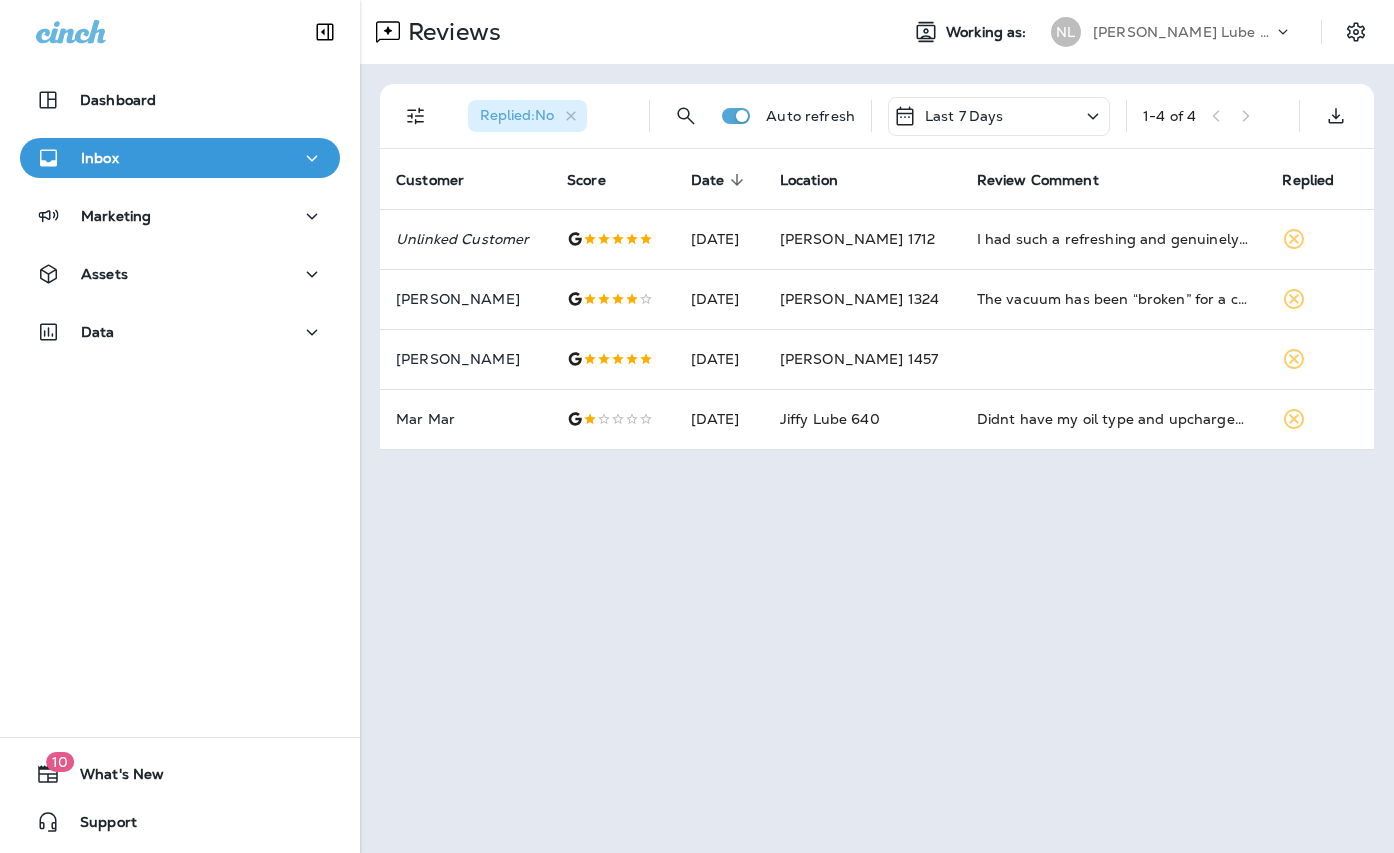 click on "Didnt have my oil type and upcharged me for a different type, didnt change oil sticker either, just a sloppy place wont be back" at bounding box center (1114, 419) 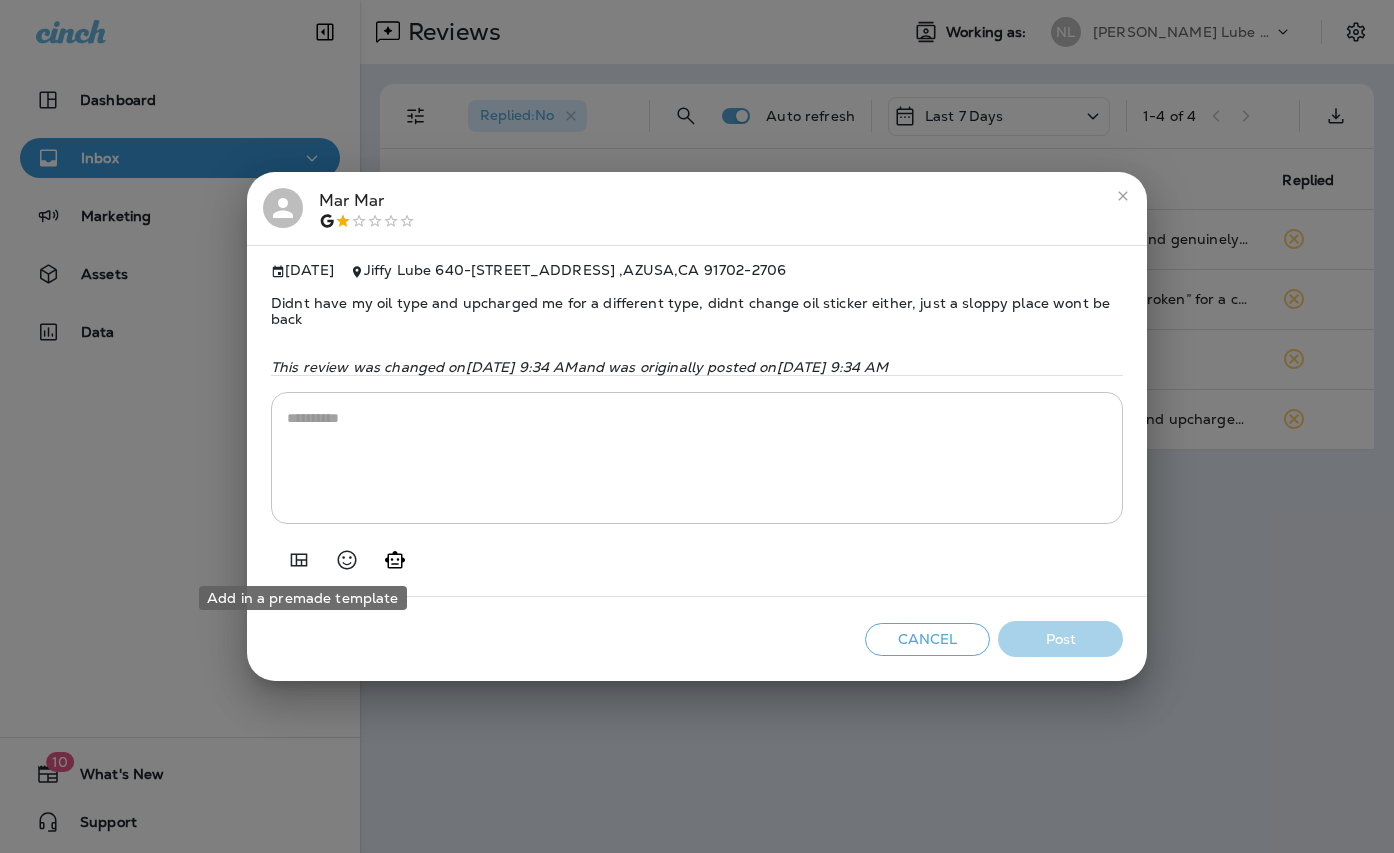 click 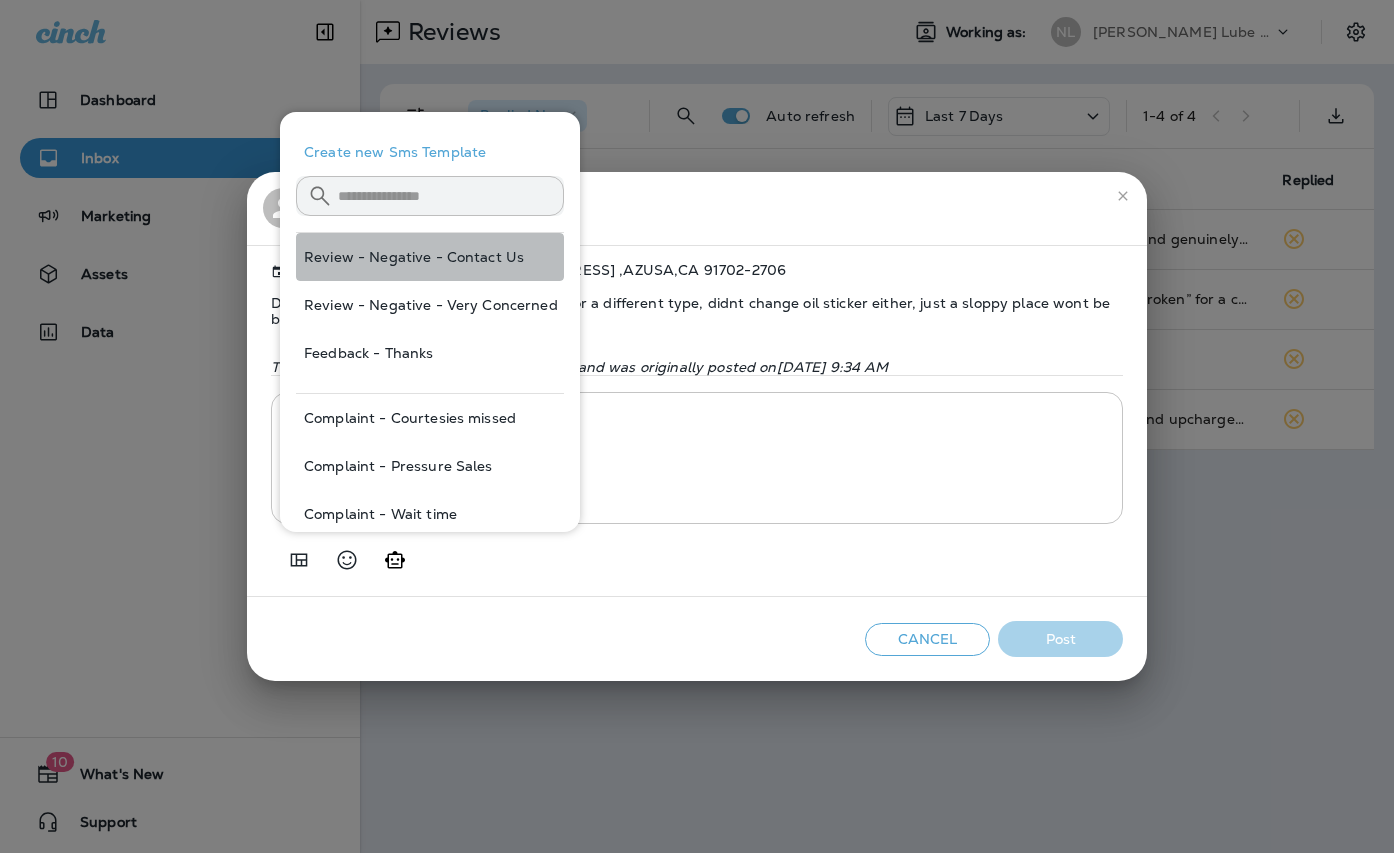 click on "Review - Negative - Contact Us" at bounding box center [430, 257] 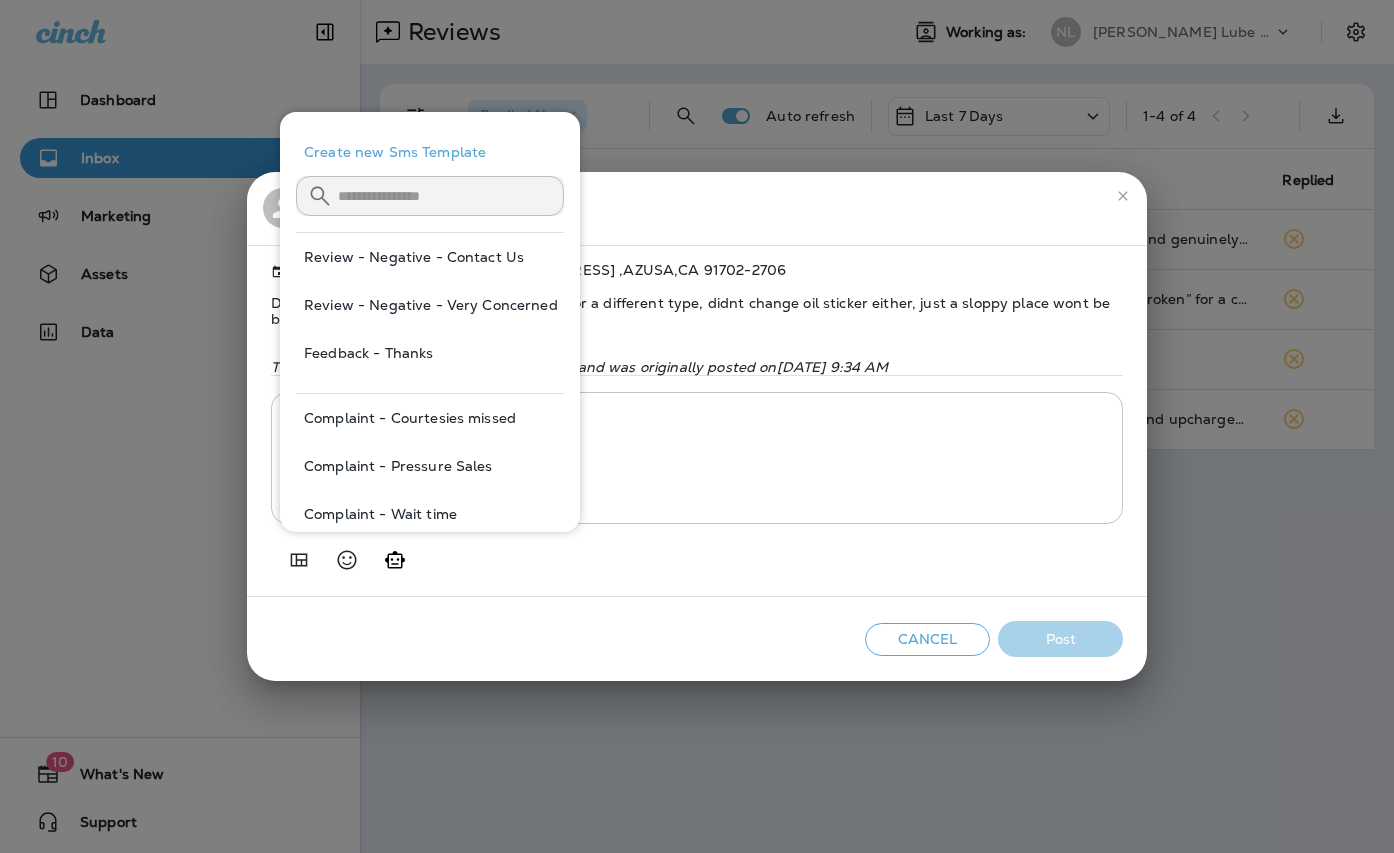 type on "**********" 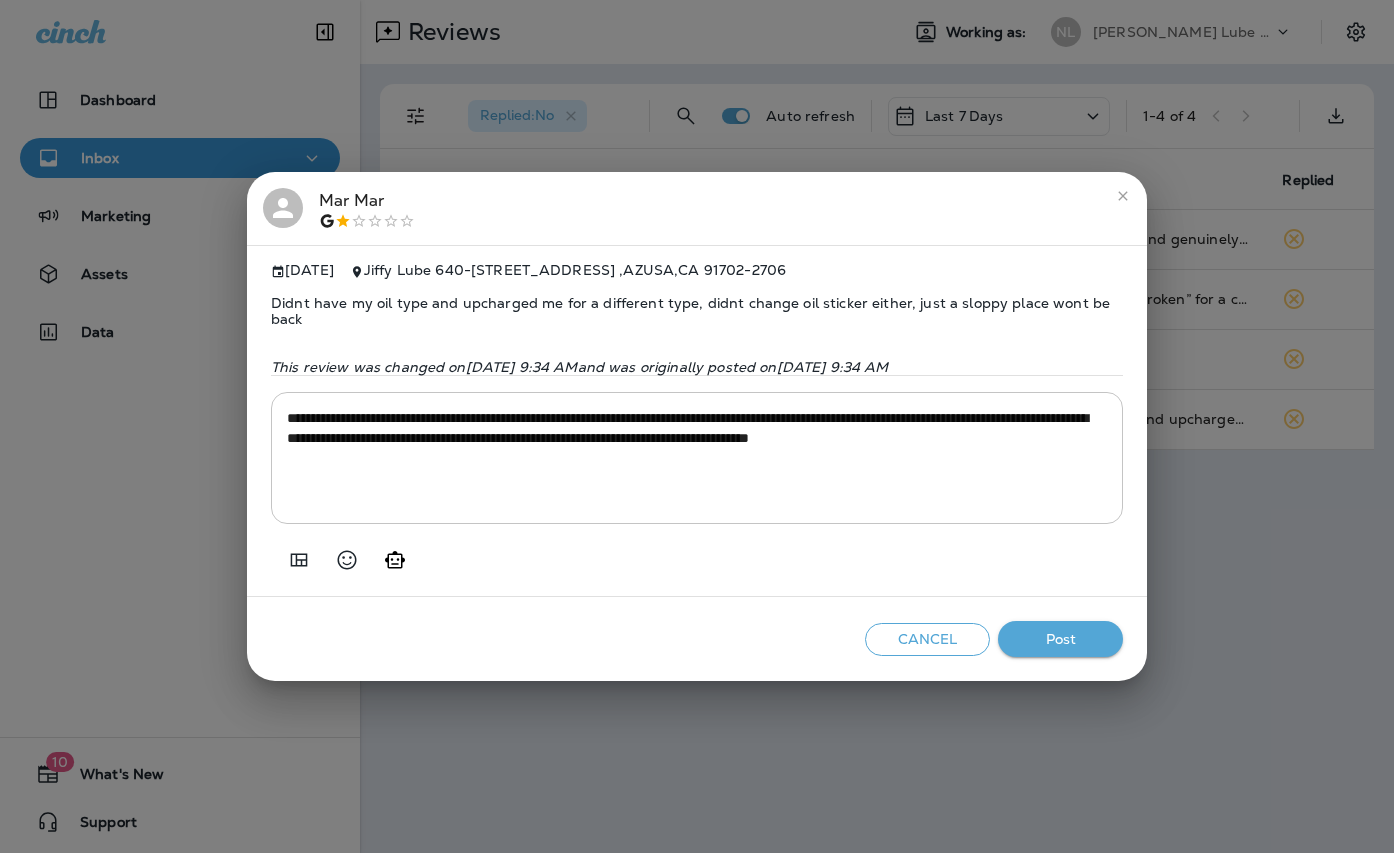 click on "Post" at bounding box center (1060, 639) 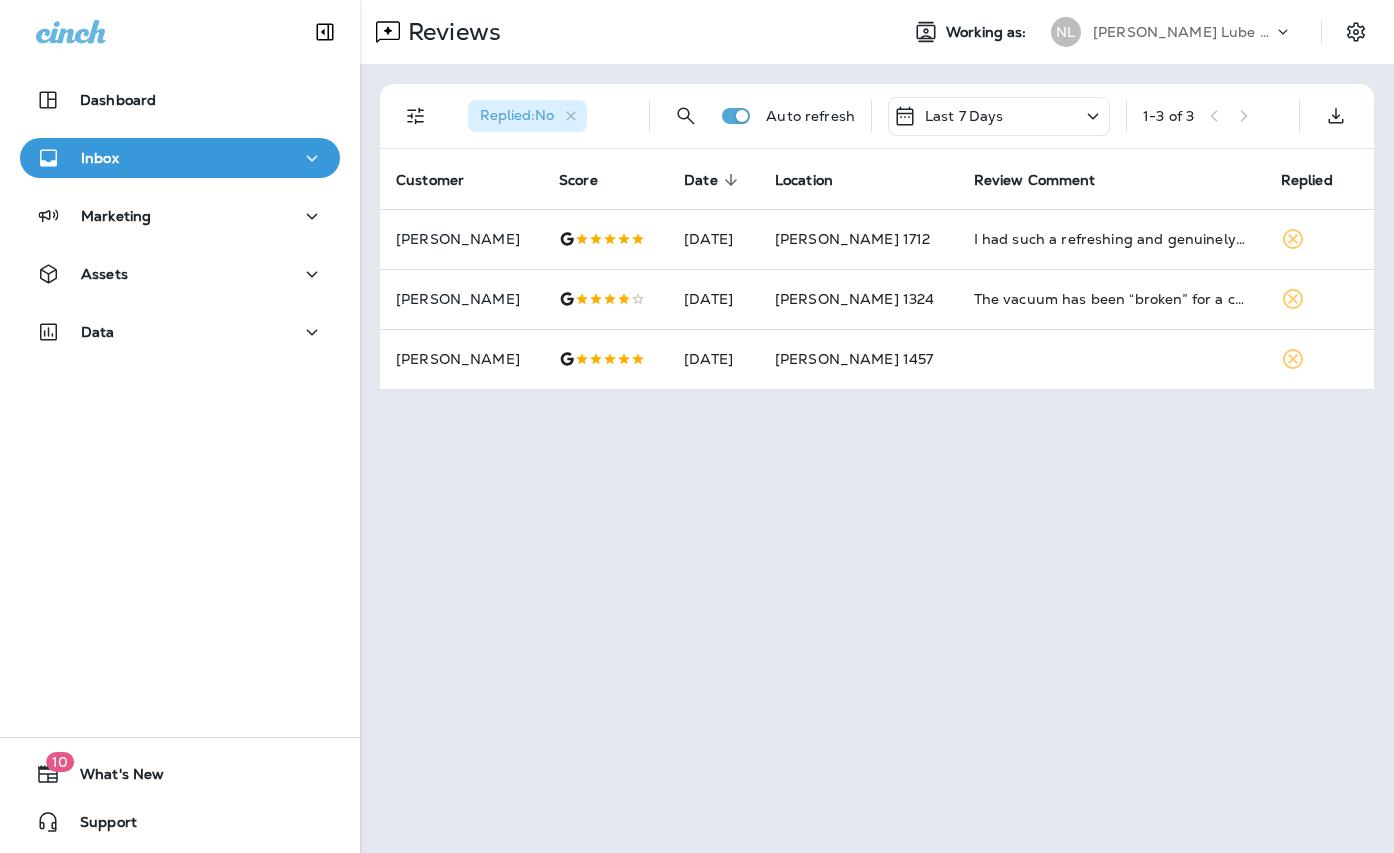 click on "[PERSON_NAME] Lube Centers, Inc" at bounding box center [1183, 32] 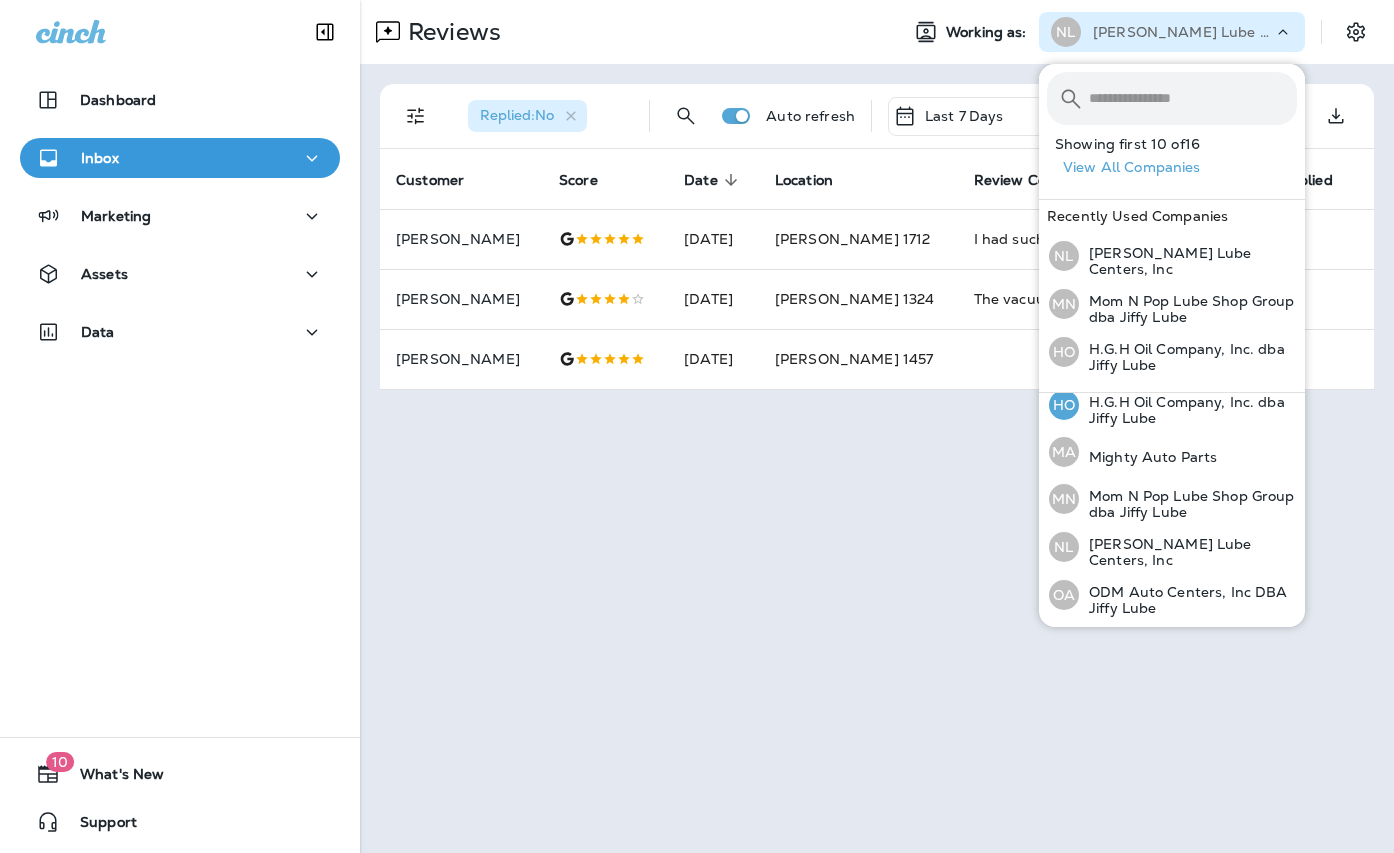 scroll, scrollTop: 503, scrollLeft: 0, axis: vertical 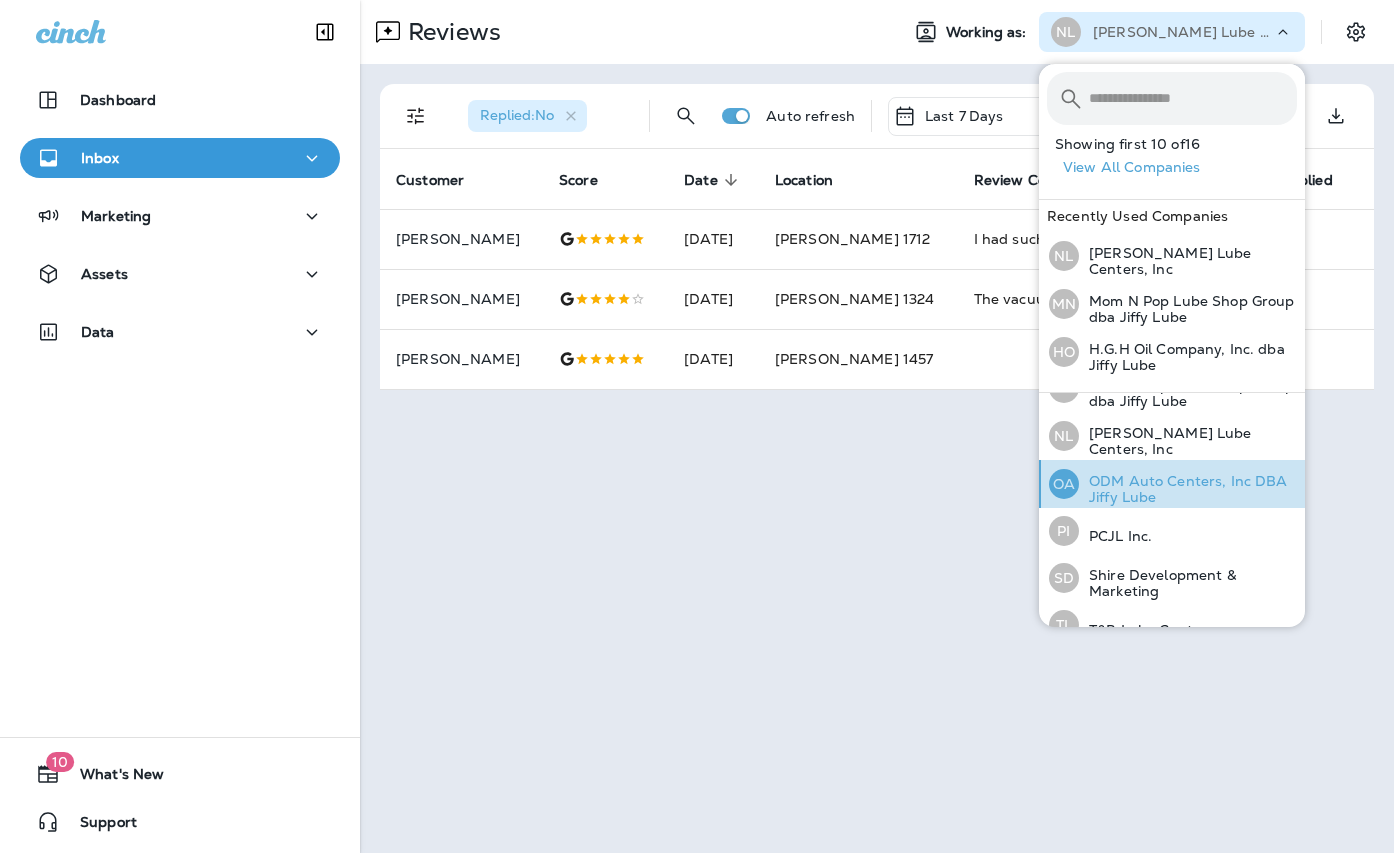 click on "ODM Auto Centers, Inc DBA Jiffy Lube" at bounding box center [1188, 489] 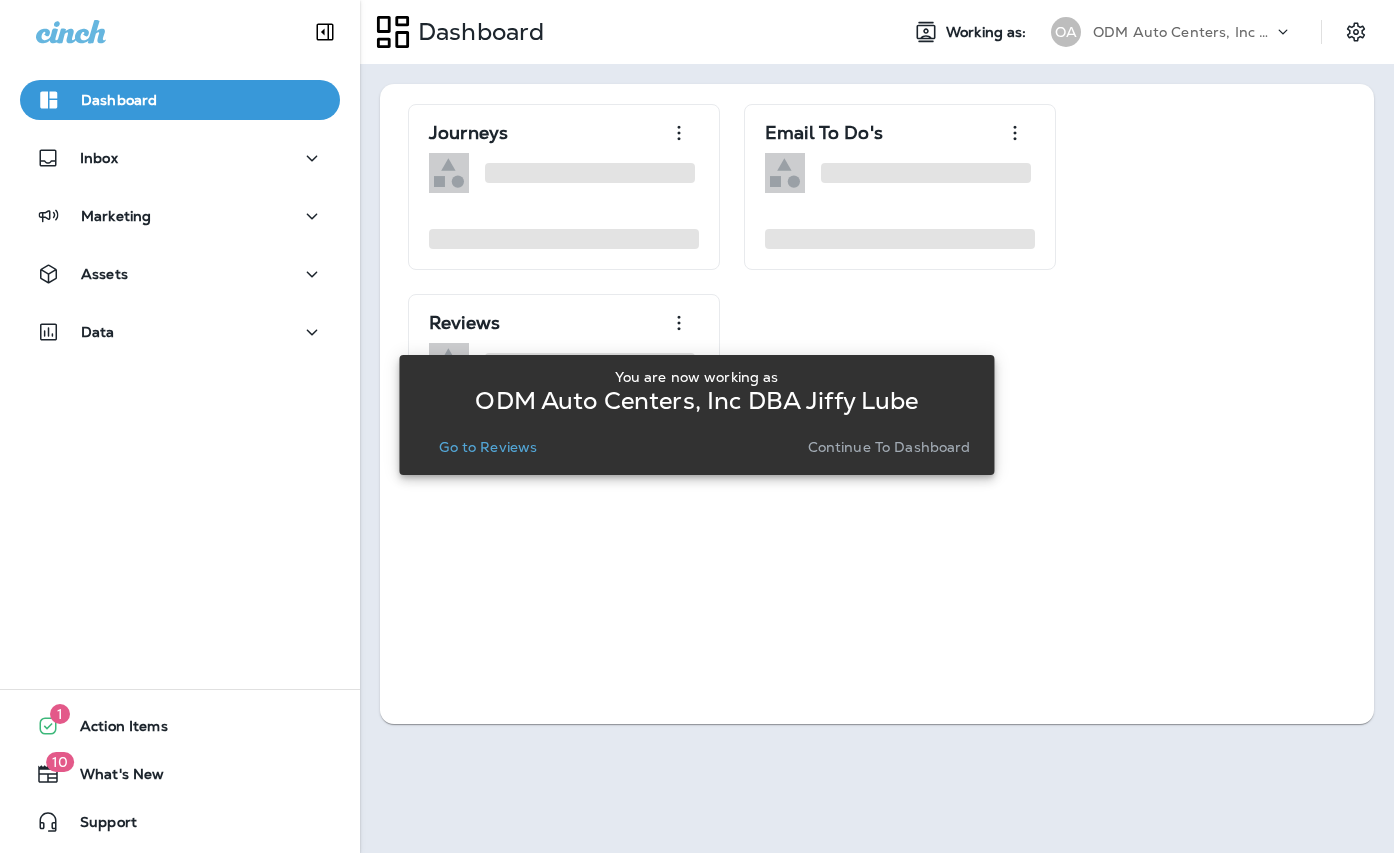 click on "Go to Reviews" at bounding box center (488, 447) 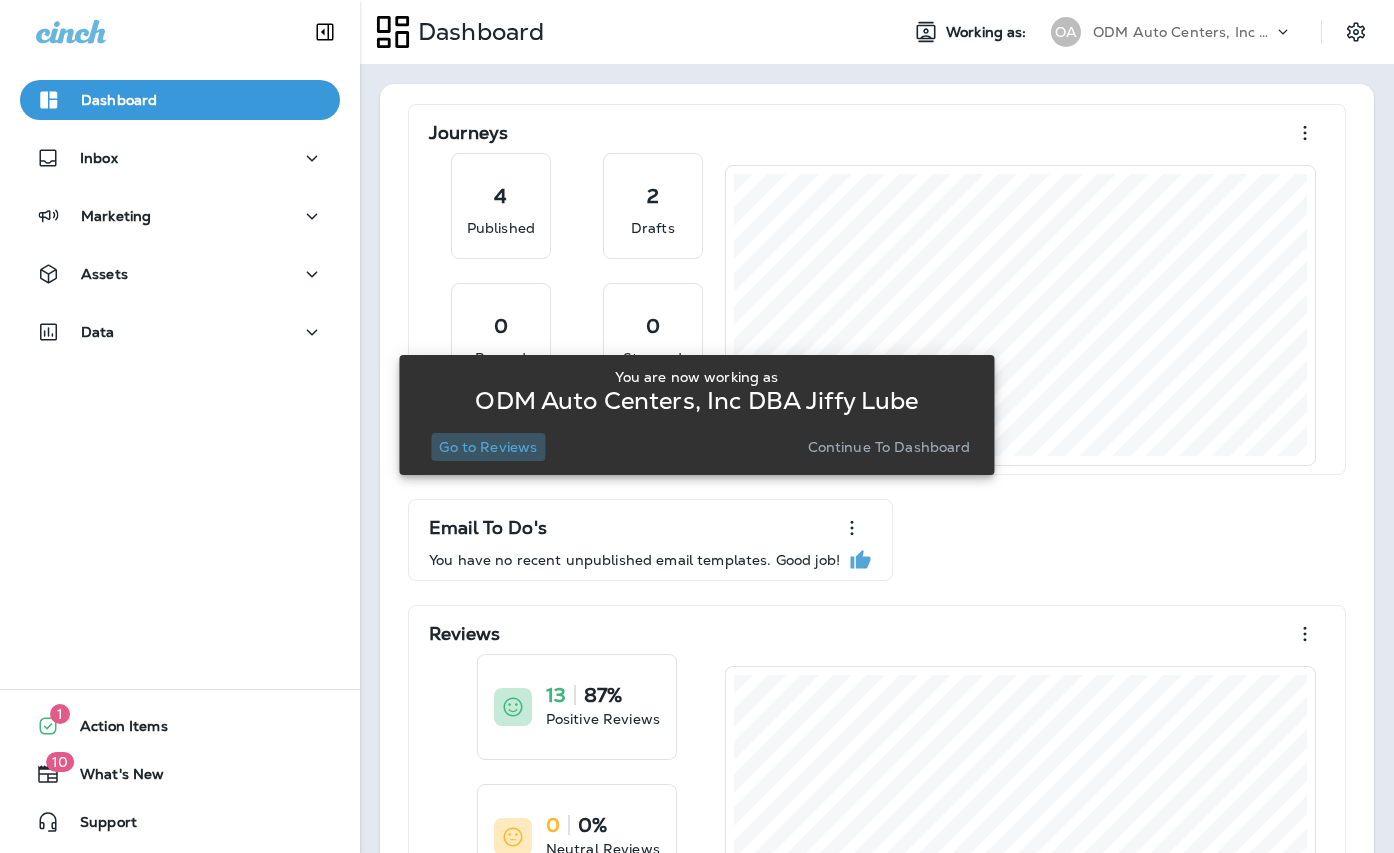 click on "Go to Reviews" at bounding box center [488, 447] 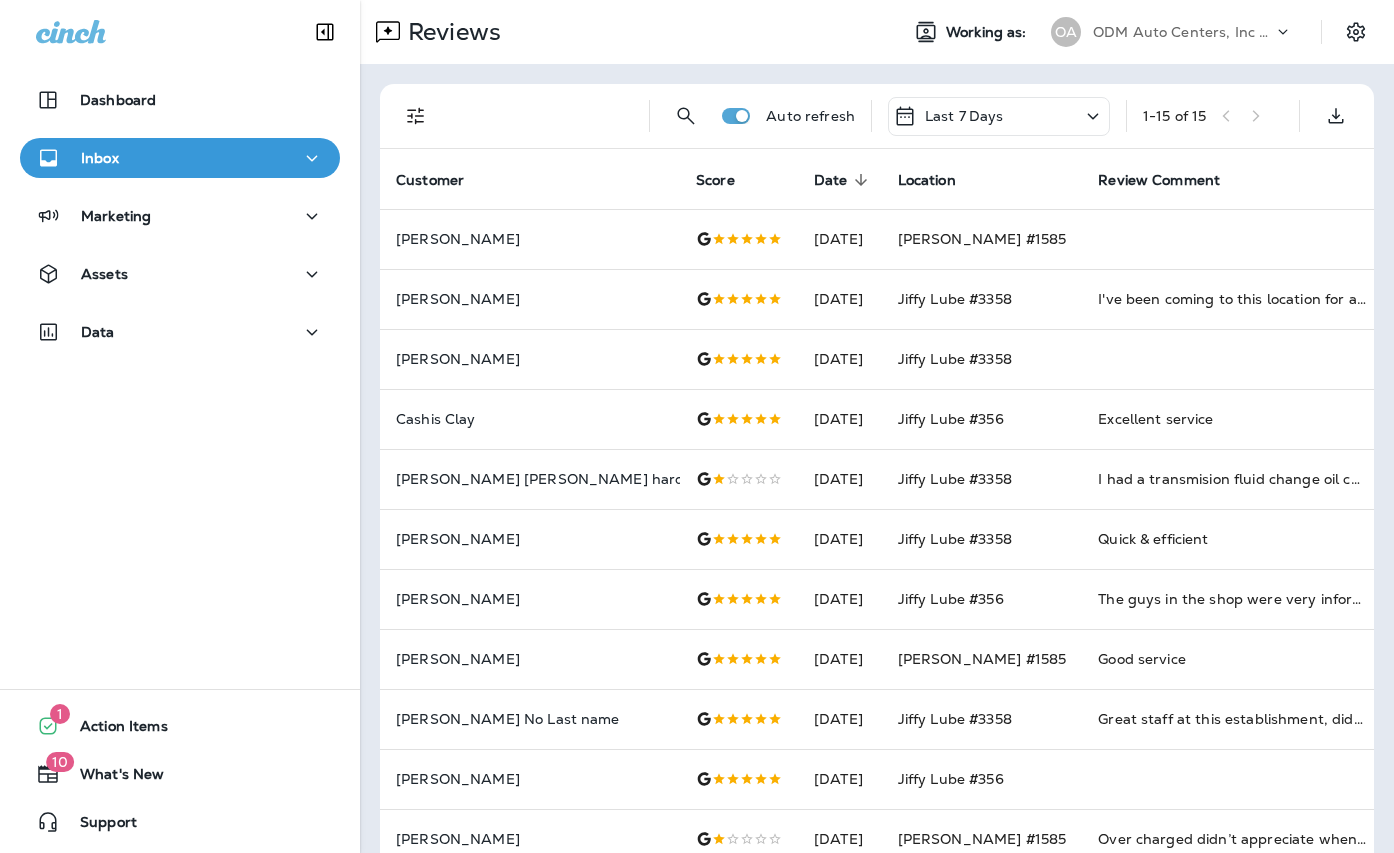 click 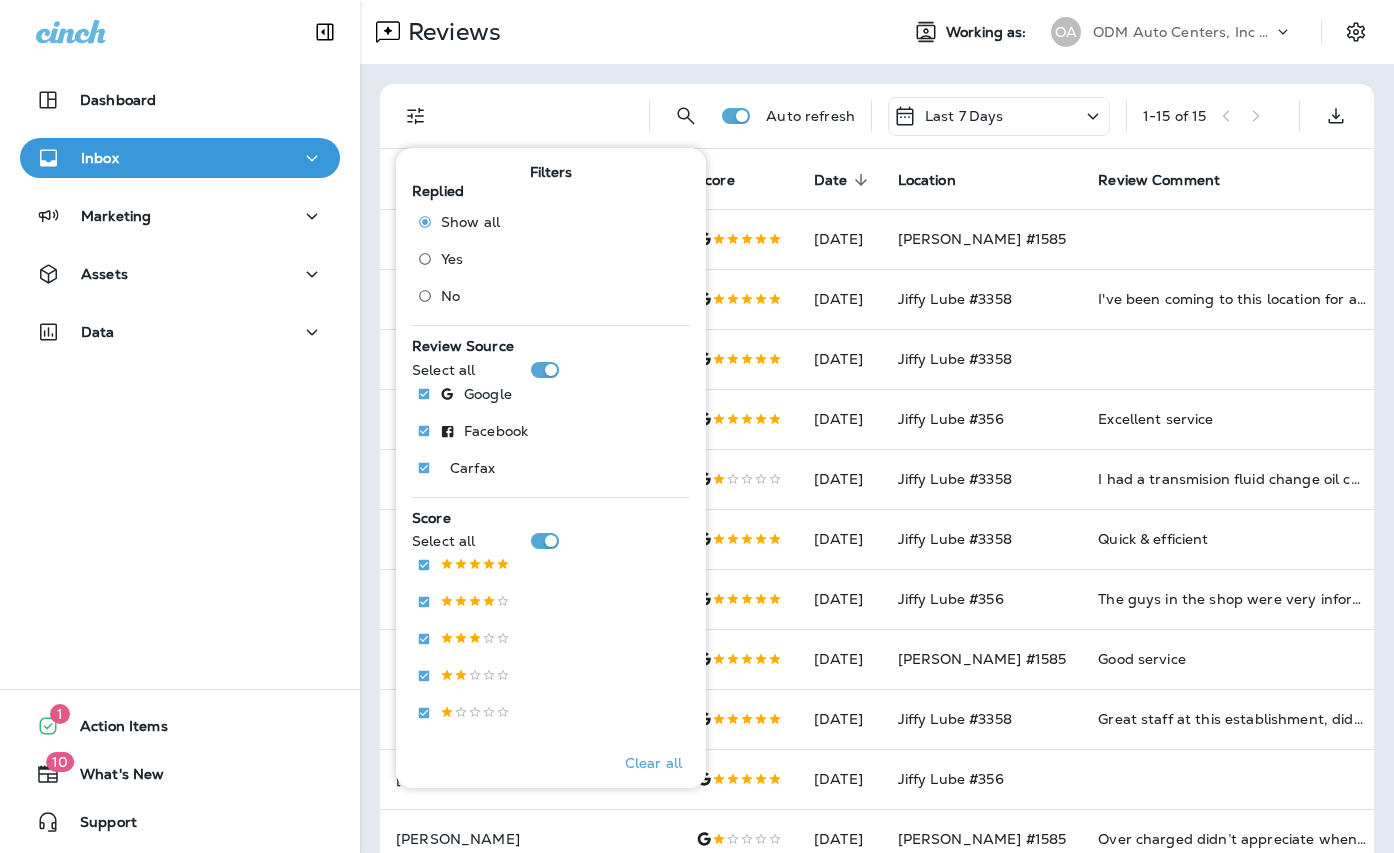 click on "No" at bounding box center [450, 296] 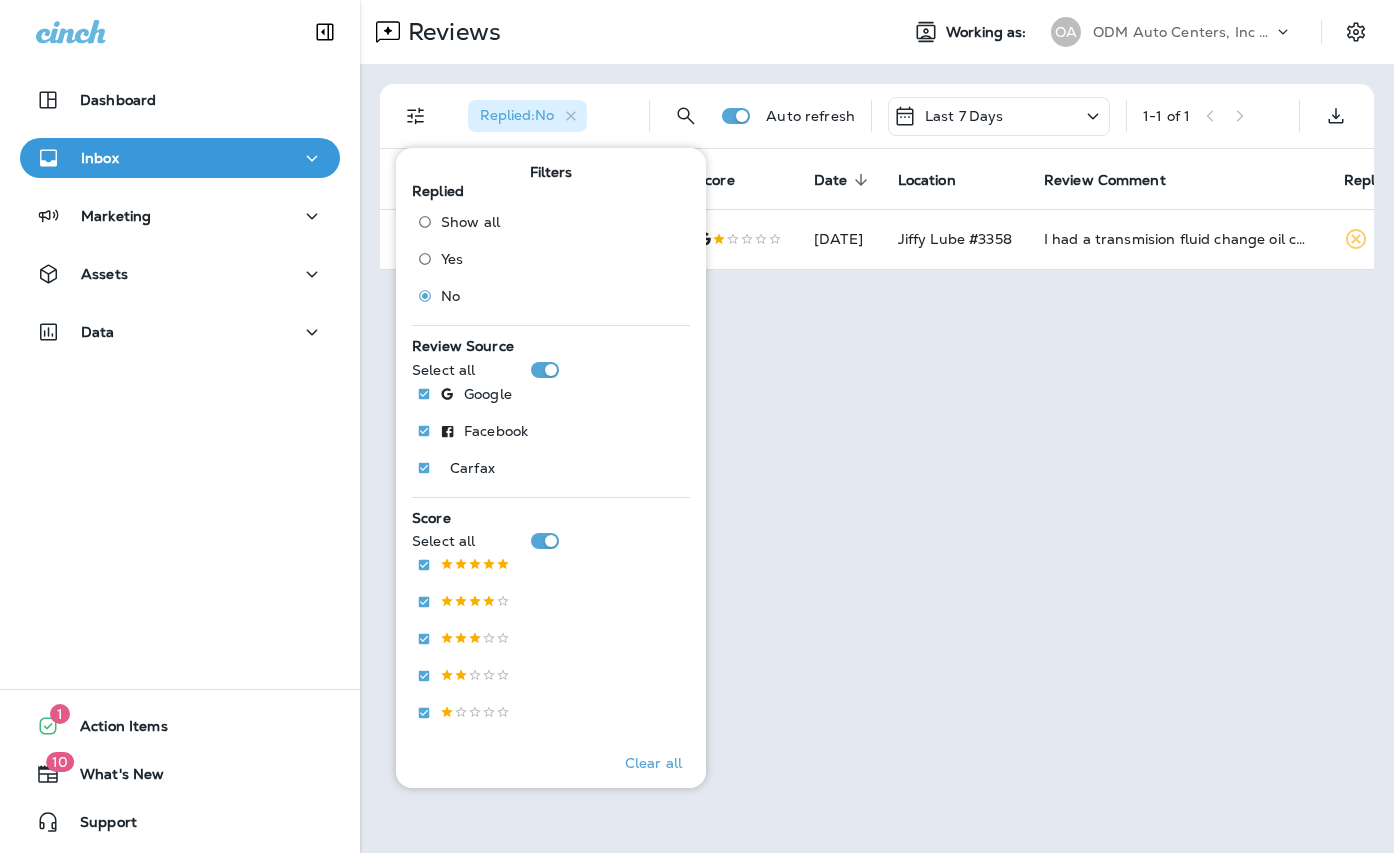 click on "Reviews Working as: OA ODM Auto Centers, Inc DBA Jiffy Lube Replied :  No   Auto refresh       Last 7 Days 1  -  1   of 1 Customer Score Date sorted descending Location Review Comment Replied [PERSON_NAME] [PERSON_NAME] hardwood floors [DATE] Jiffy Lube #3358 I had a transmision fluid change oil changeand diferential oil change now id runs a bit wabbly" at bounding box center (877, 426) 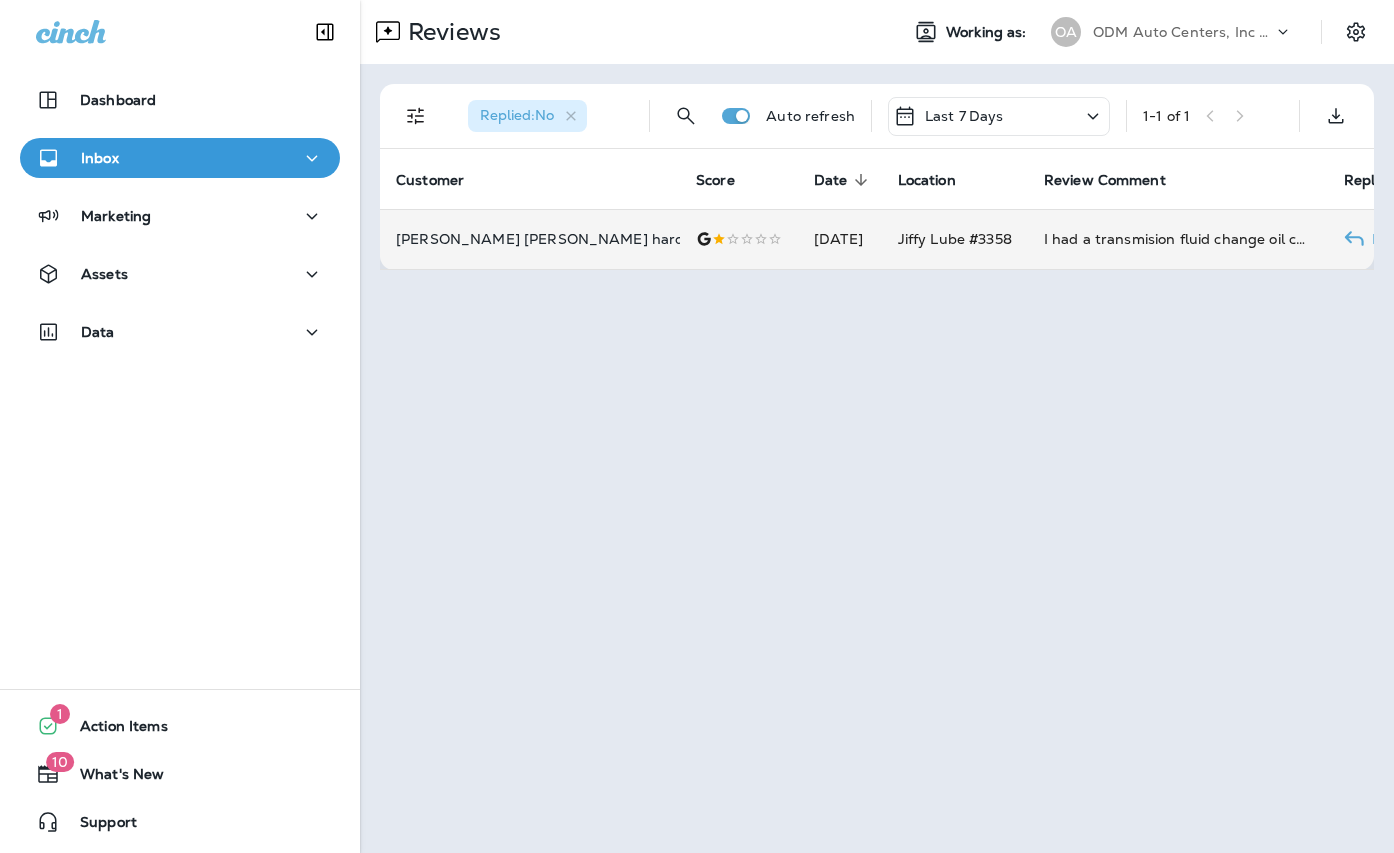 click on "I had a transmision fluid change oil changeand diferential oil change now id runs a bit wabbly" at bounding box center (1178, 239) 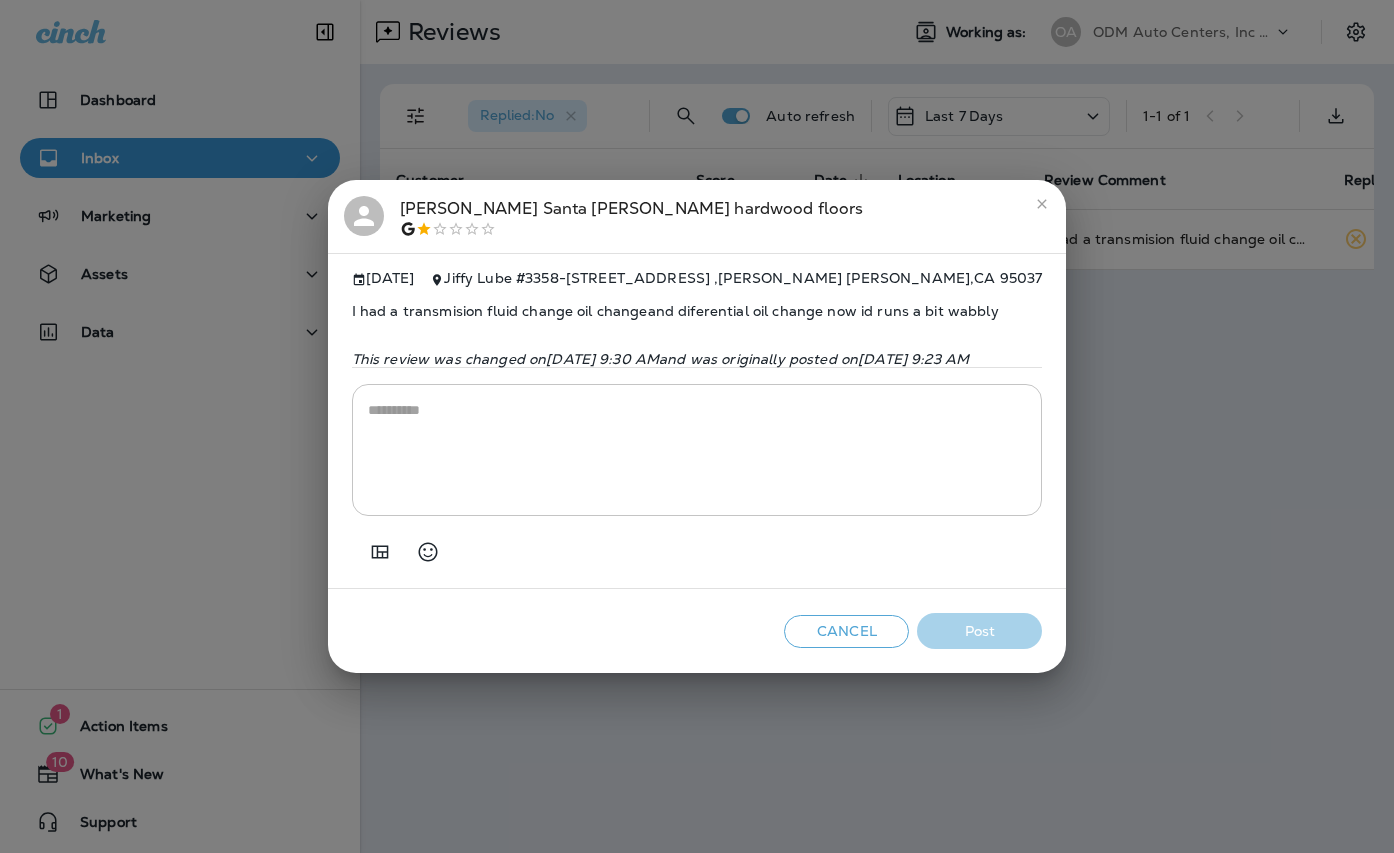click 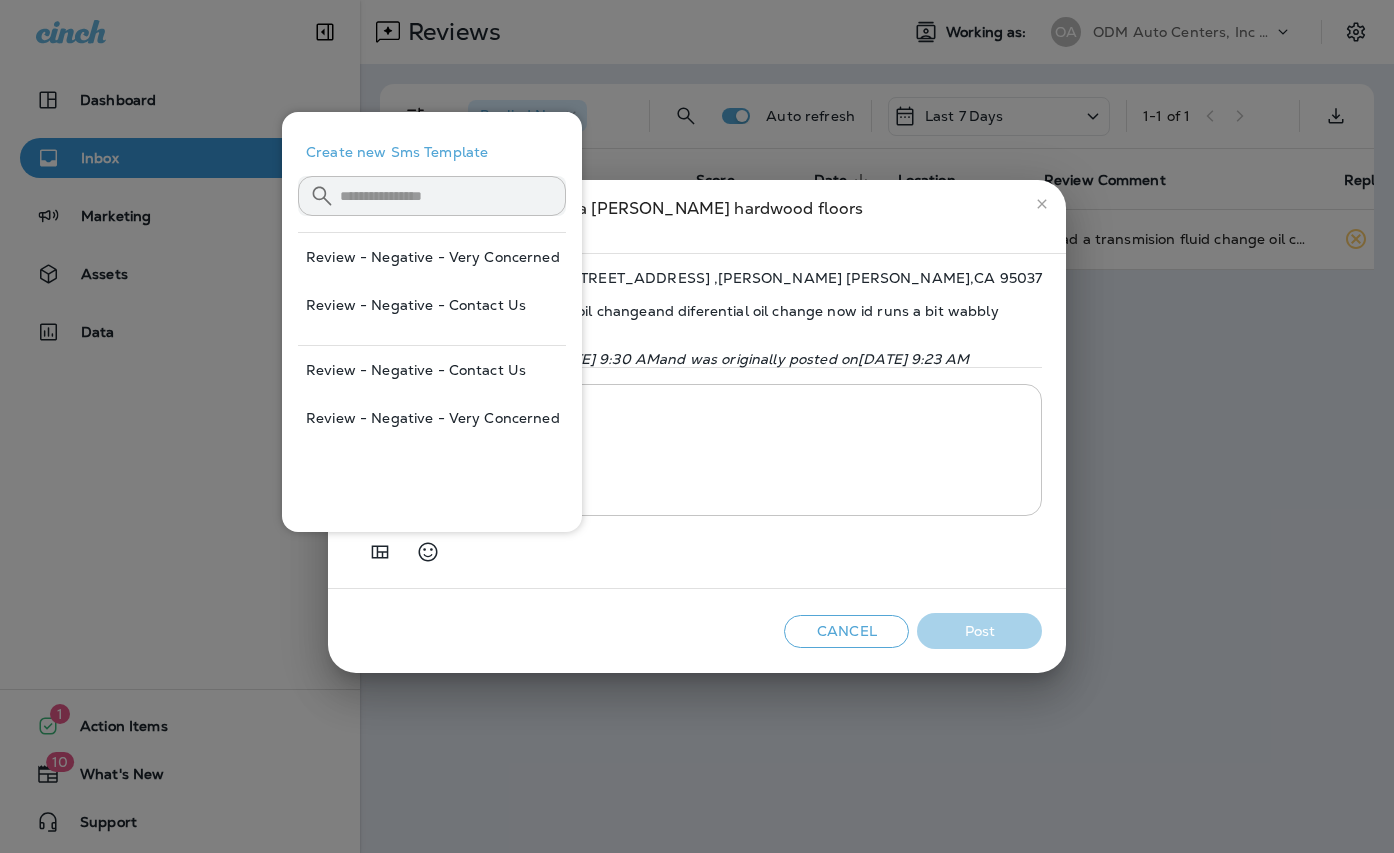 click on "Review - Negative - Contact Us" at bounding box center (432, 305) 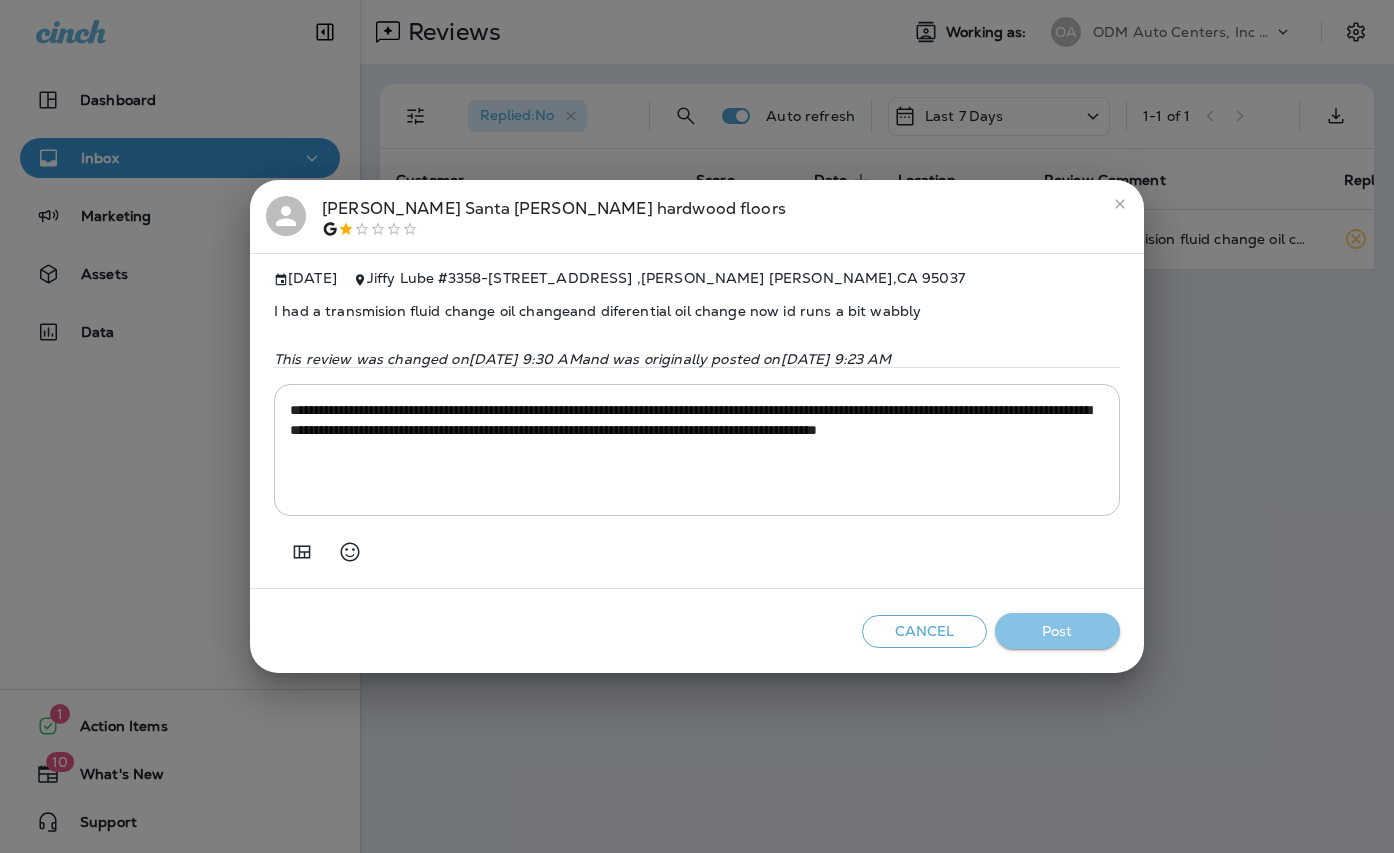 click on "Post" at bounding box center (1057, 631) 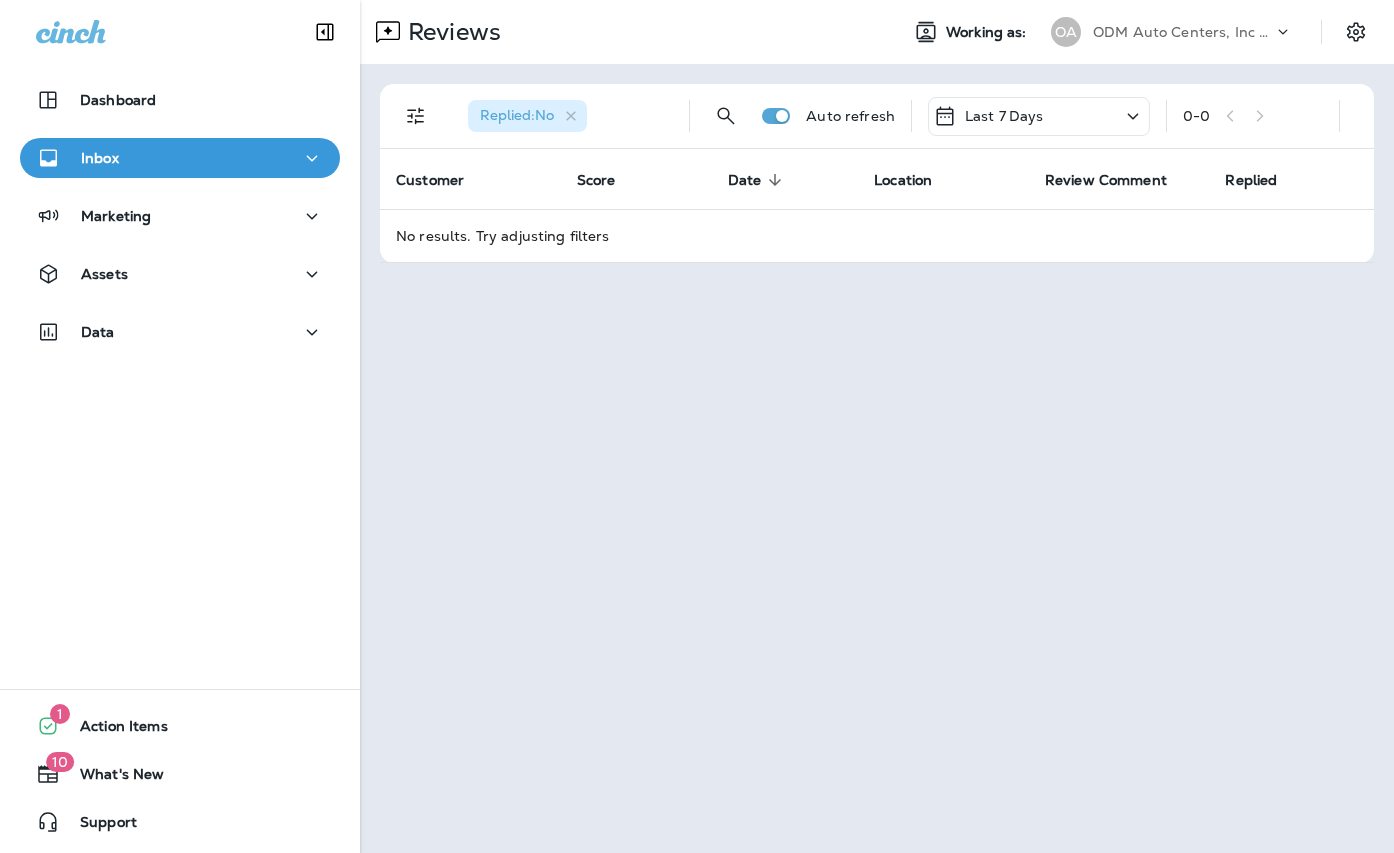 click on "ODM Auto Centers, Inc DBA Jiffy Lube" at bounding box center (1183, 32) 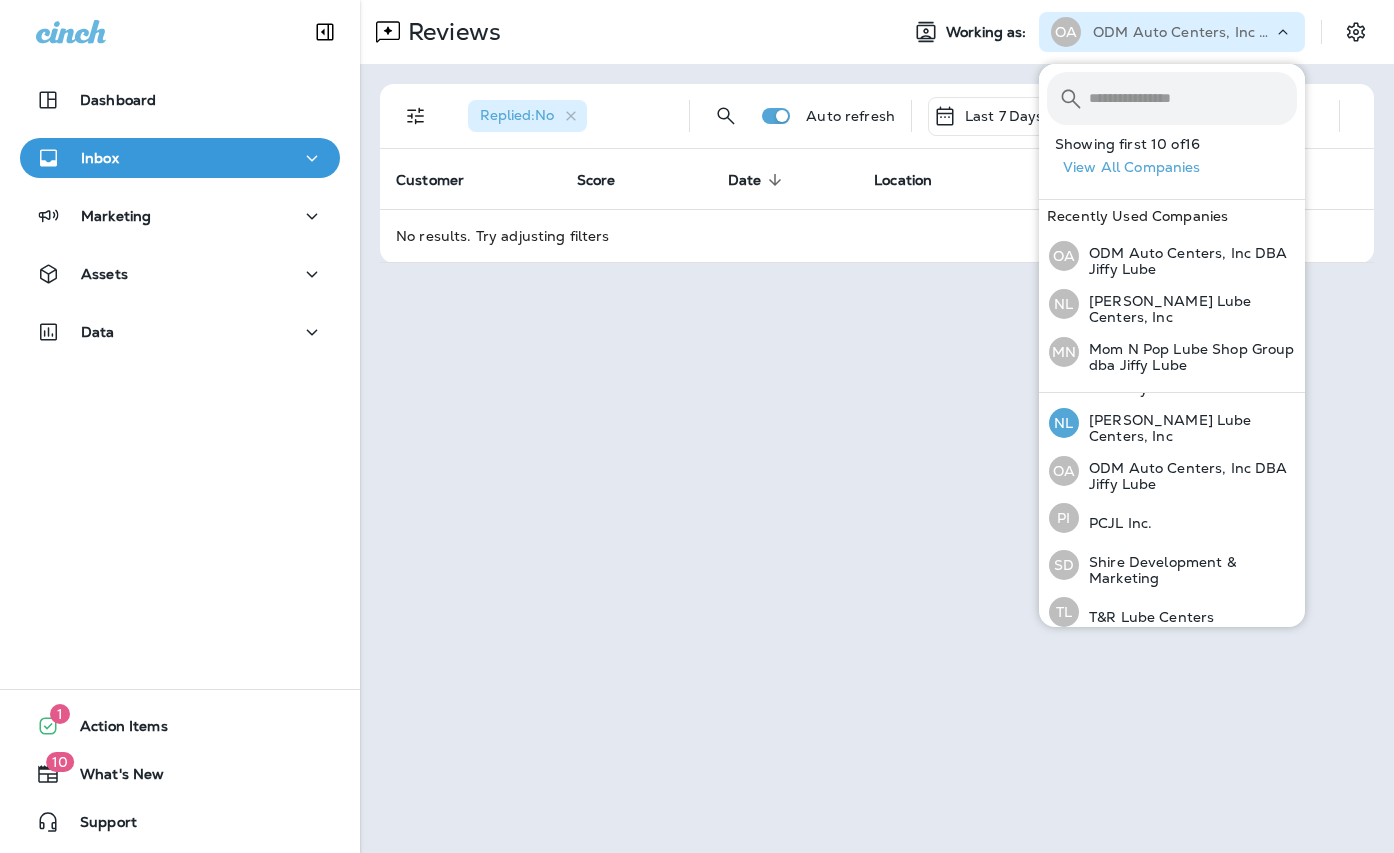 scroll, scrollTop: 524, scrollLeft: 0, axis: vertical 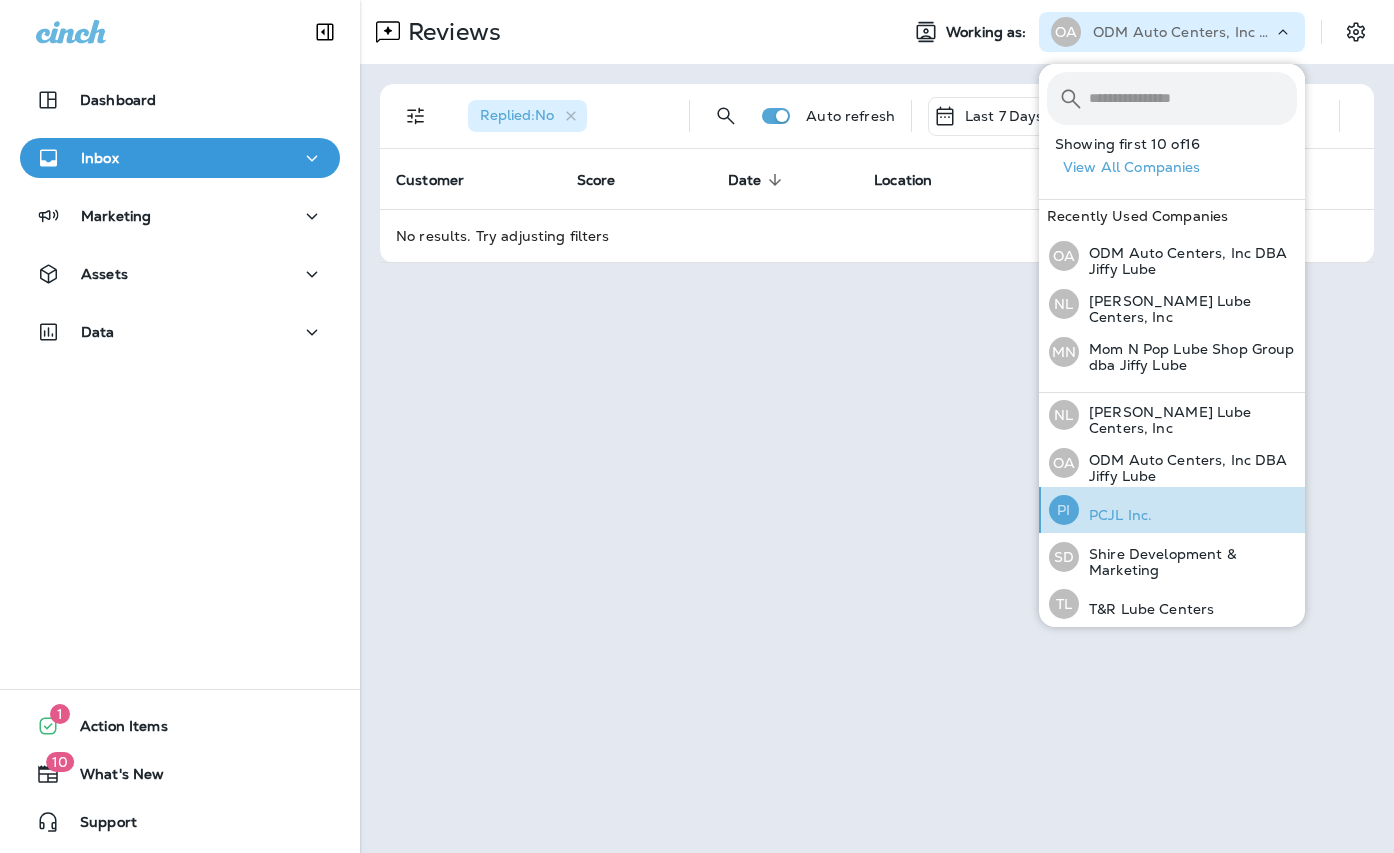 click on "PCJL Inc." at bounding box center (1115, 515) 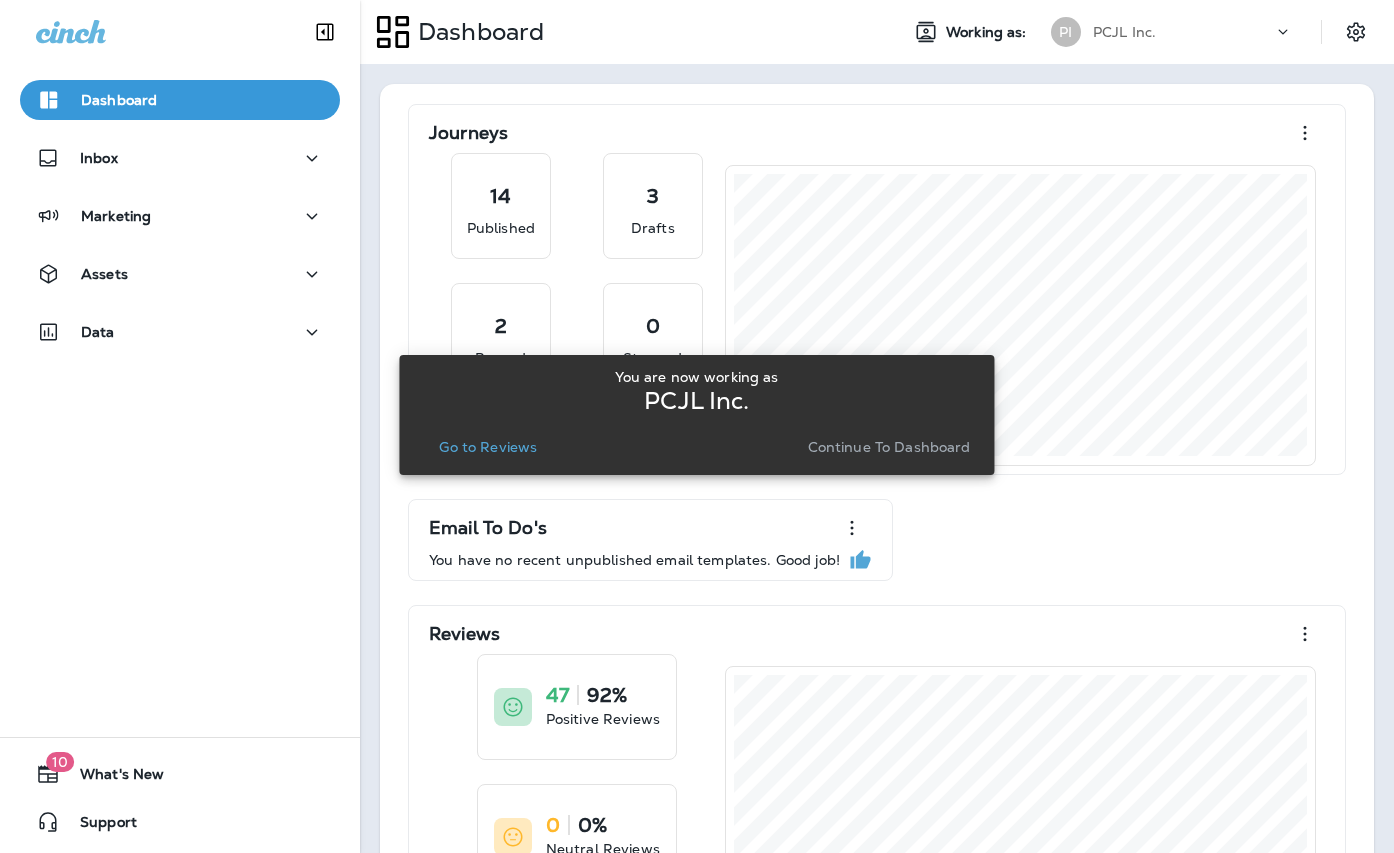 click on "Go to Reviews" at bounding box center [488, 447] 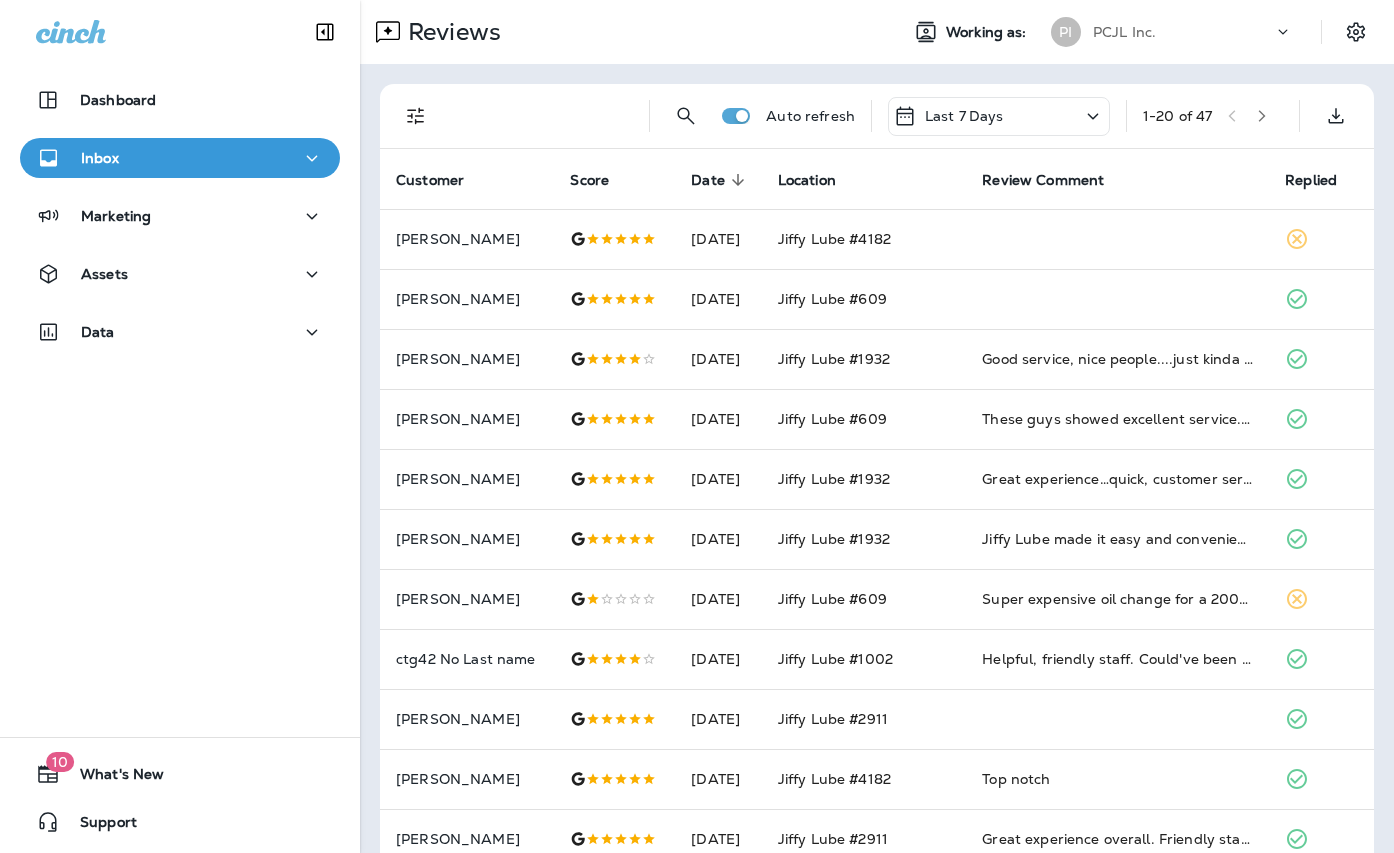 click 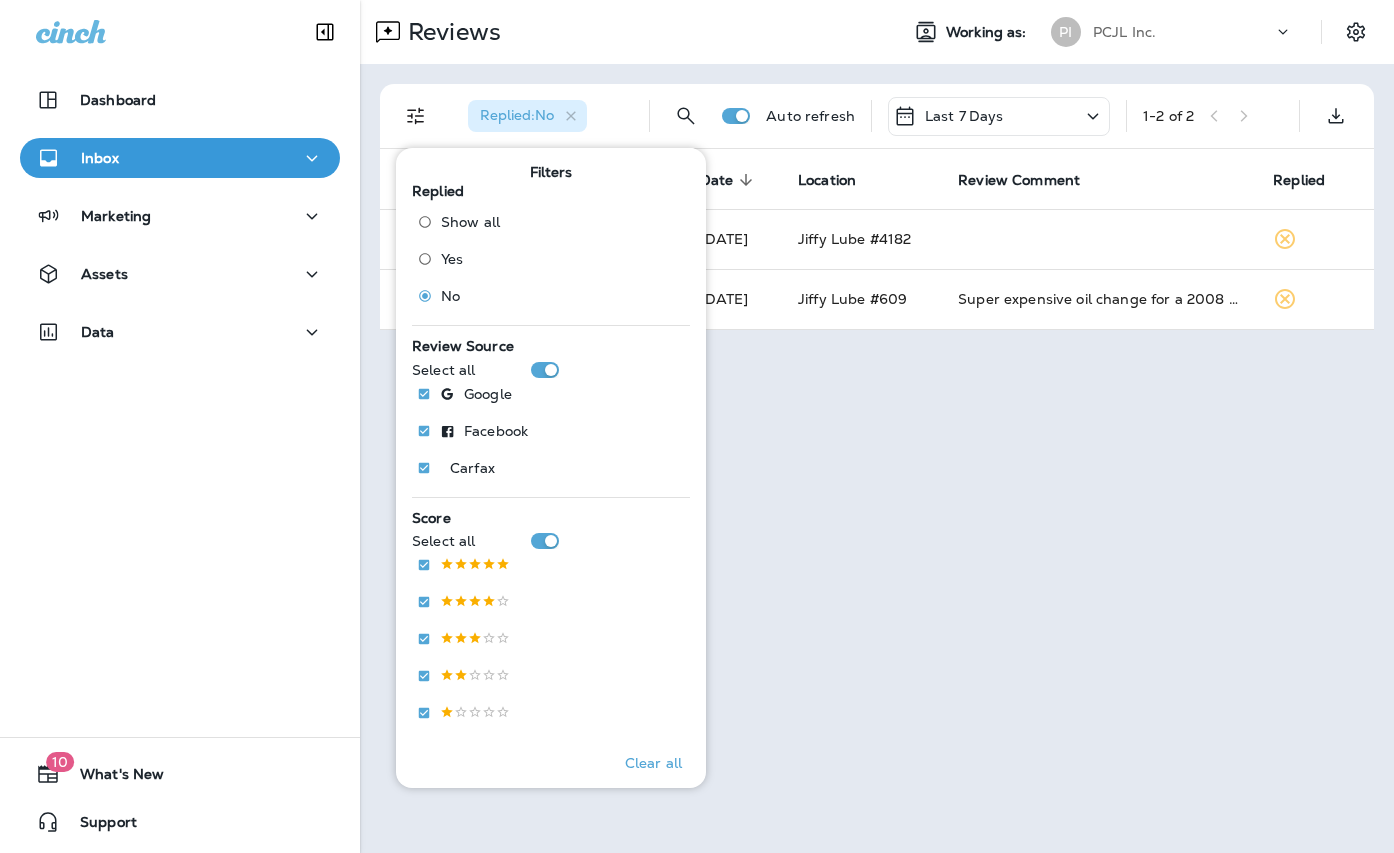 click on "Reviews Working as: PI PCJL Inc. Replied :  No   Auto refresh       Last 7 Days 1  -  2   of 2 Customer Score Date sorted descending Location Review Comment Replied [PERSON_NAME] [DATE] Jiffy Lube #4182 [PERSON_NAME] [DATE] Jiffy Lube #609 Super expensive oil change for a 2008 volkwagon beetle. $204. I don't think I will be going back. The guy that greeted me when I got there didn't seem like he wanted to be there." at bounding box center [877, 426] 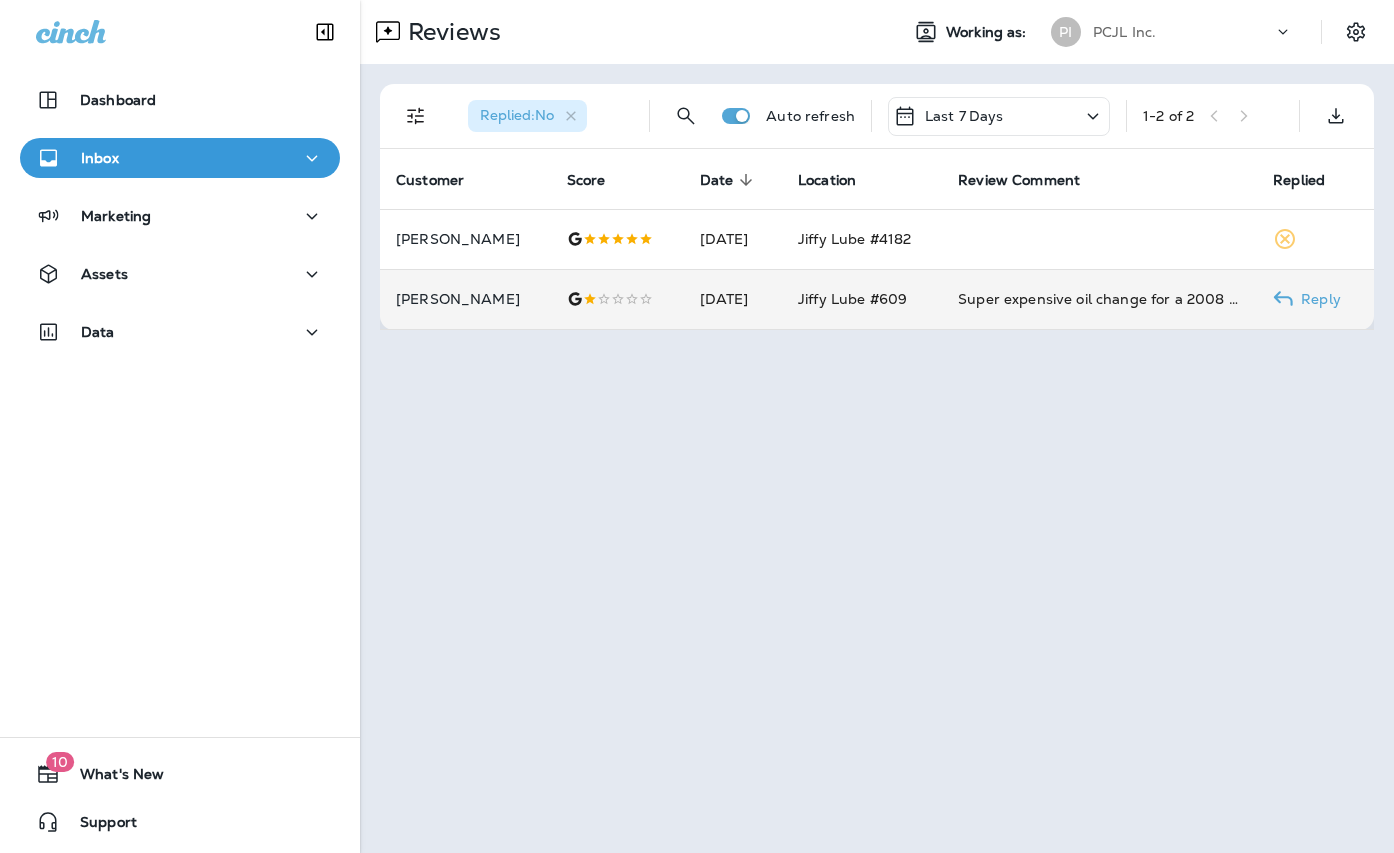 click on "[DATE]" at bounding box center (733, 299) 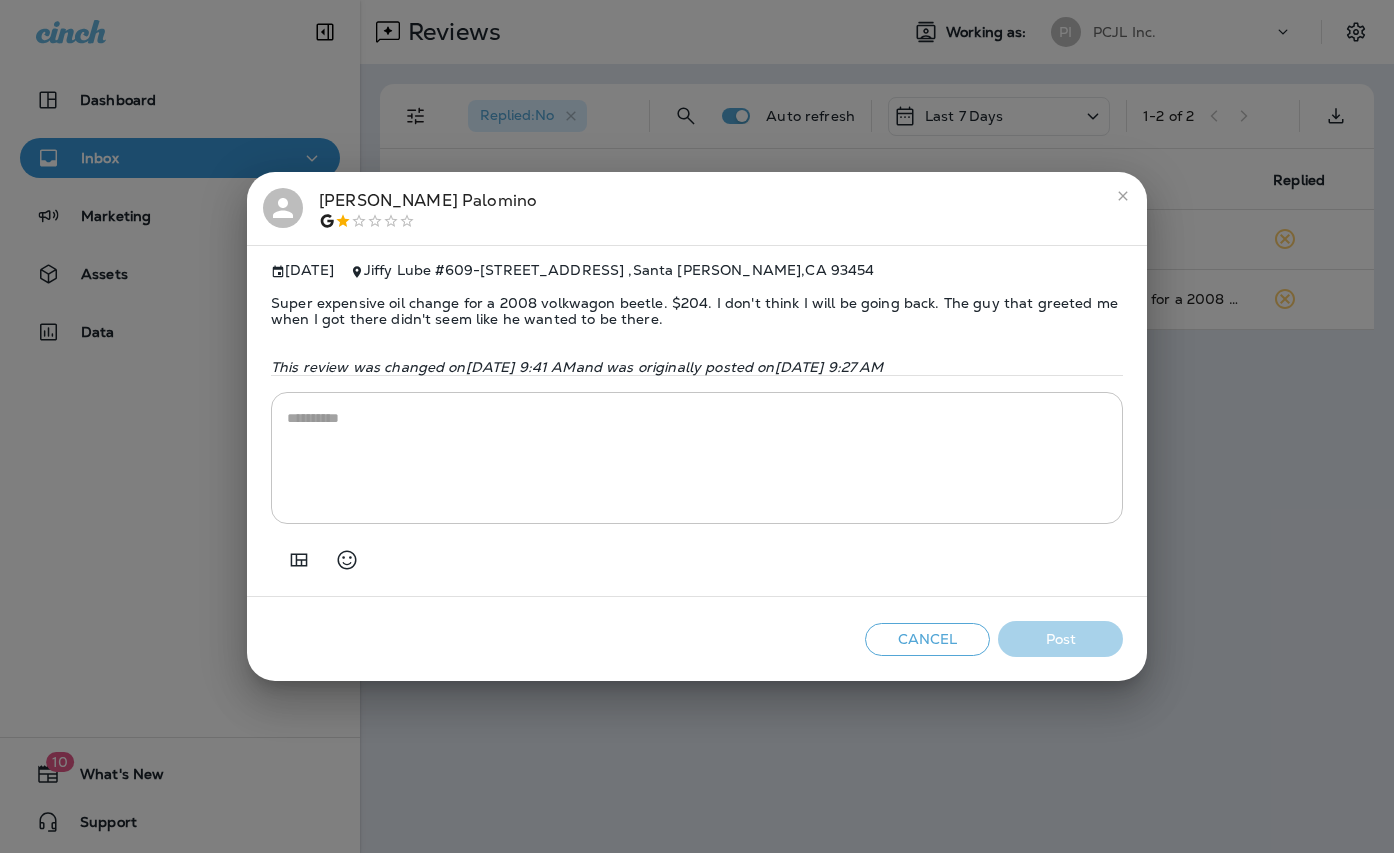 click at bounding box center [697, 458] 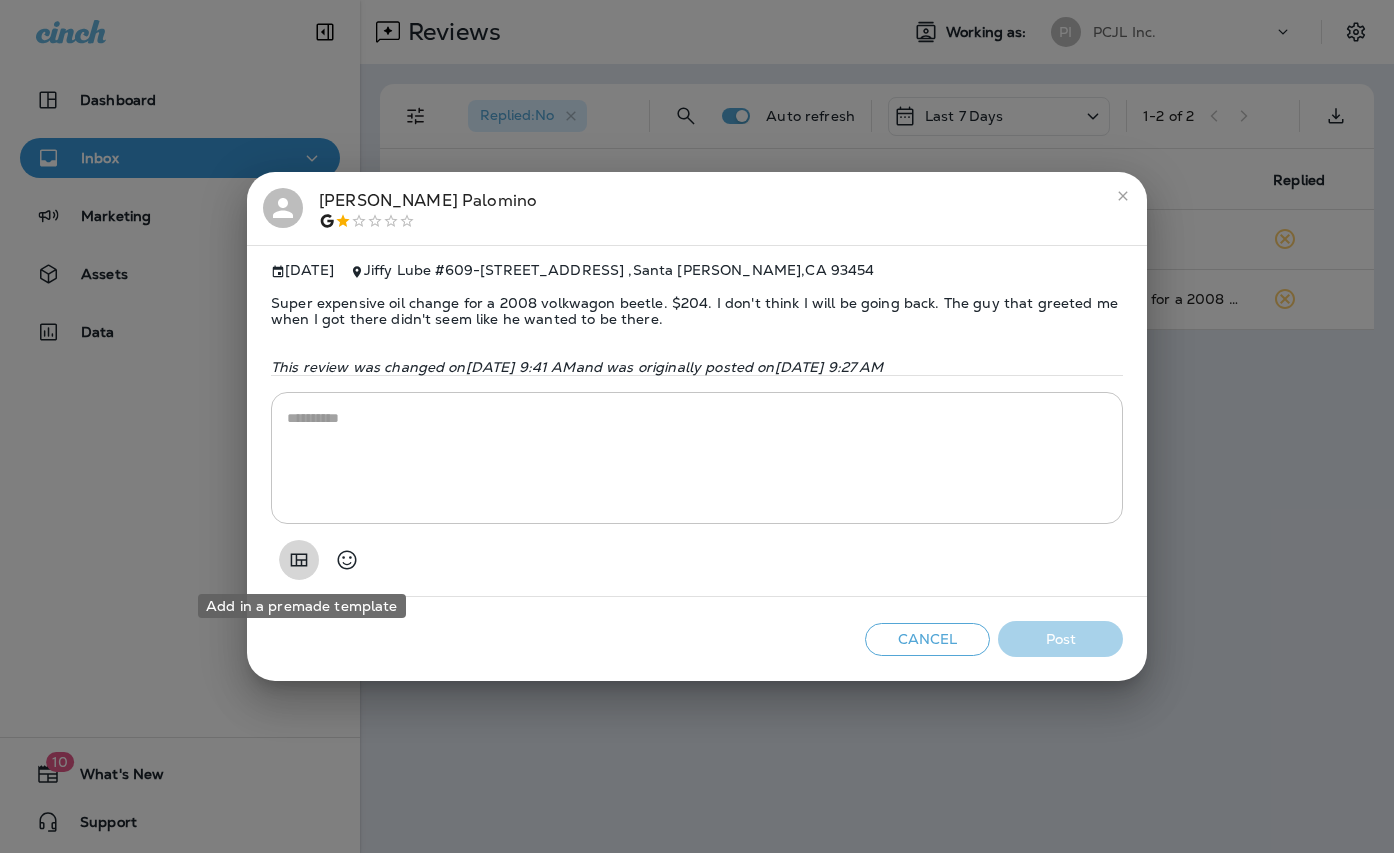 click 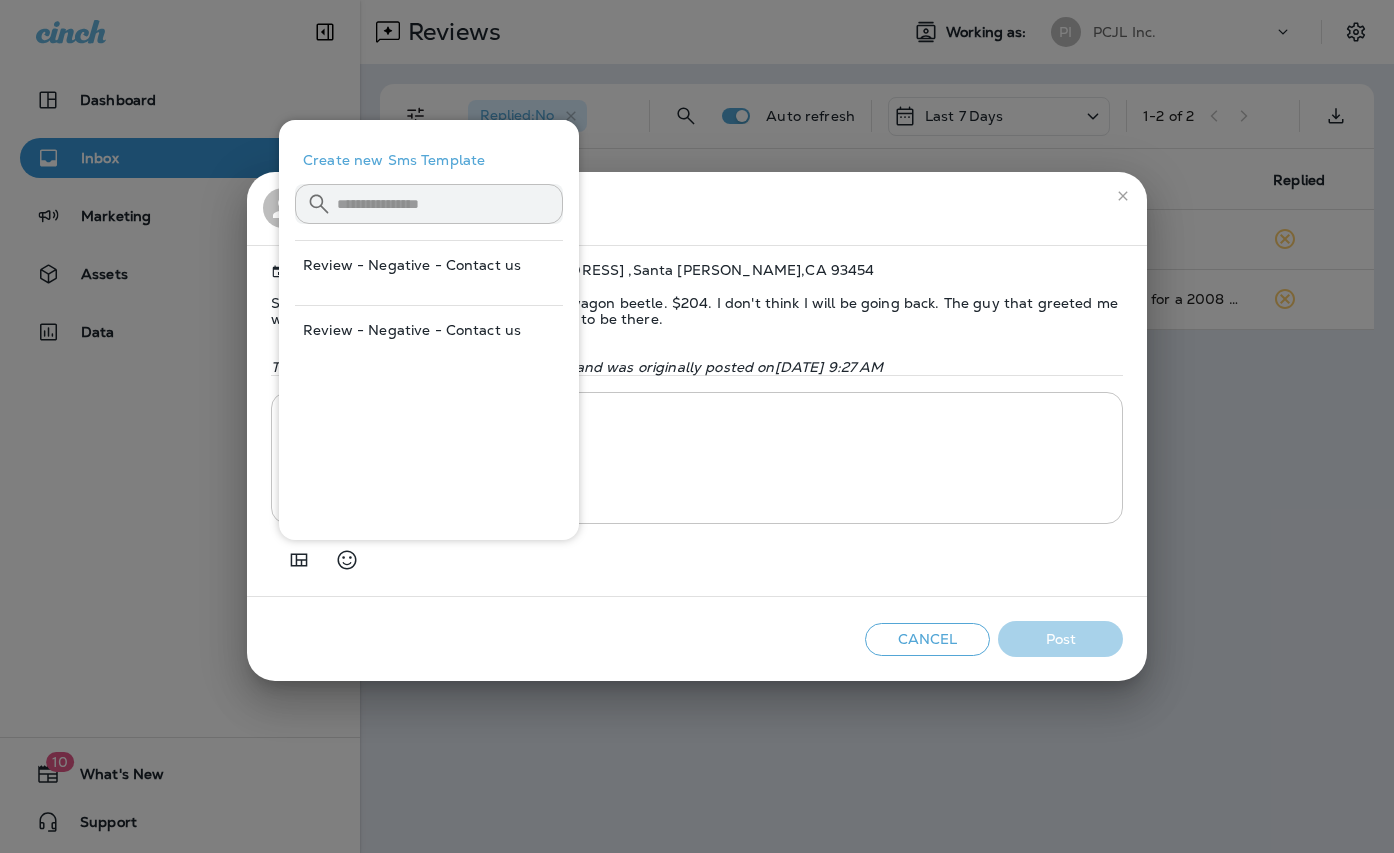 click on "Review - Negative - Contact us" at bounding box center [429, 265] 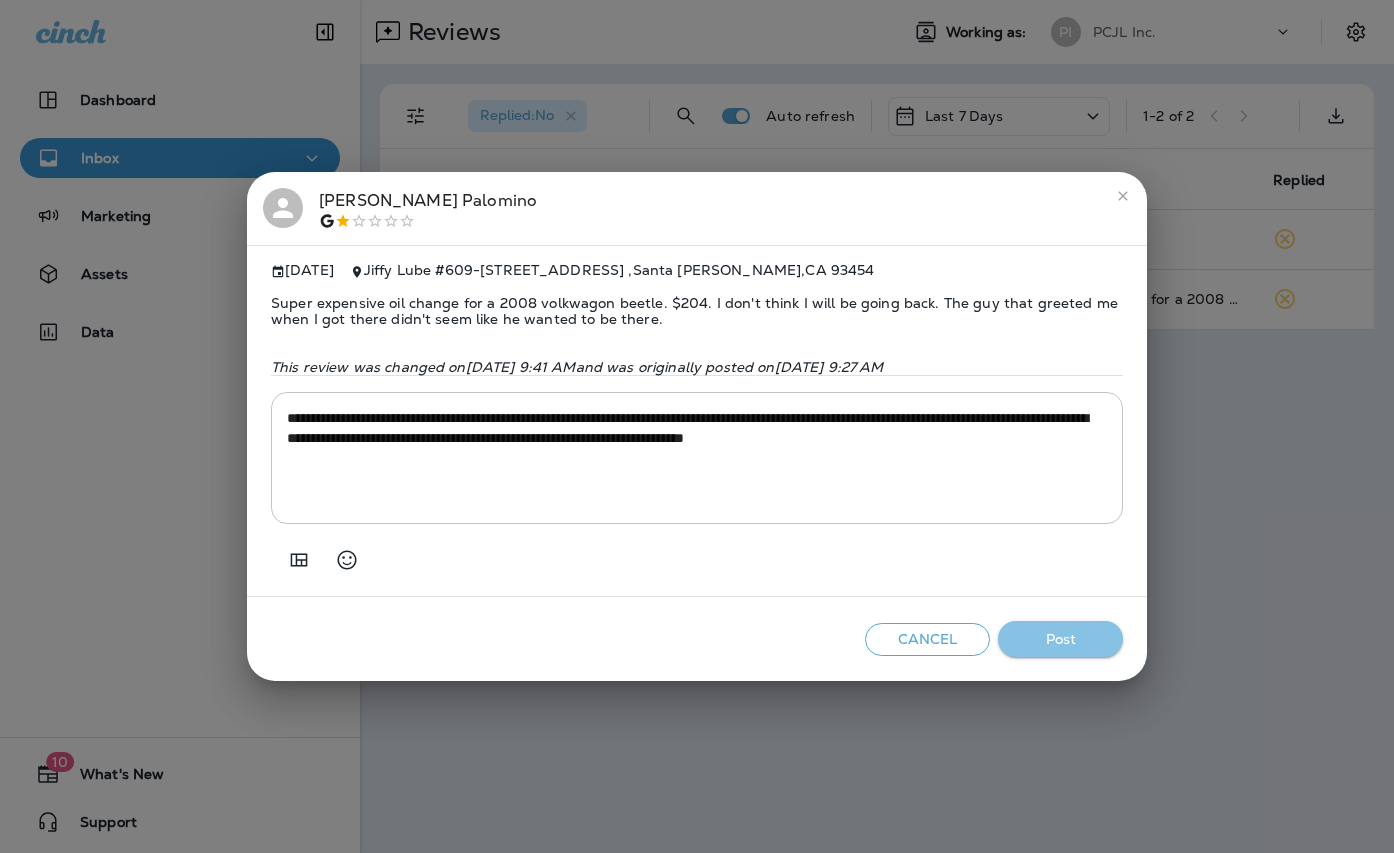 click on "Post" at bounding box center [1060, 639] 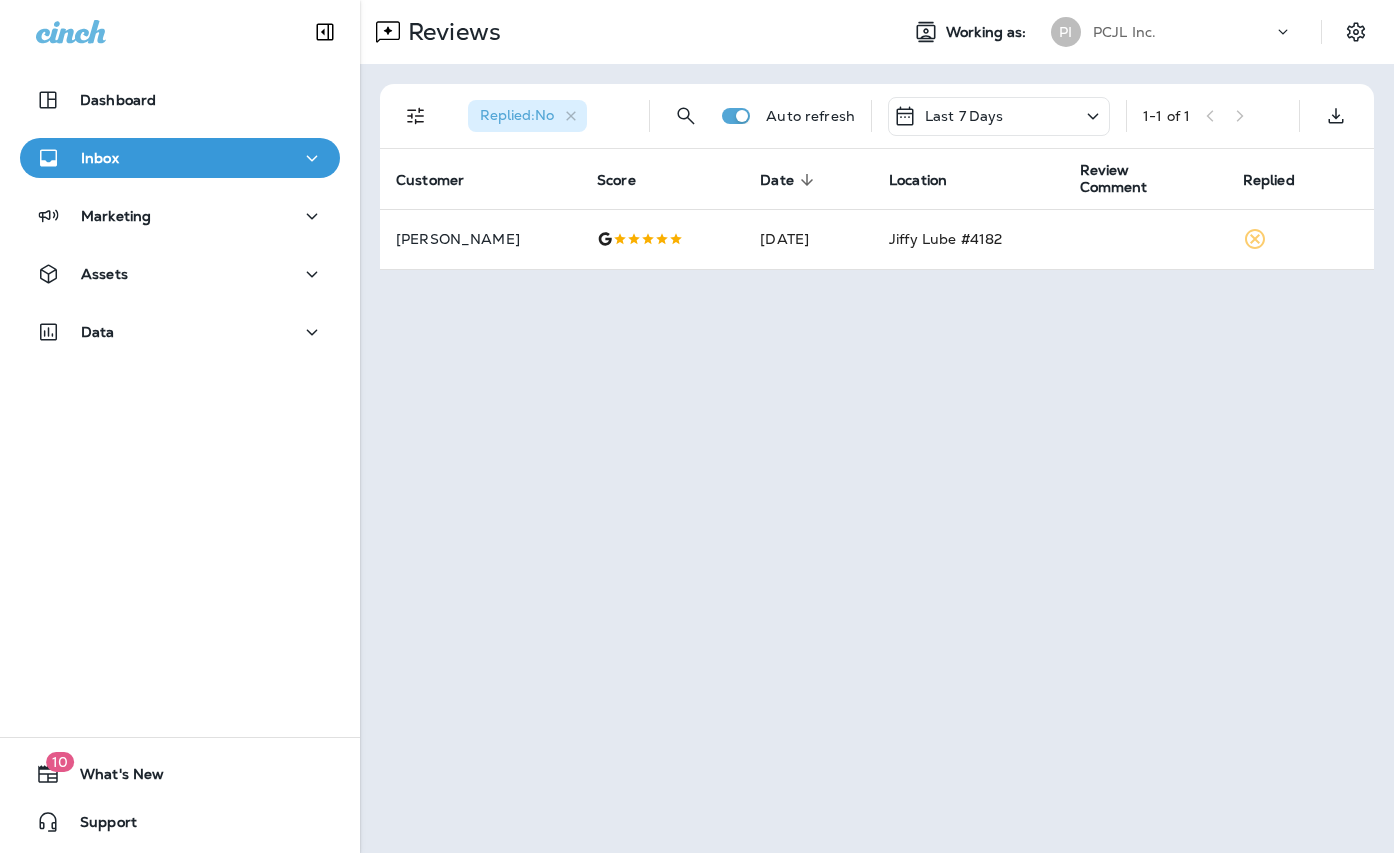 click on "Reviews Working as: PI PCJL Inc. Replied :  No   Auto refresh       Last 7 Days 1  -  1   of 1 Customer Score Date sorted descending Location Review Comment Replied [PERSON_NAME] [DATE] Jiffy Lube #4182" at bounding box center (877, 426) 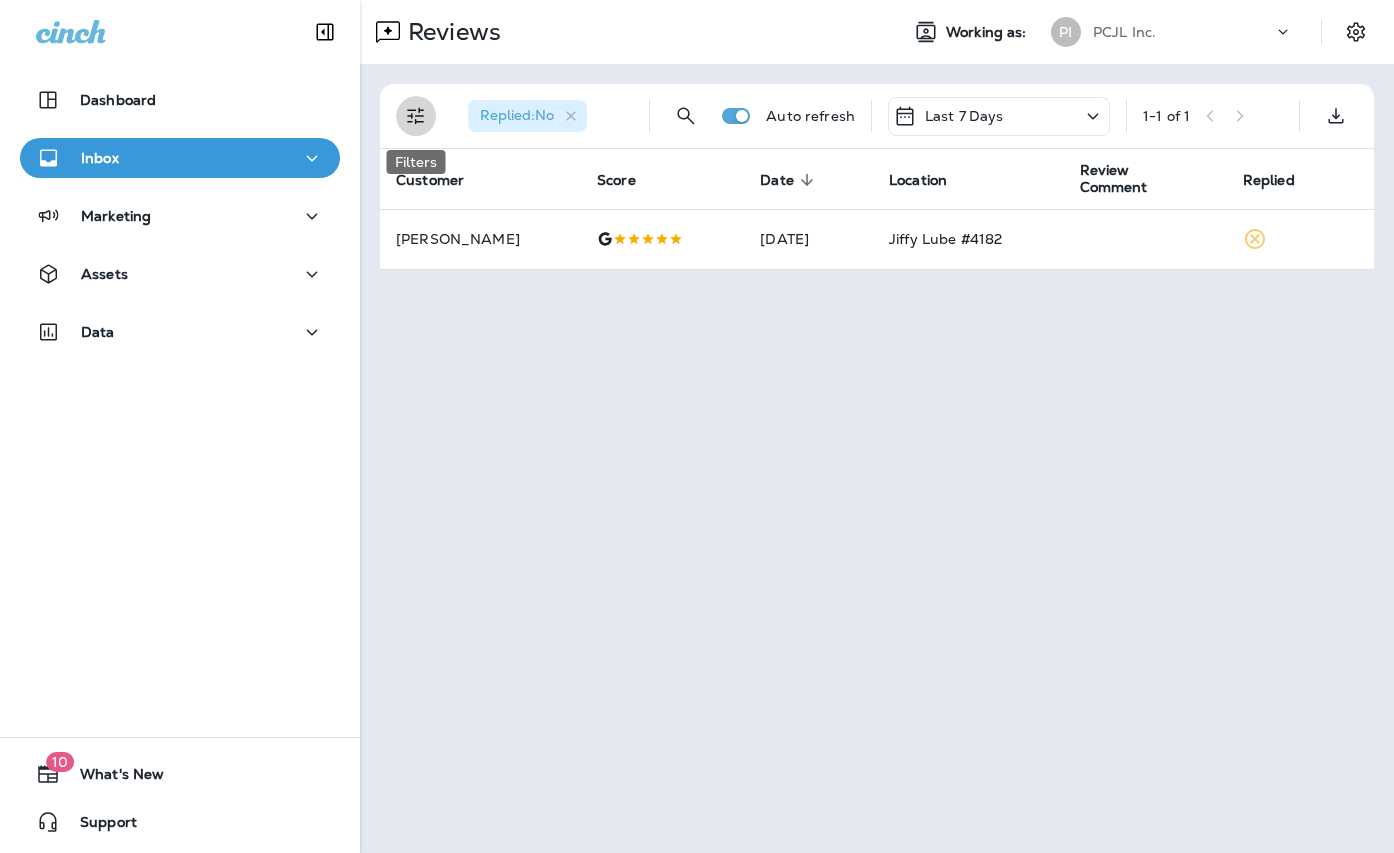 click 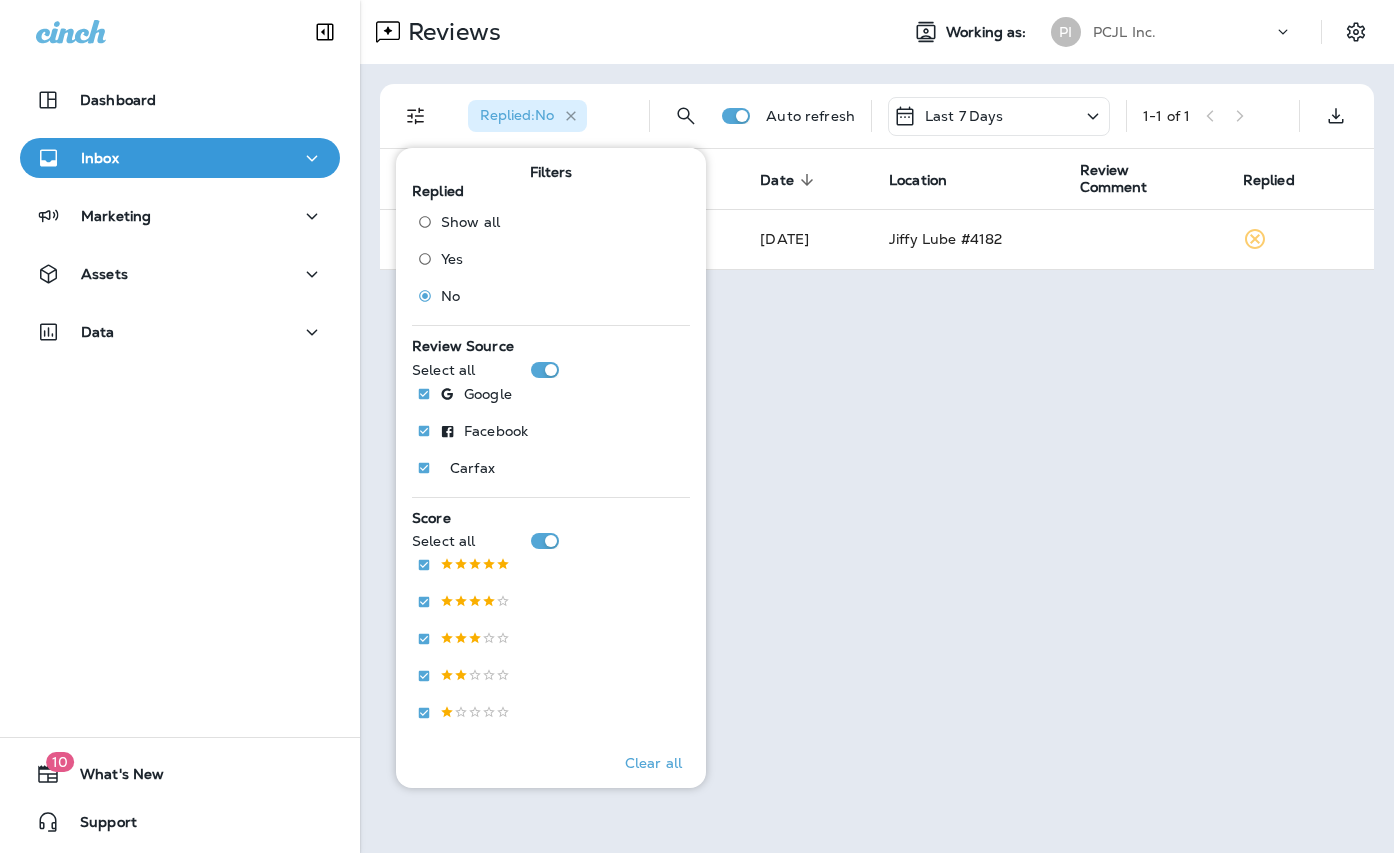 click 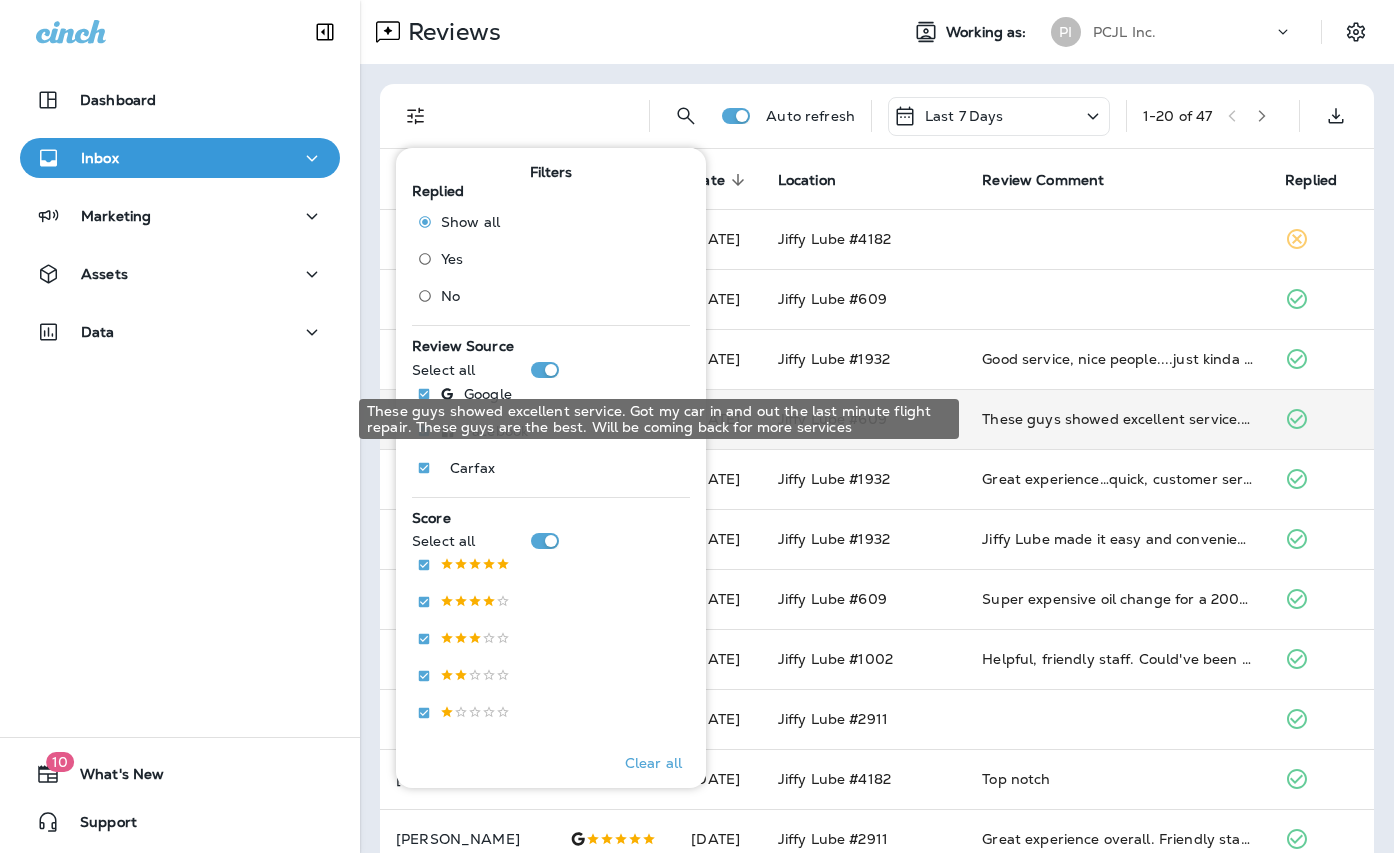 click on "These guys showed excellent service. Got my car in and out the last minute flight repair. These guys are the best. Will be coming back for more services" at bounding box center (1117, 419) 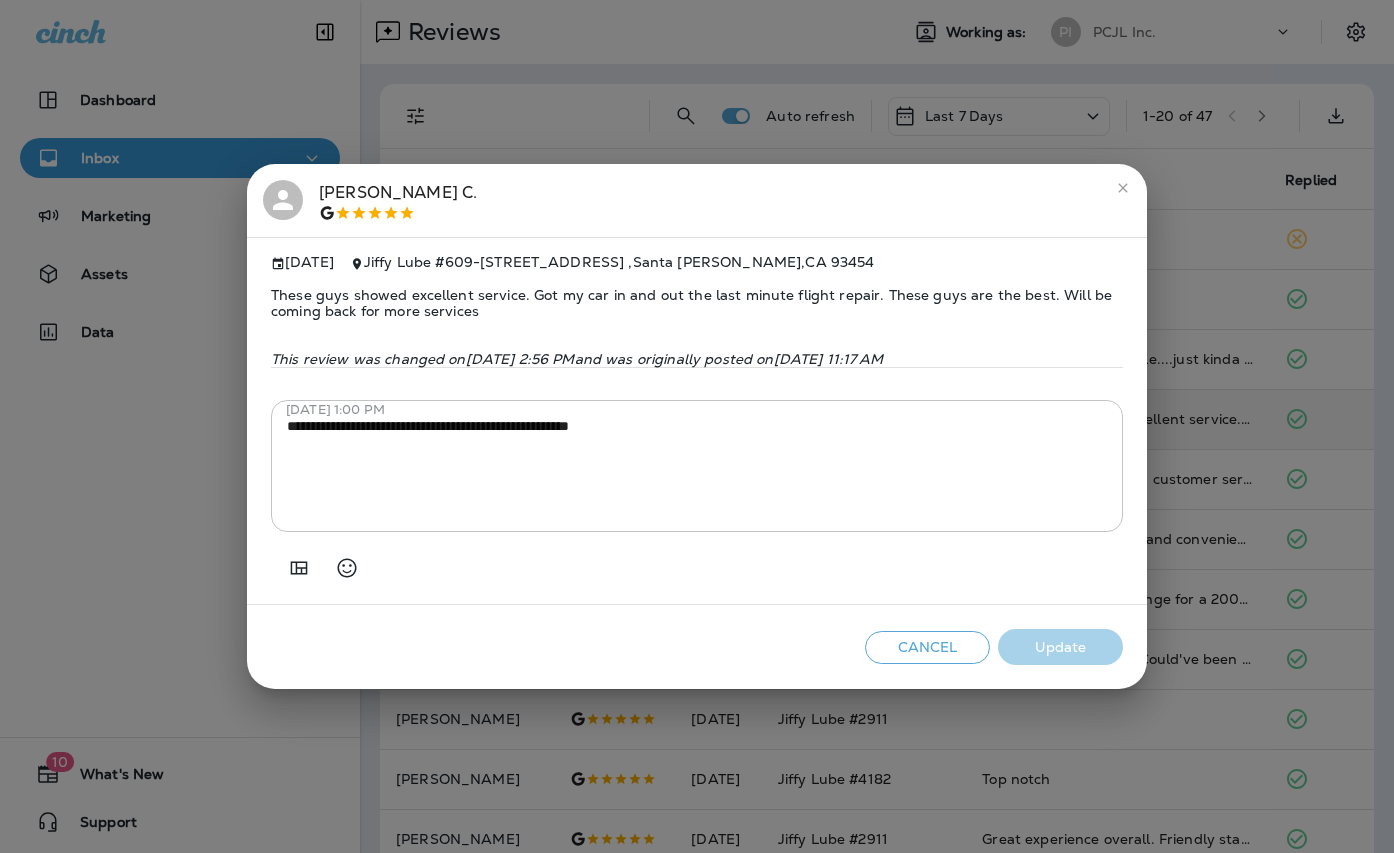 click 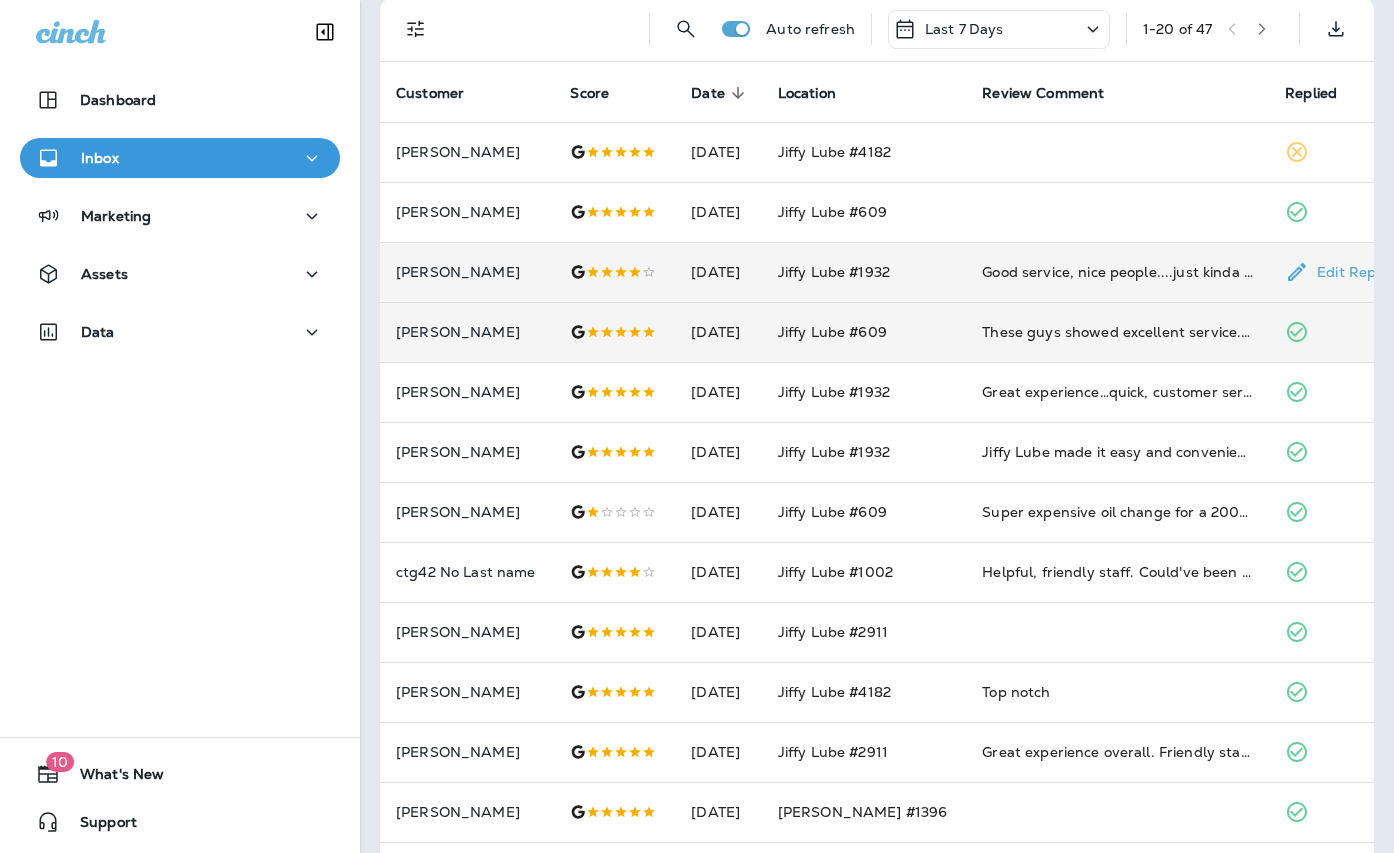 scroll, scrollTop: 106, scrollLeft: 0, axis: vertical 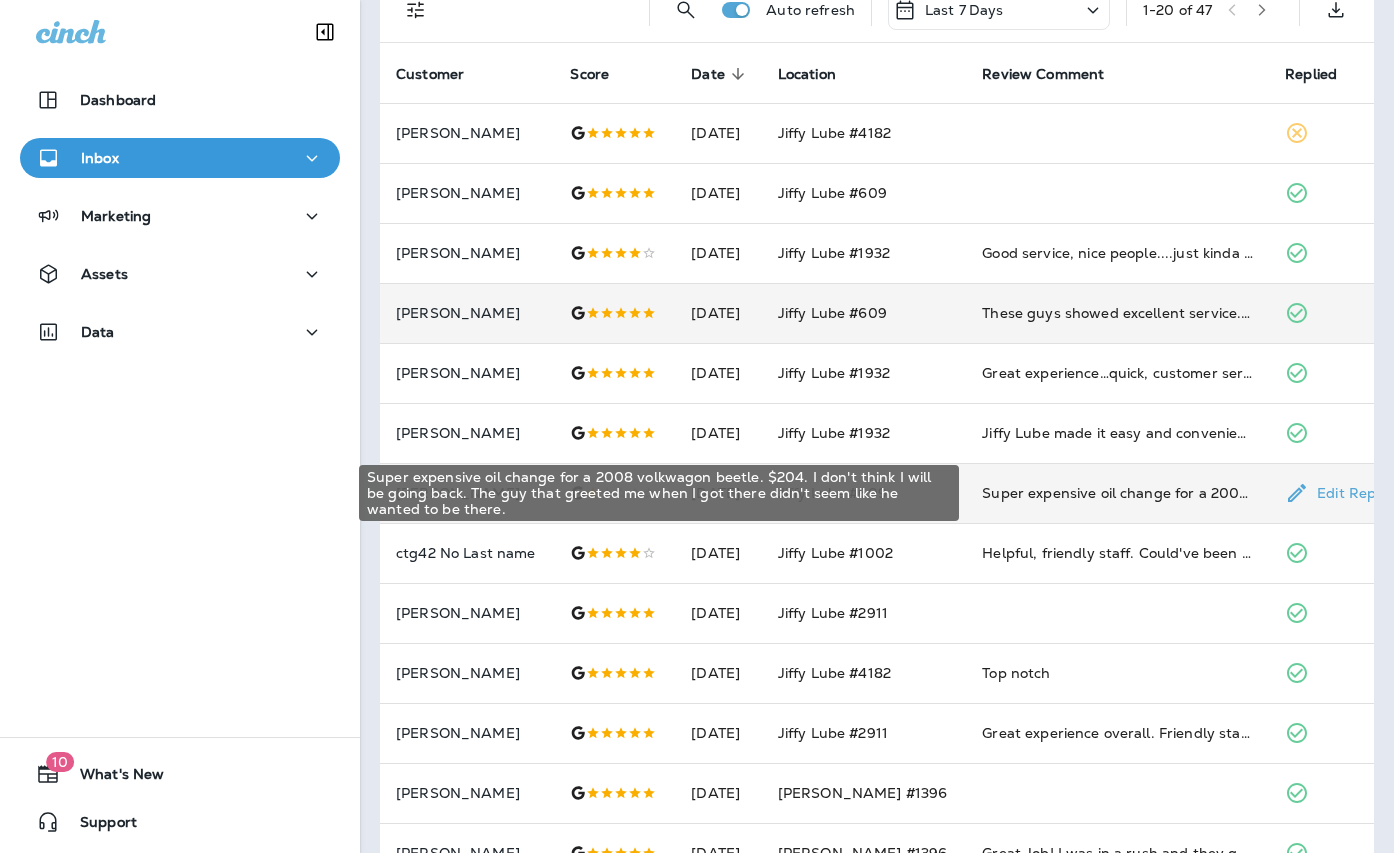 click on "Super expensive oil change for a 2008 volkwagon beetle. $204. I don't think I will be going back. The guy that greeted me when I got there didn't seem like he wanted to be there." at bounding box center [1117, 493] 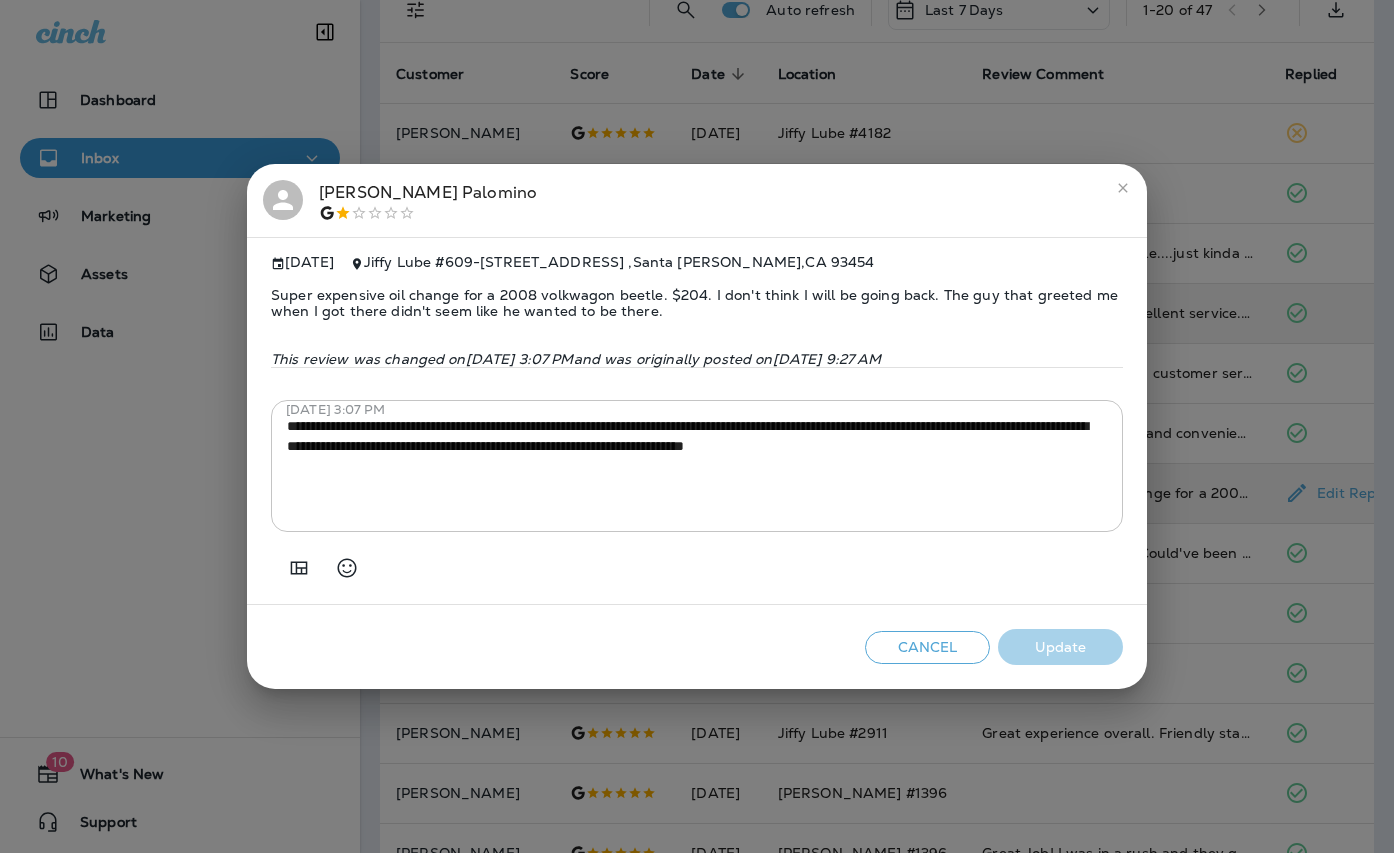 click on "[PERSON_NAME]" at bounding box center [697, 201] 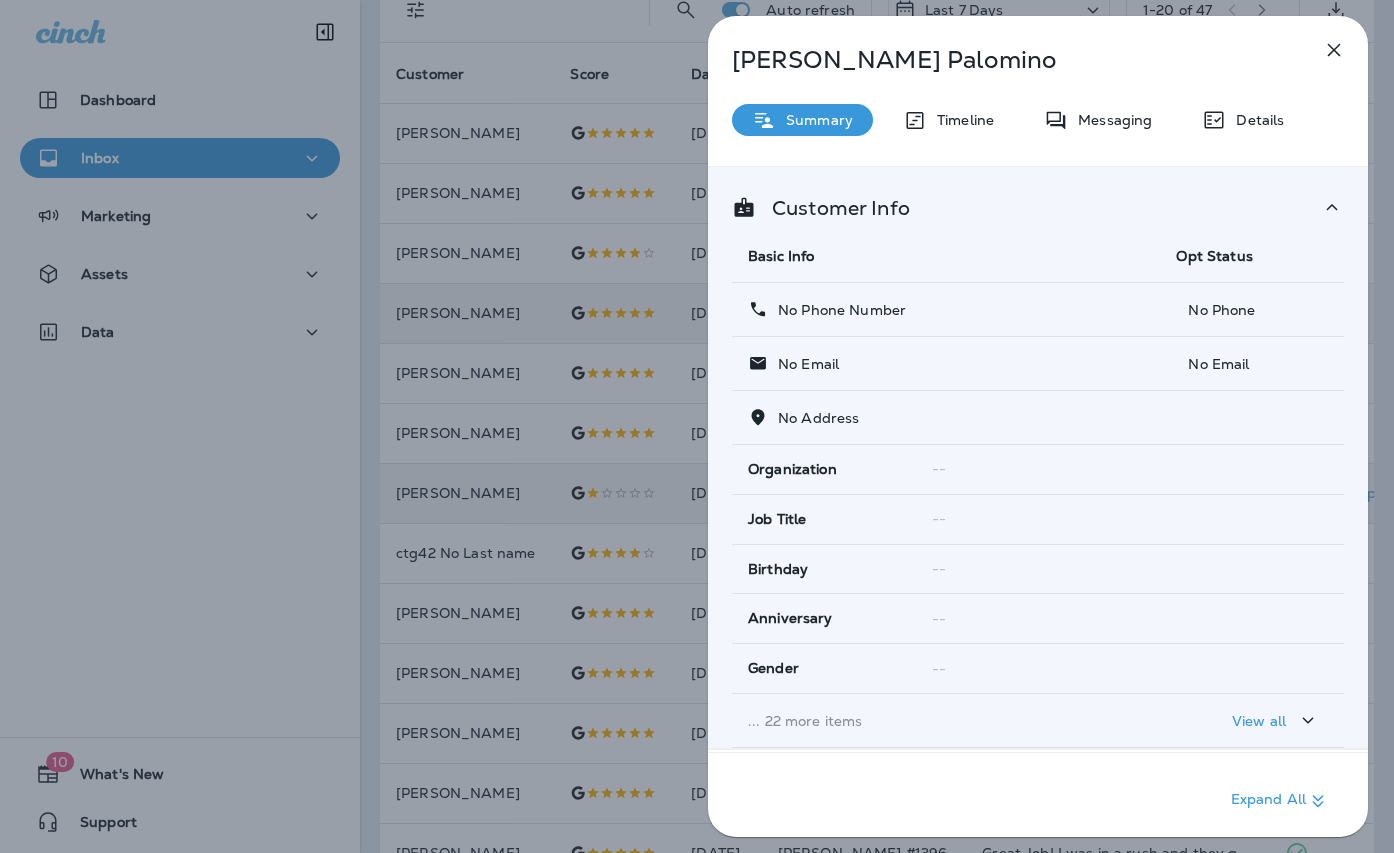 click on "[PERSON_NAME] Summary   Timeline   Messaging   Details   Customer Info Basic Info   Opt Status    No Phone Number  No Phone No Email  No Email No Address  Organization --   Job Title --   Birthday --   Anniversary --   Gender --   ... 22 more items View all Customer Matching Static Segments Expand All" at bounding box center [1038, 432] 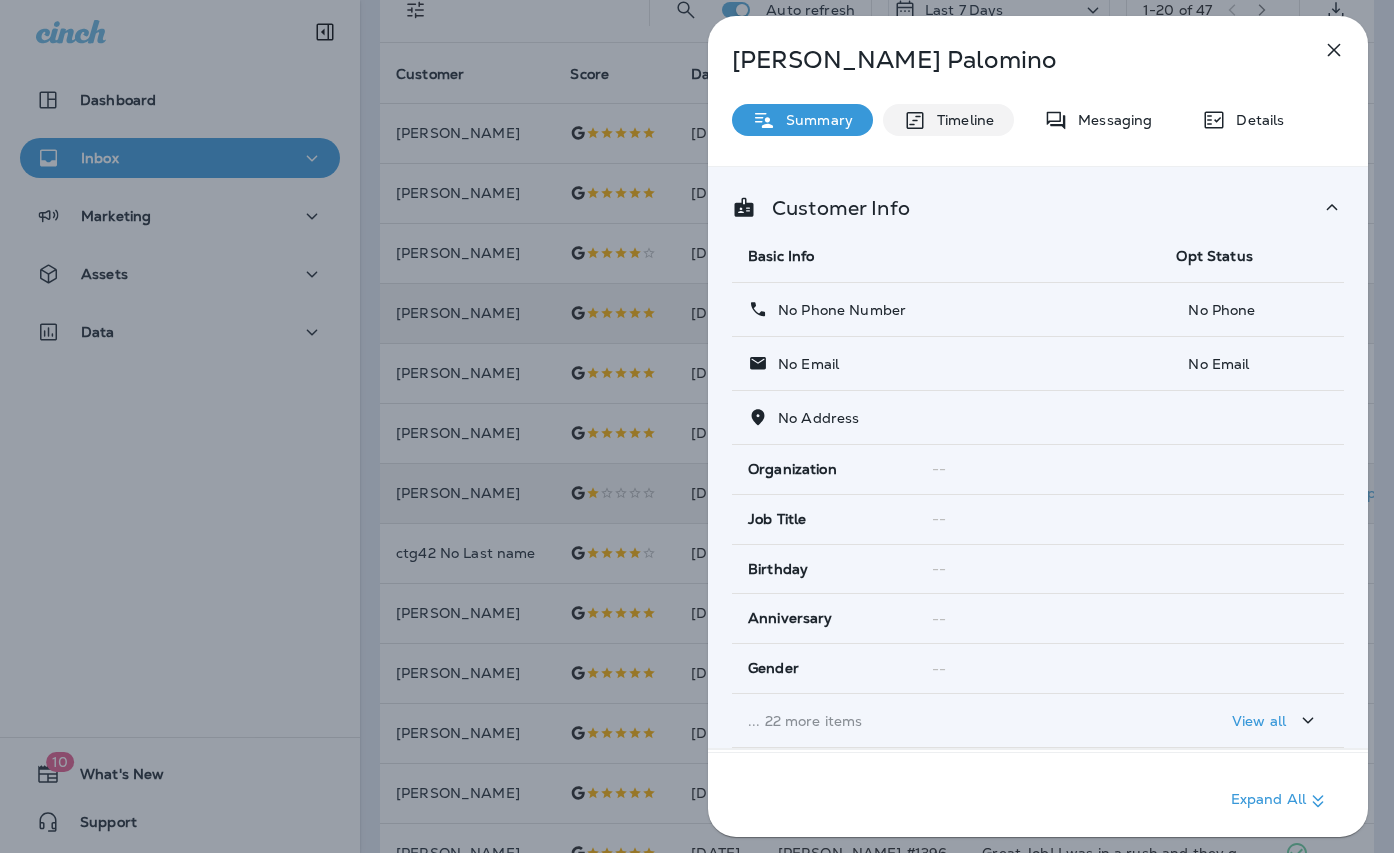 click on "Timeline" at bounding box center [960, 120] 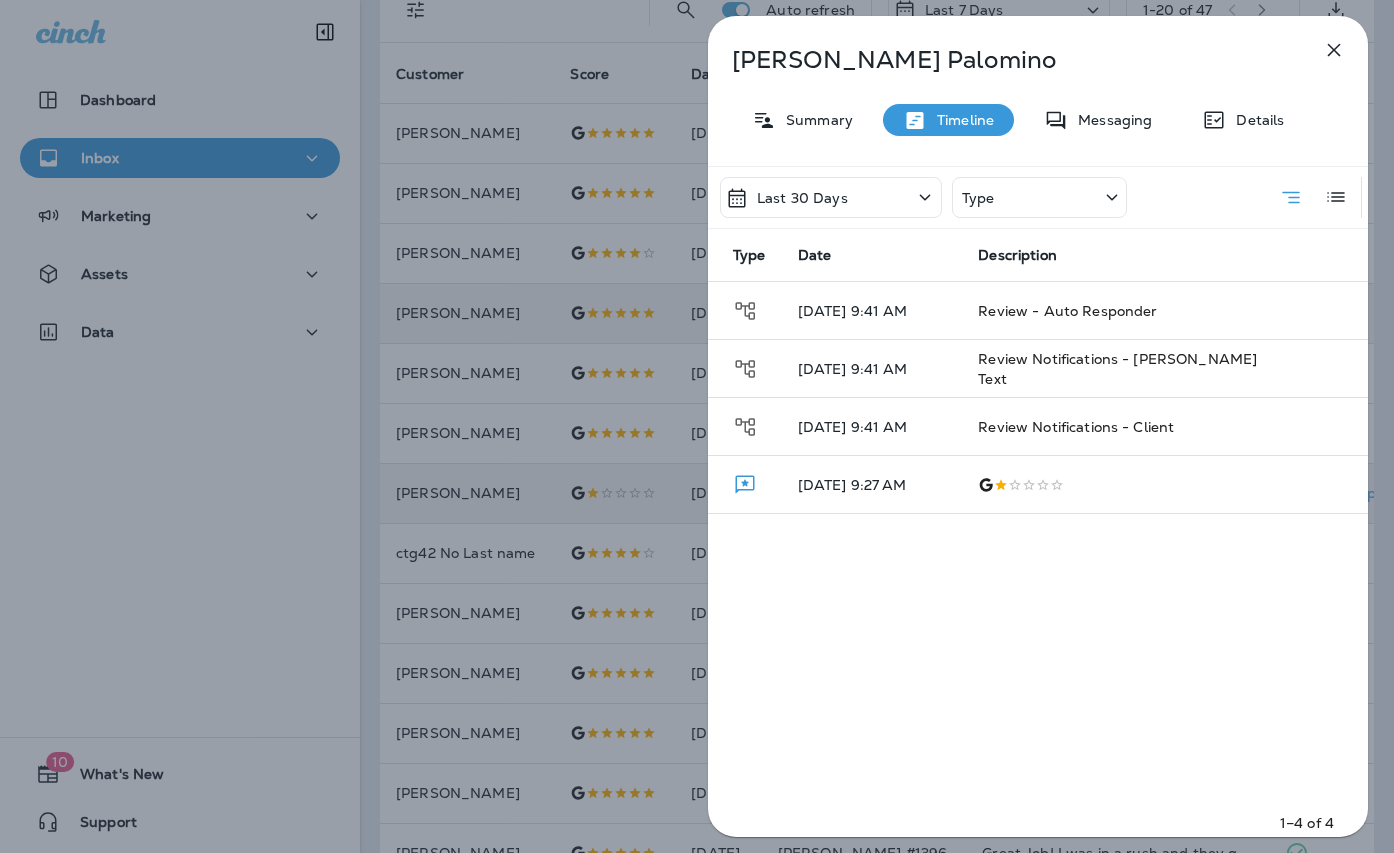 click on "[PERSON_NAME] Summary   Timeline   Messaging   Details       Last 30 Days Type    Type  Date  Description [DATE] 9:41 AM     Review - Auto Responder   [DATE] 9:41 AM     Review Notifications - [PERSON_NAME] Text   [DATE] 9:41 AM     Review Notifications - Client   [DATE] 9:27 AM       1–4 of 4" at bounding box center (697, 426) 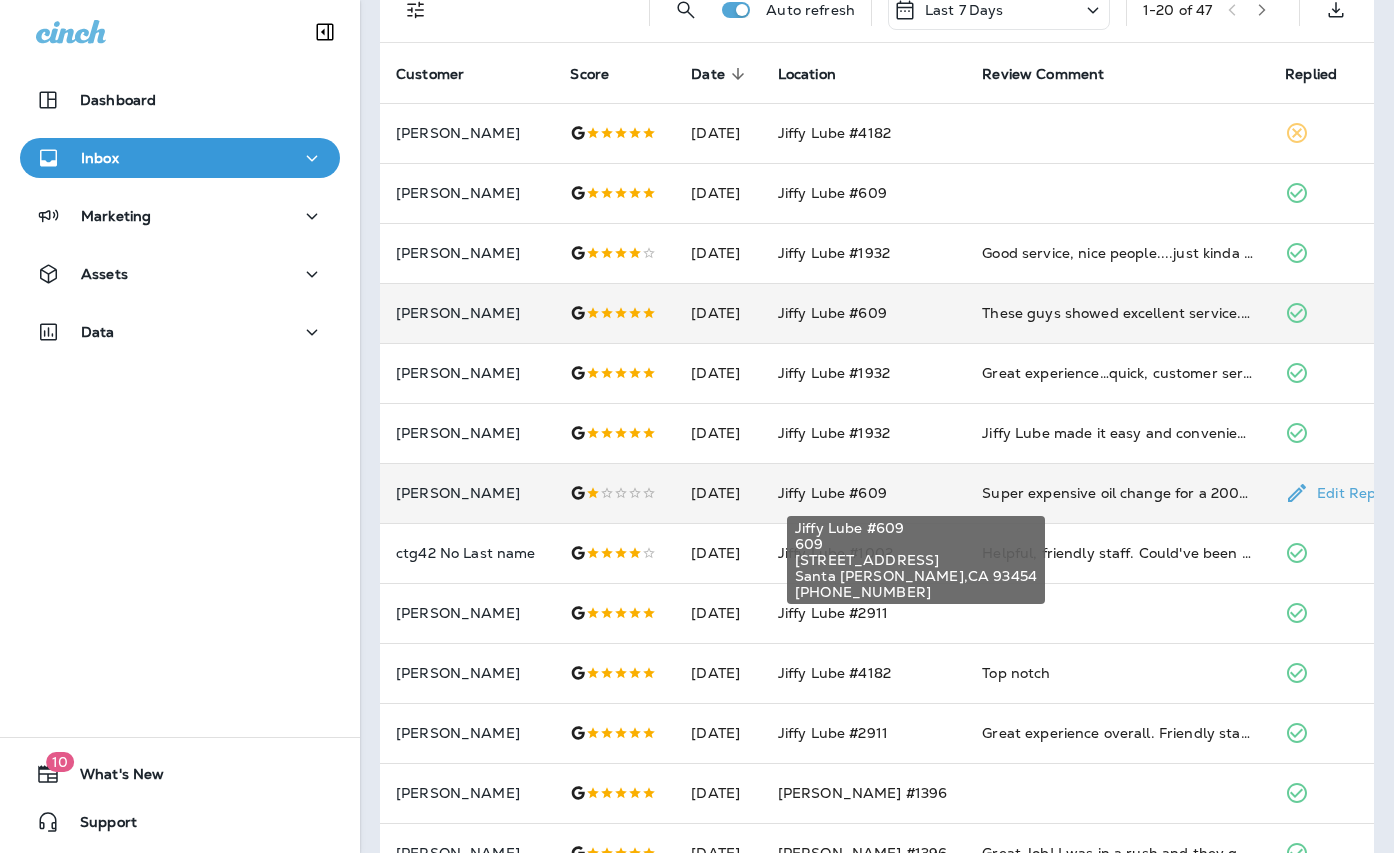 click on "Jiffy Lube #609" at bounding box center (832, 493) 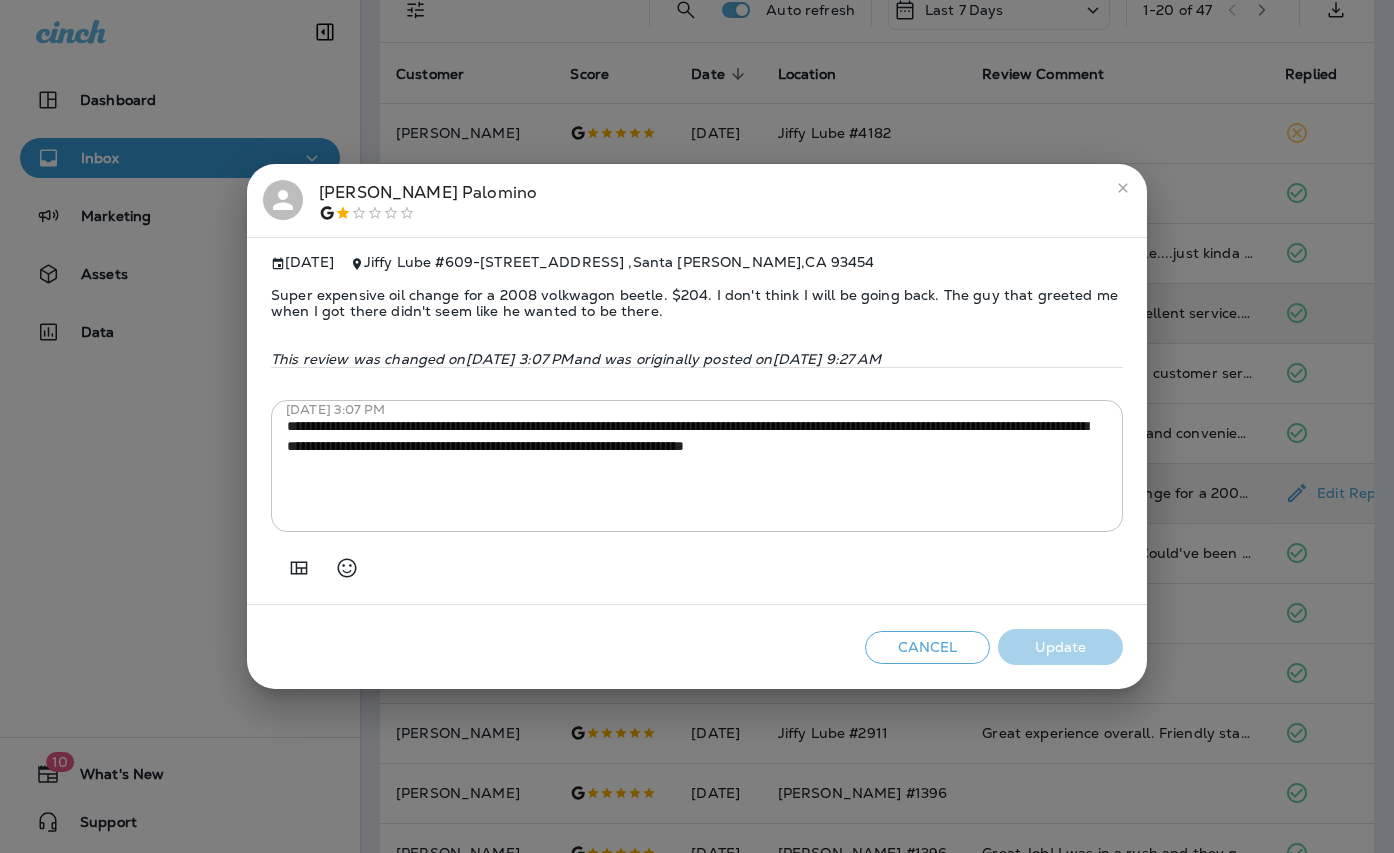 scroll, scrollTop: 103, scrollLeft: 0, axis: vertical 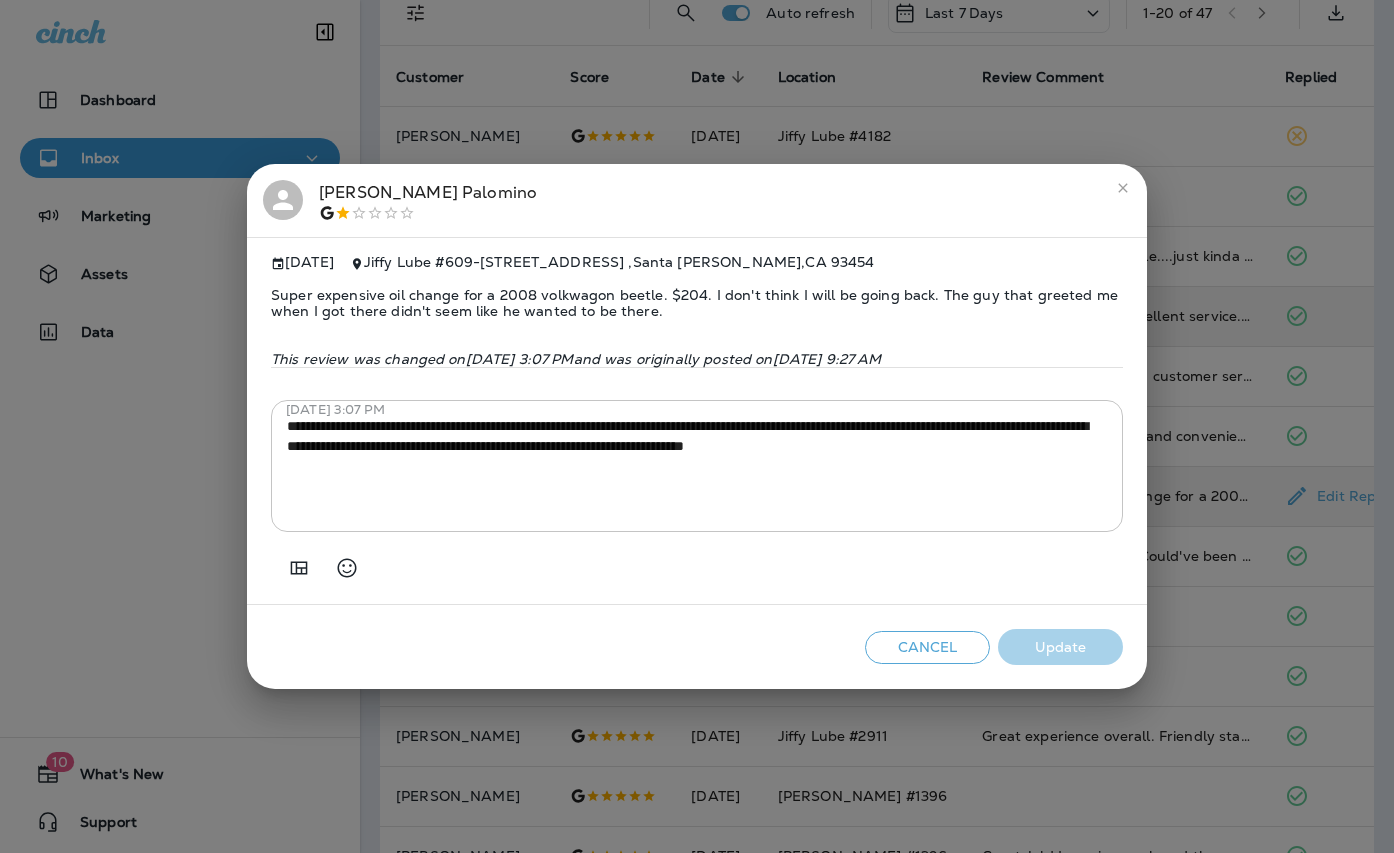 click at bounding box center [1123, 188] 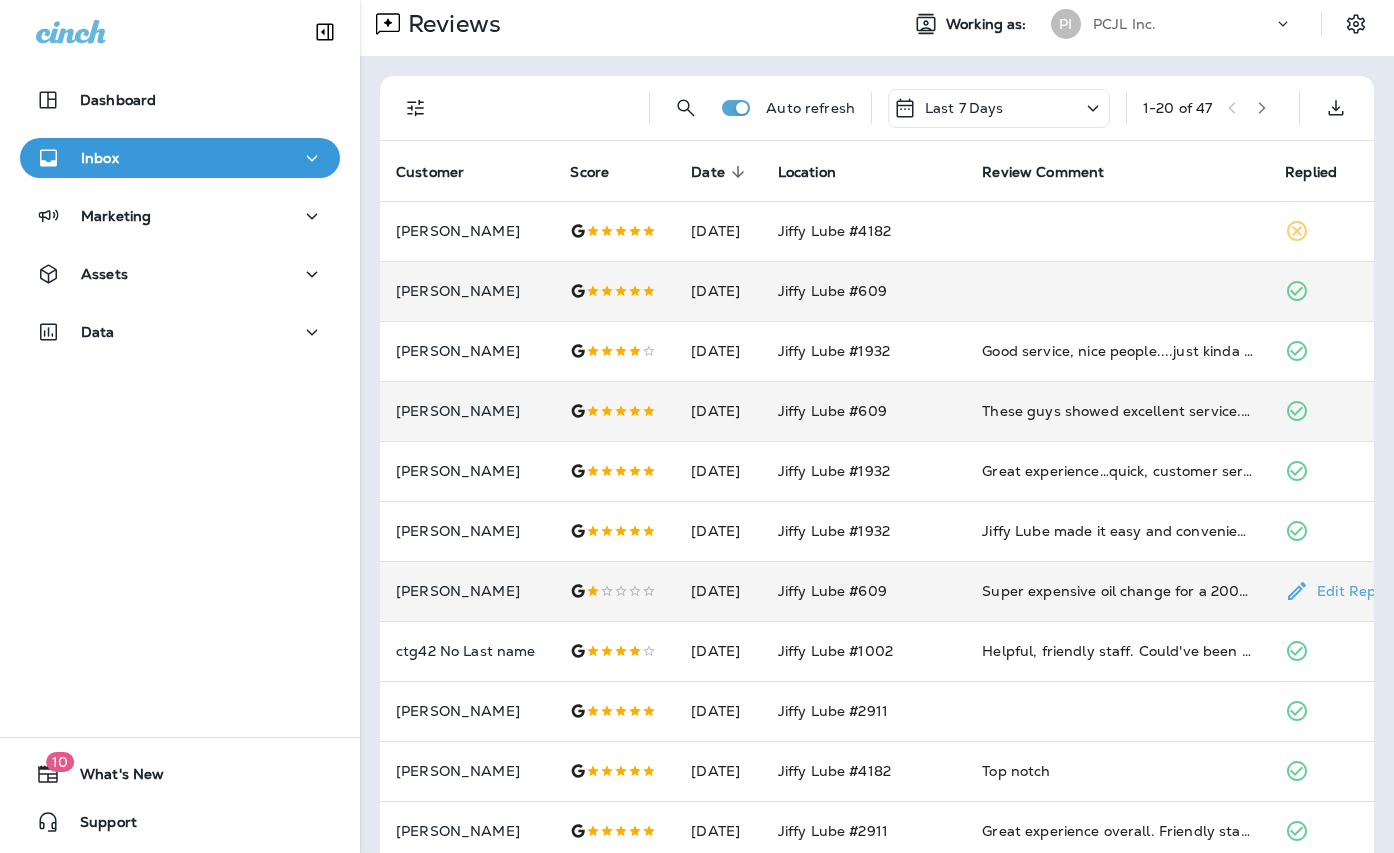 scroll, scrollTop: 0, scrollLeft: 0, axis: both 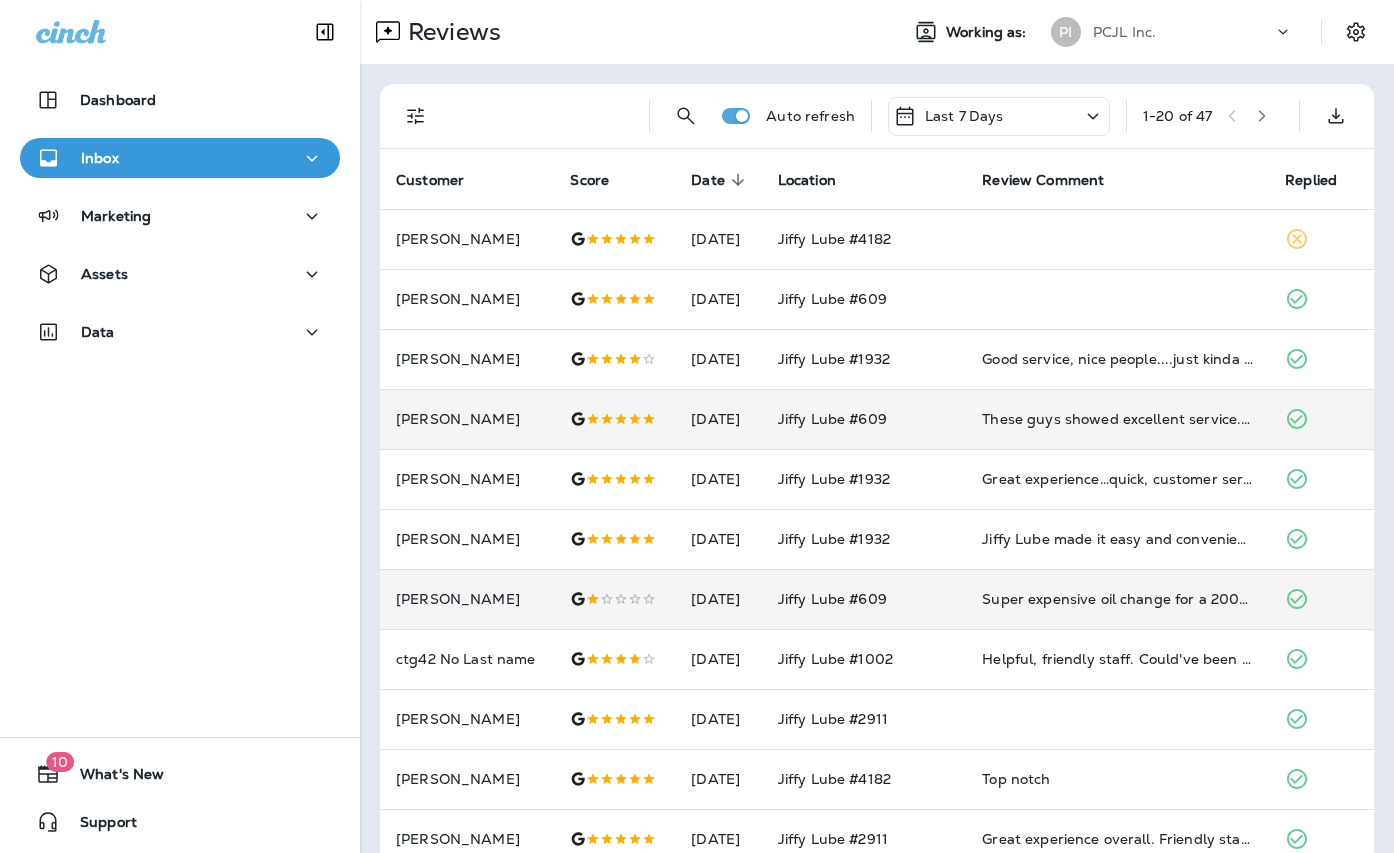 click on "PCJL Inc." at bounding box center [1183, 32] 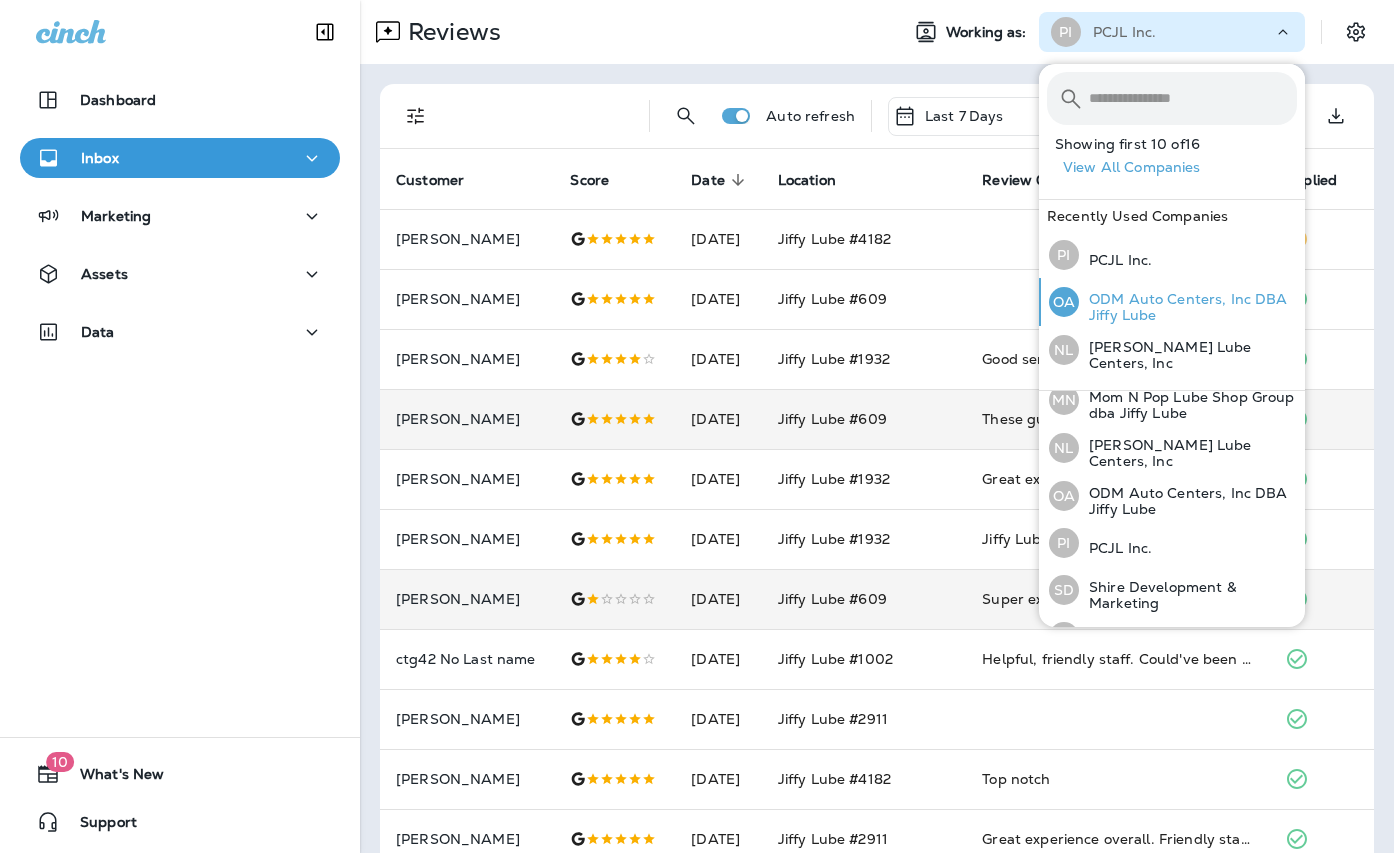 scroll, scrollTop: 522, scrollLeft: 0, axis: vertical 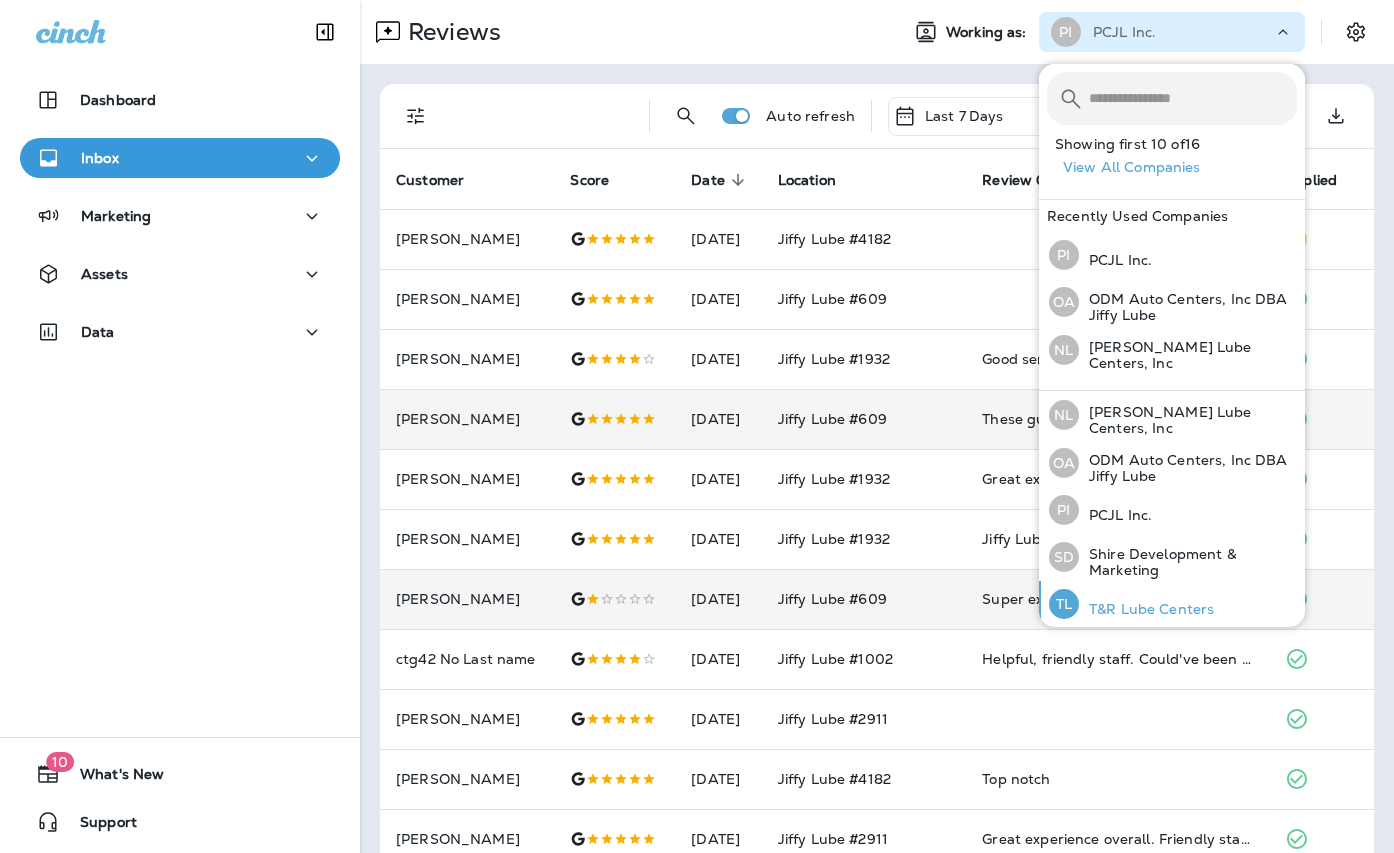 click on "T&R Lube Centers" at bounding box center (1146, 609) 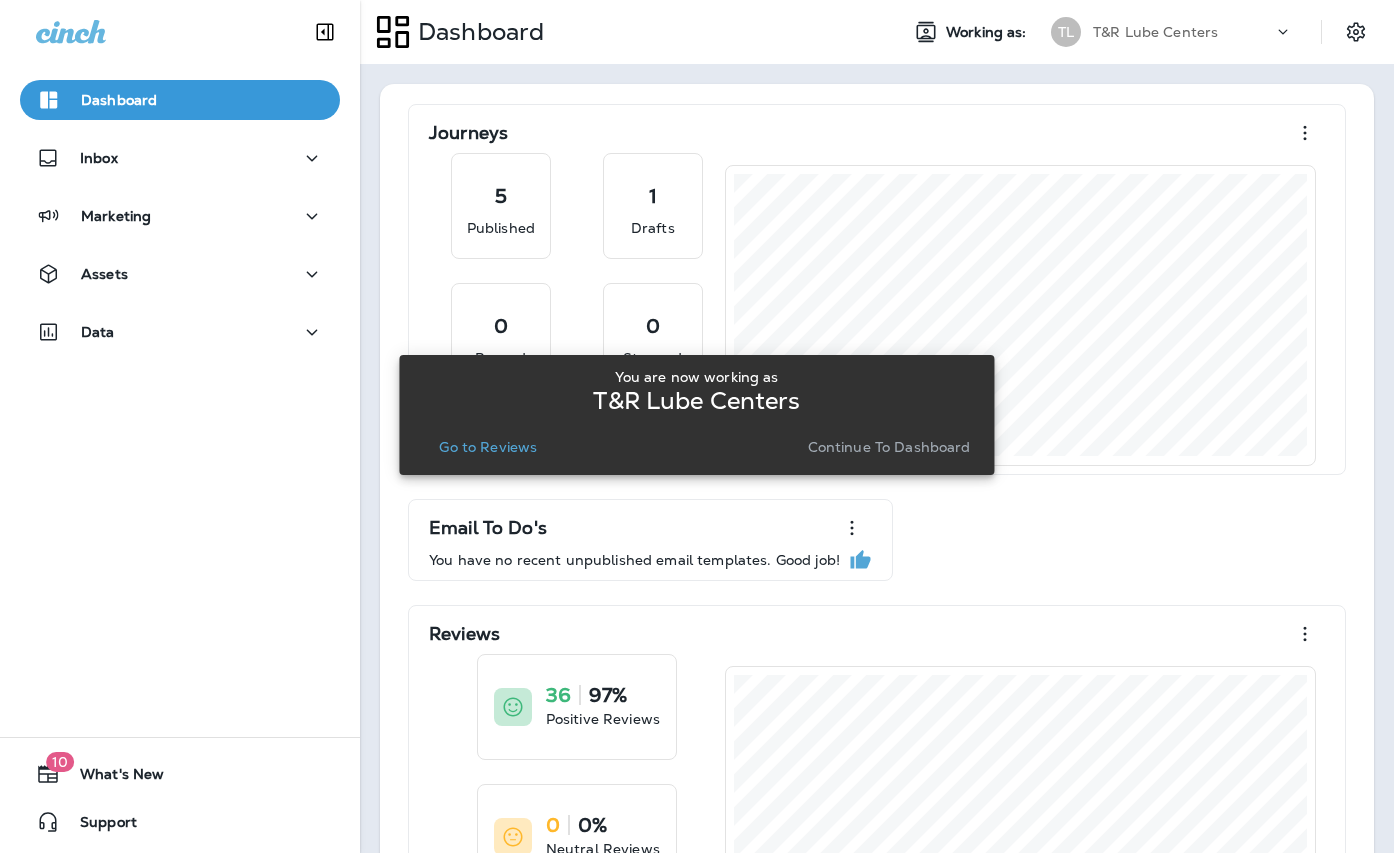 click on "Go to Reviews" at bounding box center (488, 447) 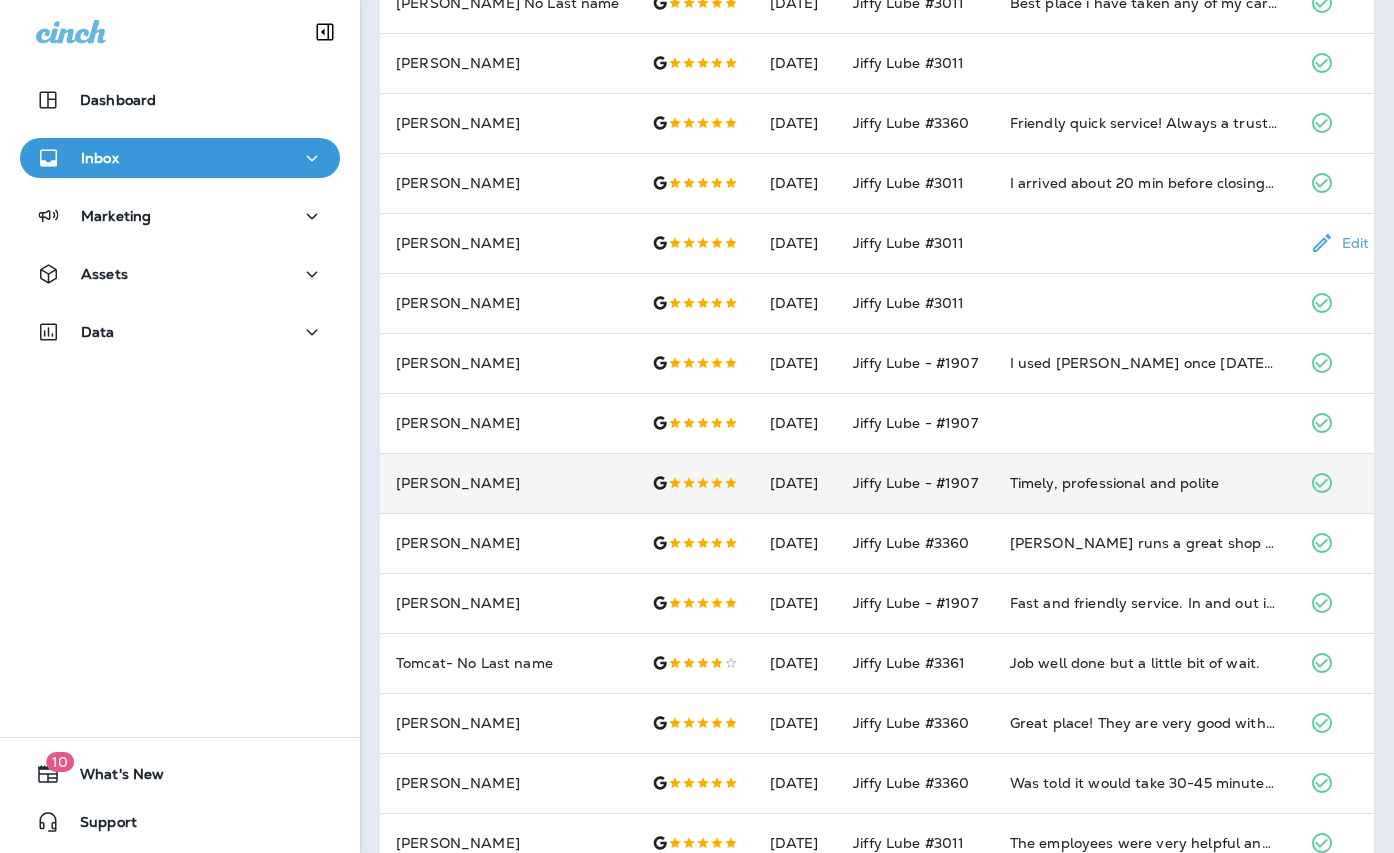 scroll, scrollTop: 0, scrollLeft: 0, axis: both 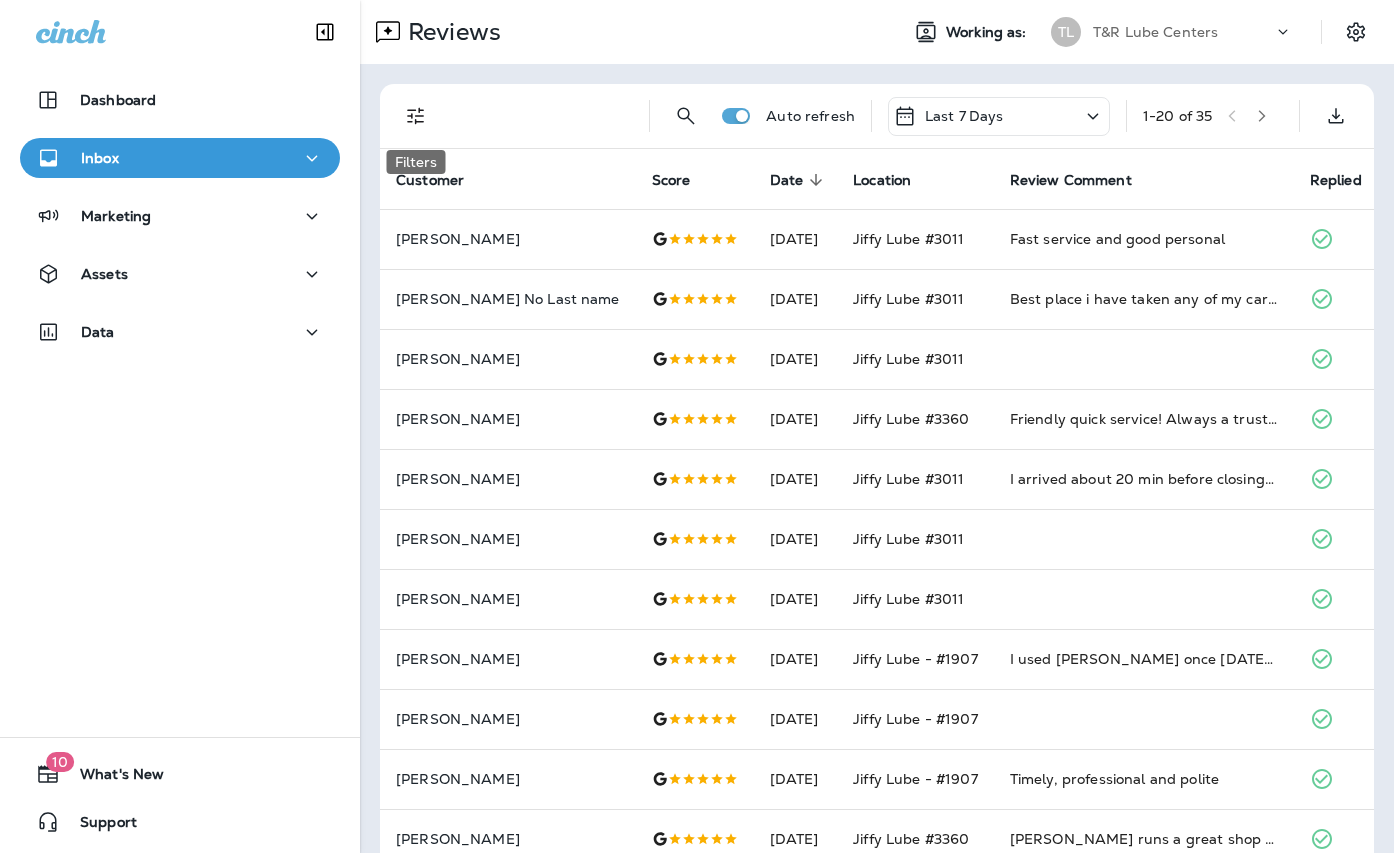 click 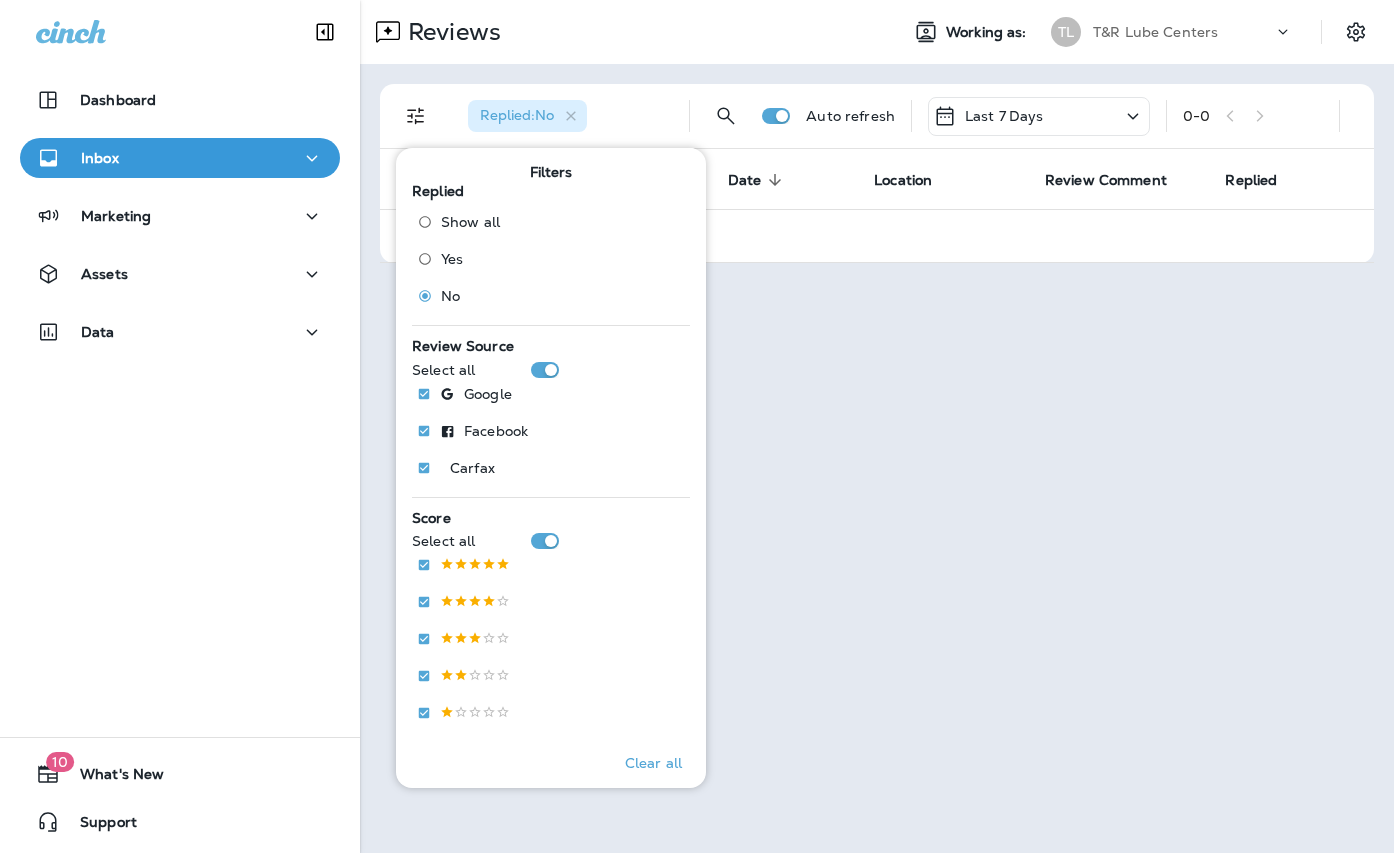 drag, startPoint x: 1037, startPoint y: 479, endPoint x: 1108, endPoint y: 127, distance: 359.0891 